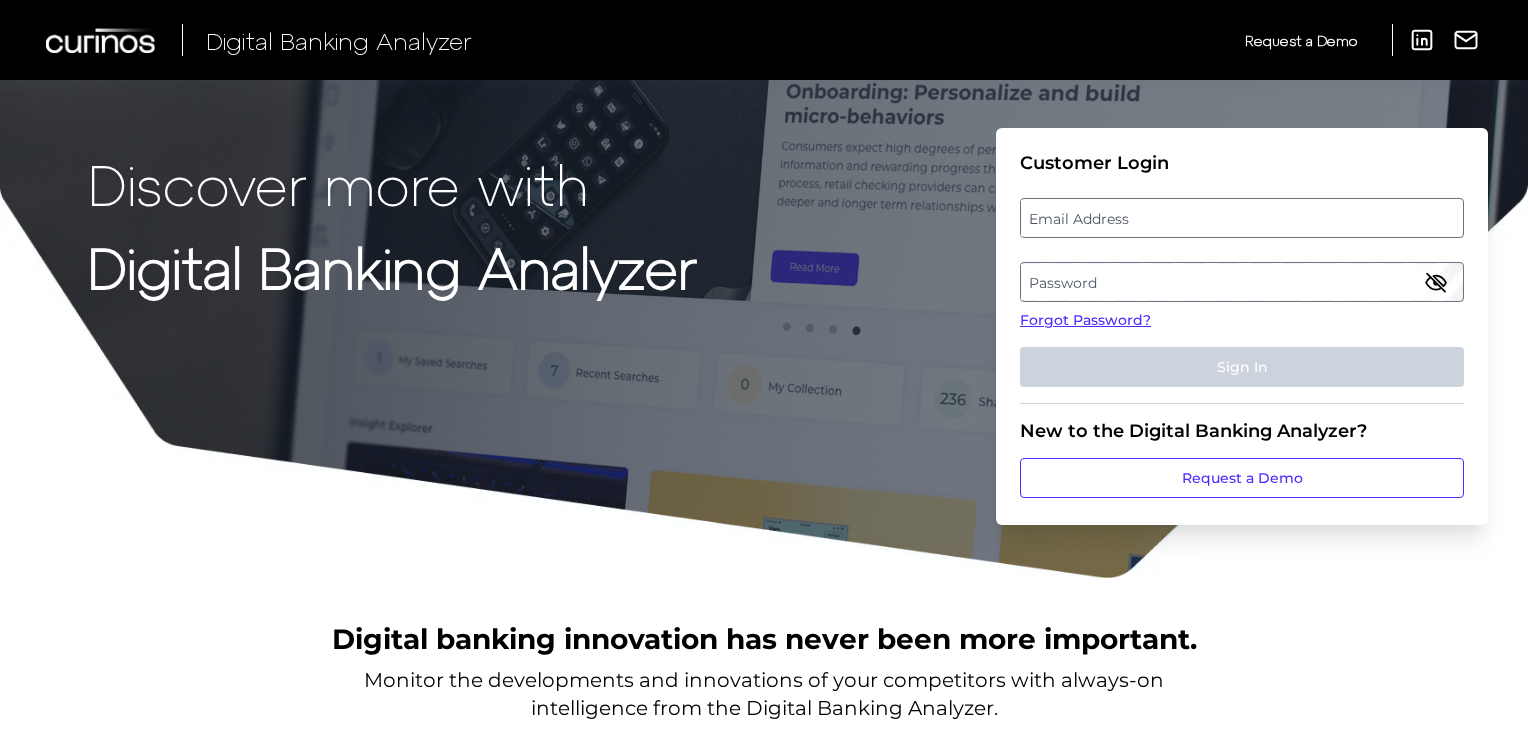 scroll, scrollTop: 0, scrollLeft: 0, axis: both 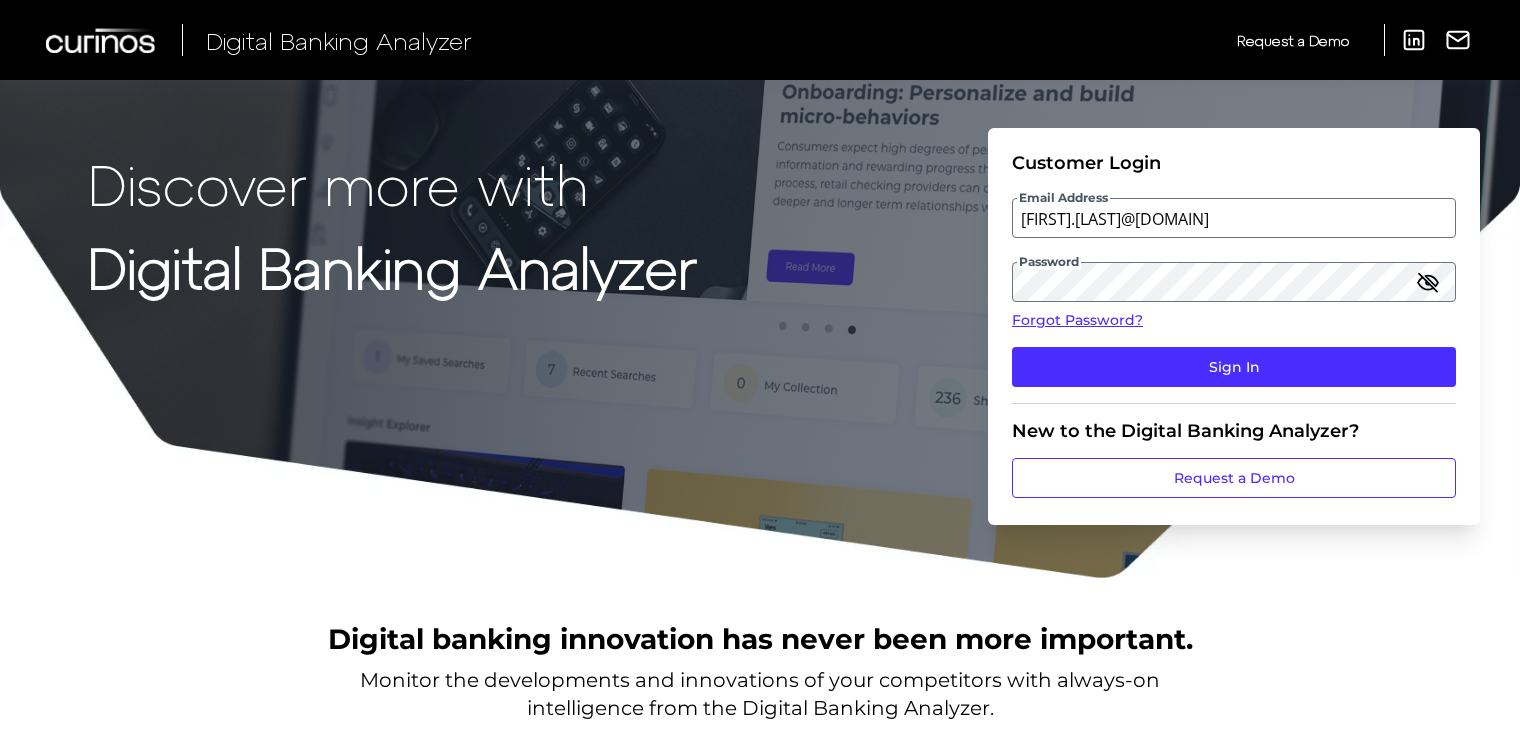 click on "Email Address [EMAIL]" at bounding box center (1234, 218) 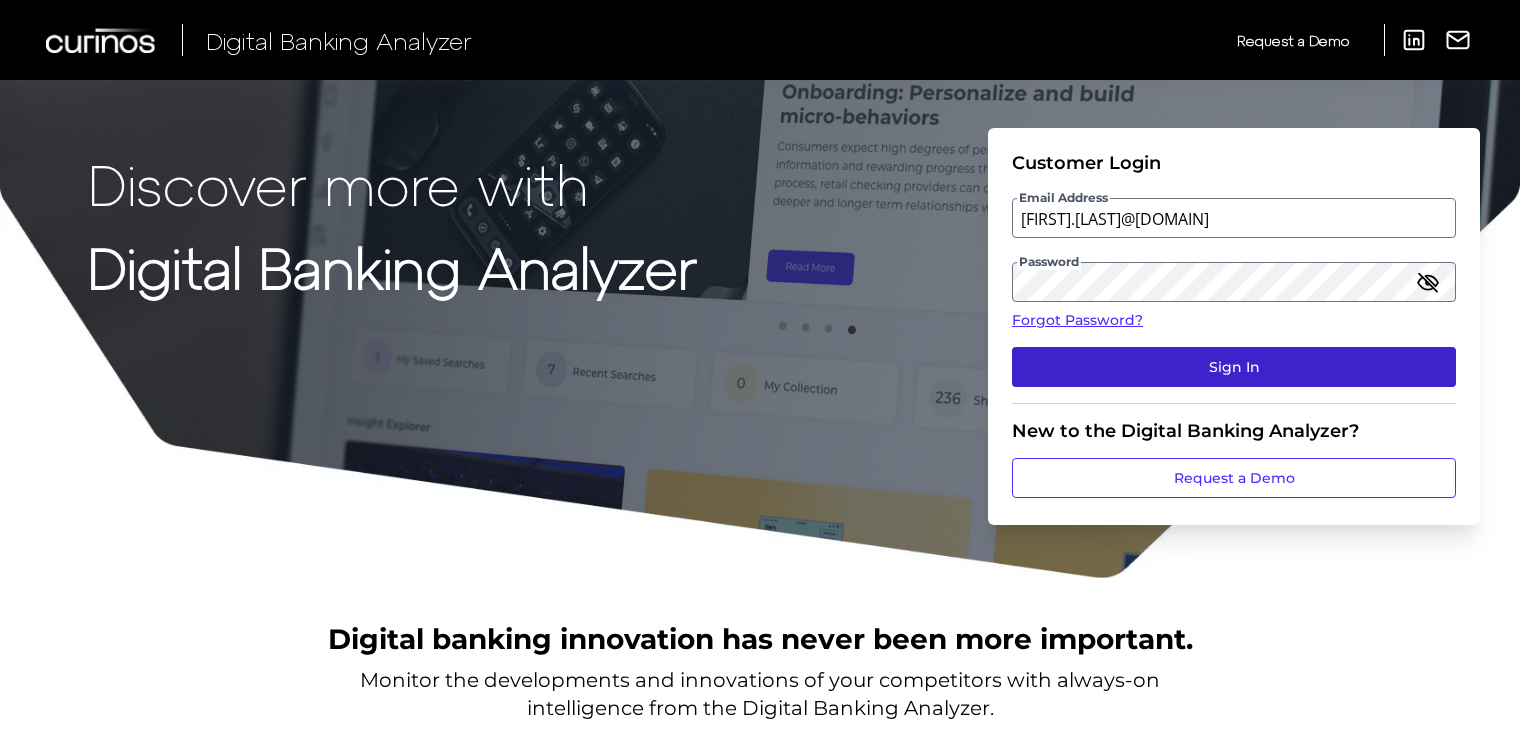 click on "Sign In" at bounding box center [1234, 367] 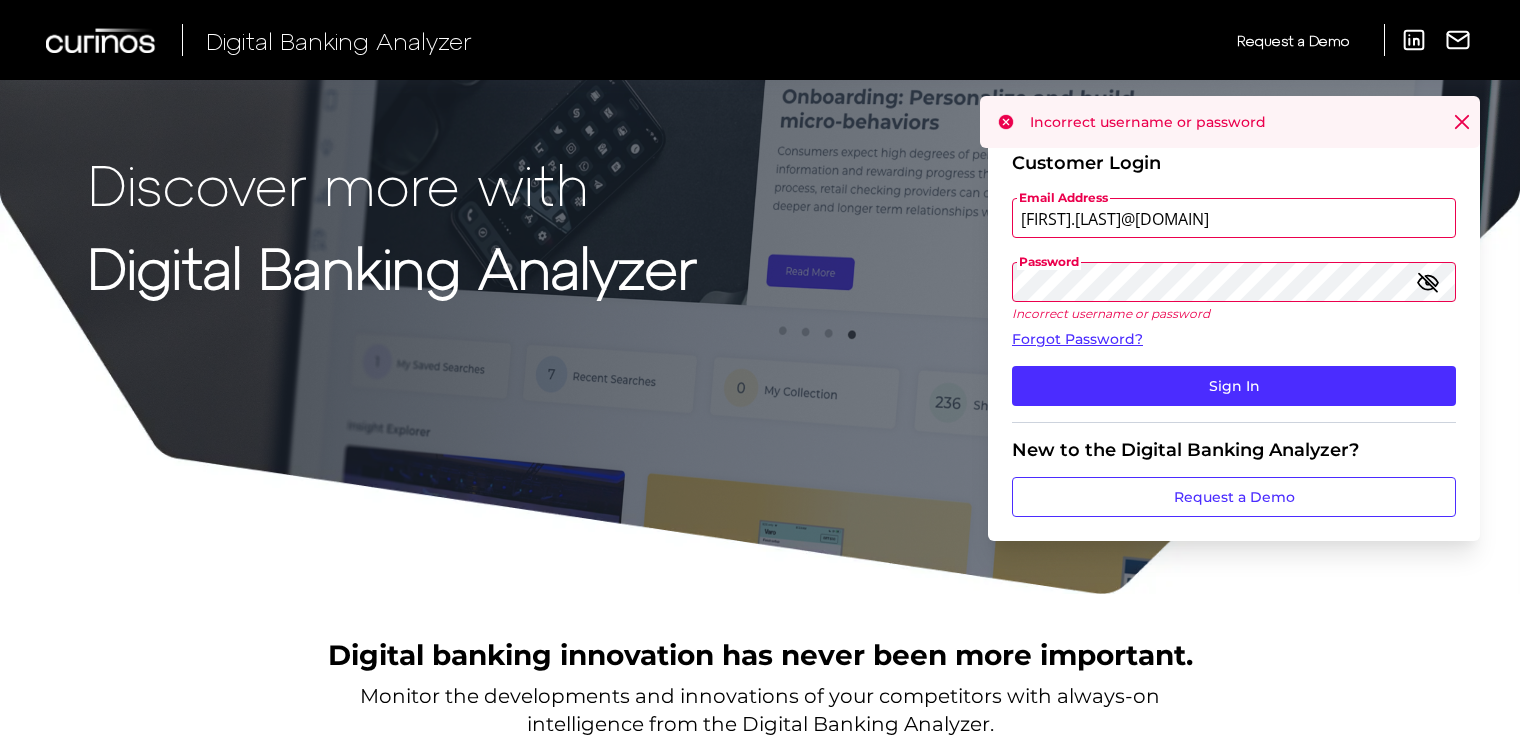 type on "[FIRST].[LAST]@[DOMAIN]" 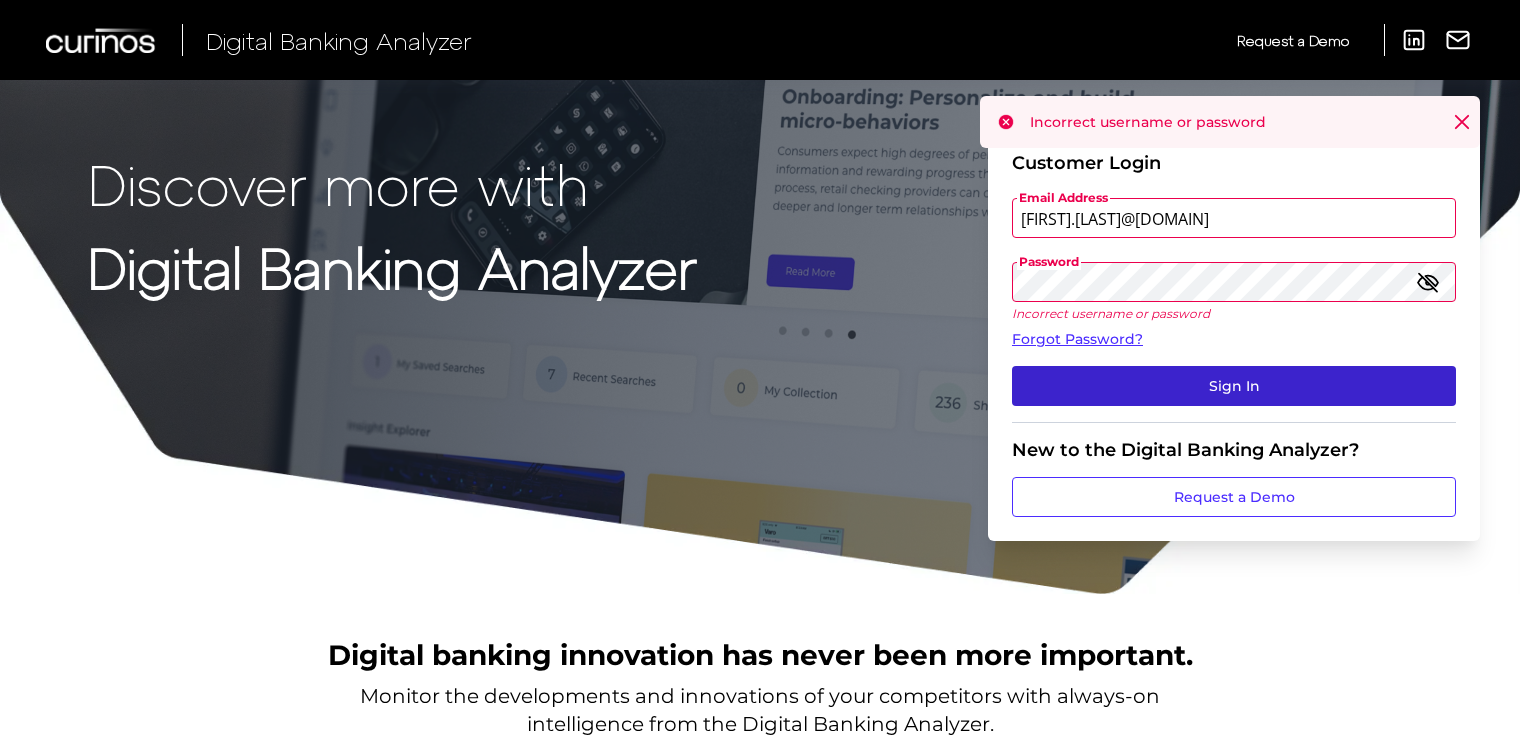 click on "Sign In" at bounding box center [1234, 386] 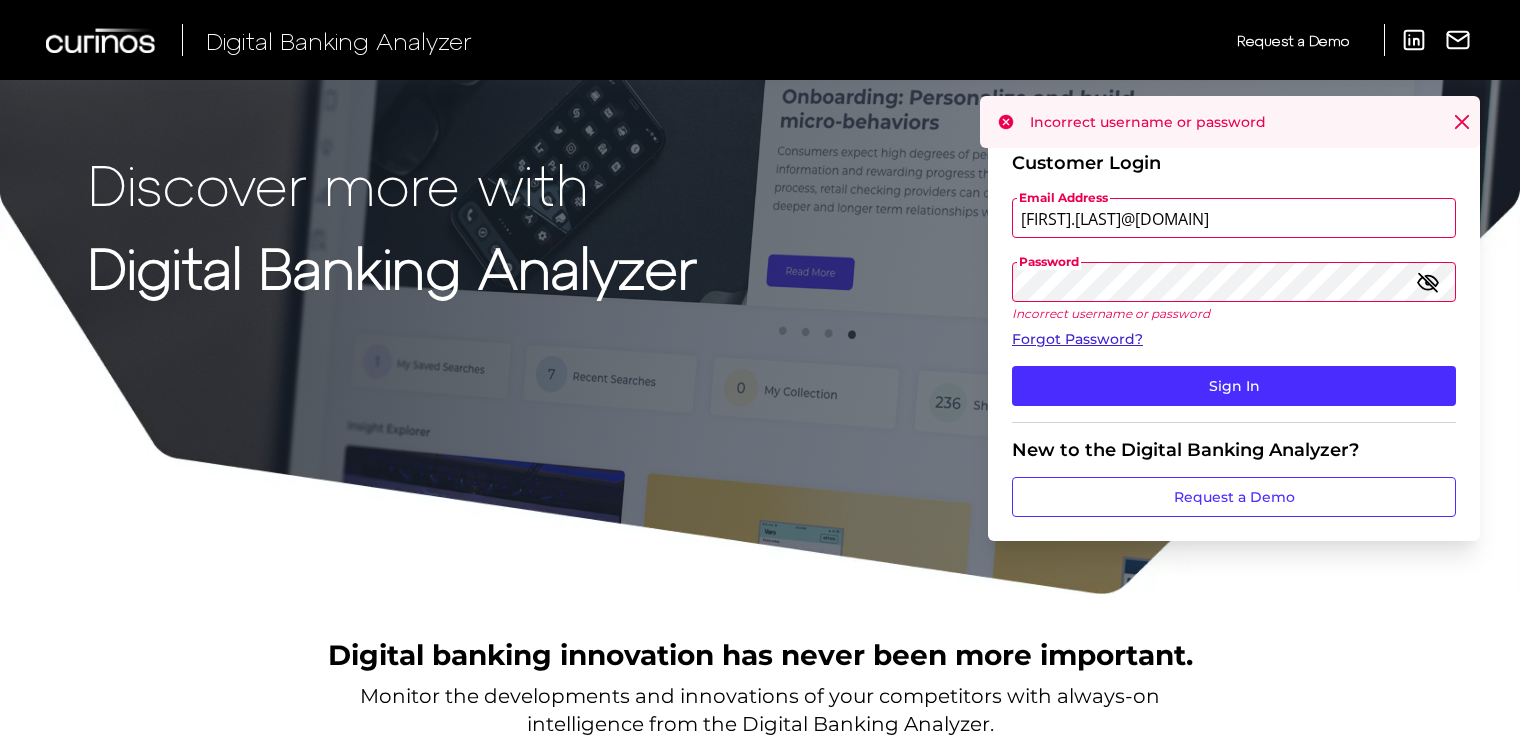 click on "Forgot Password?" at bounding box center (1234, 339) 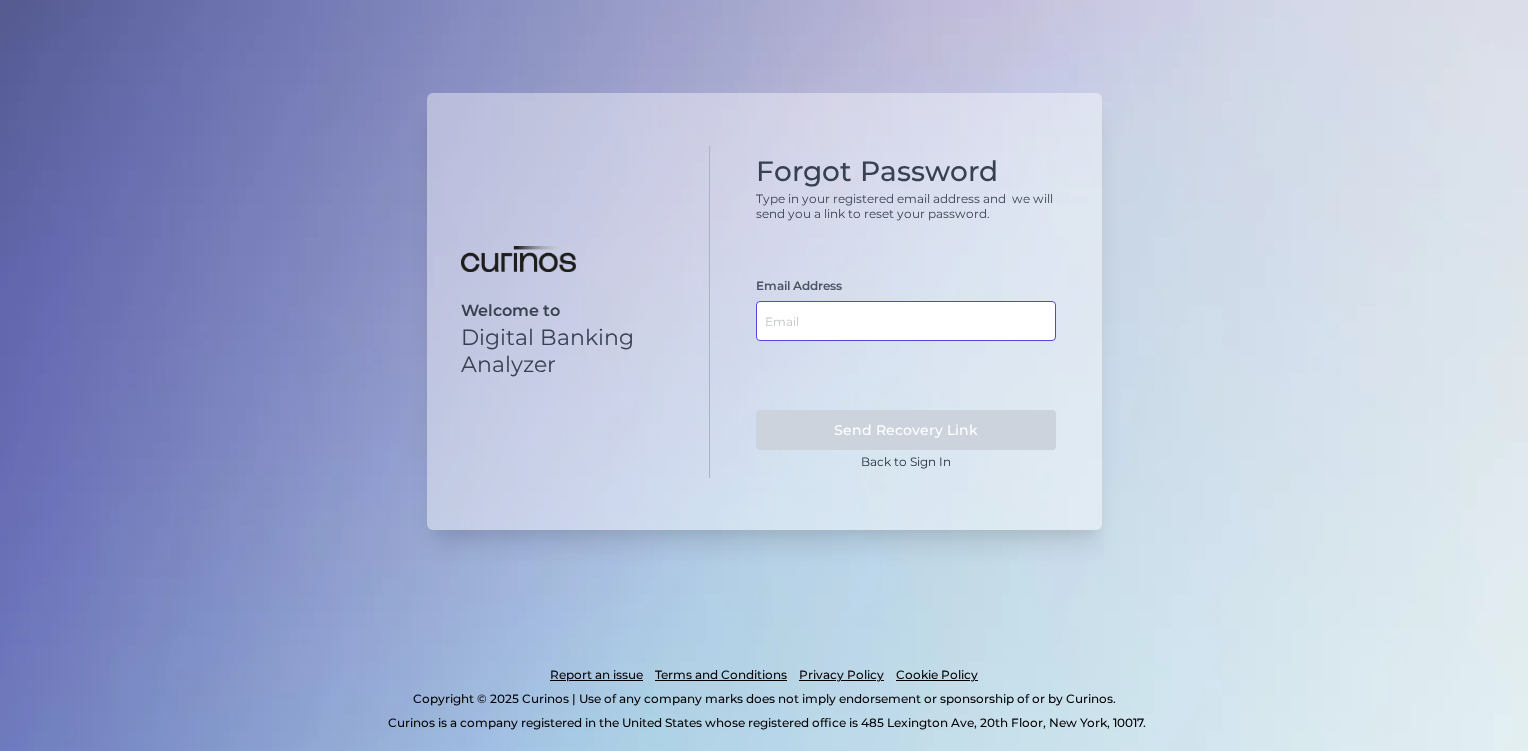 click at bounding box center [906, 321] 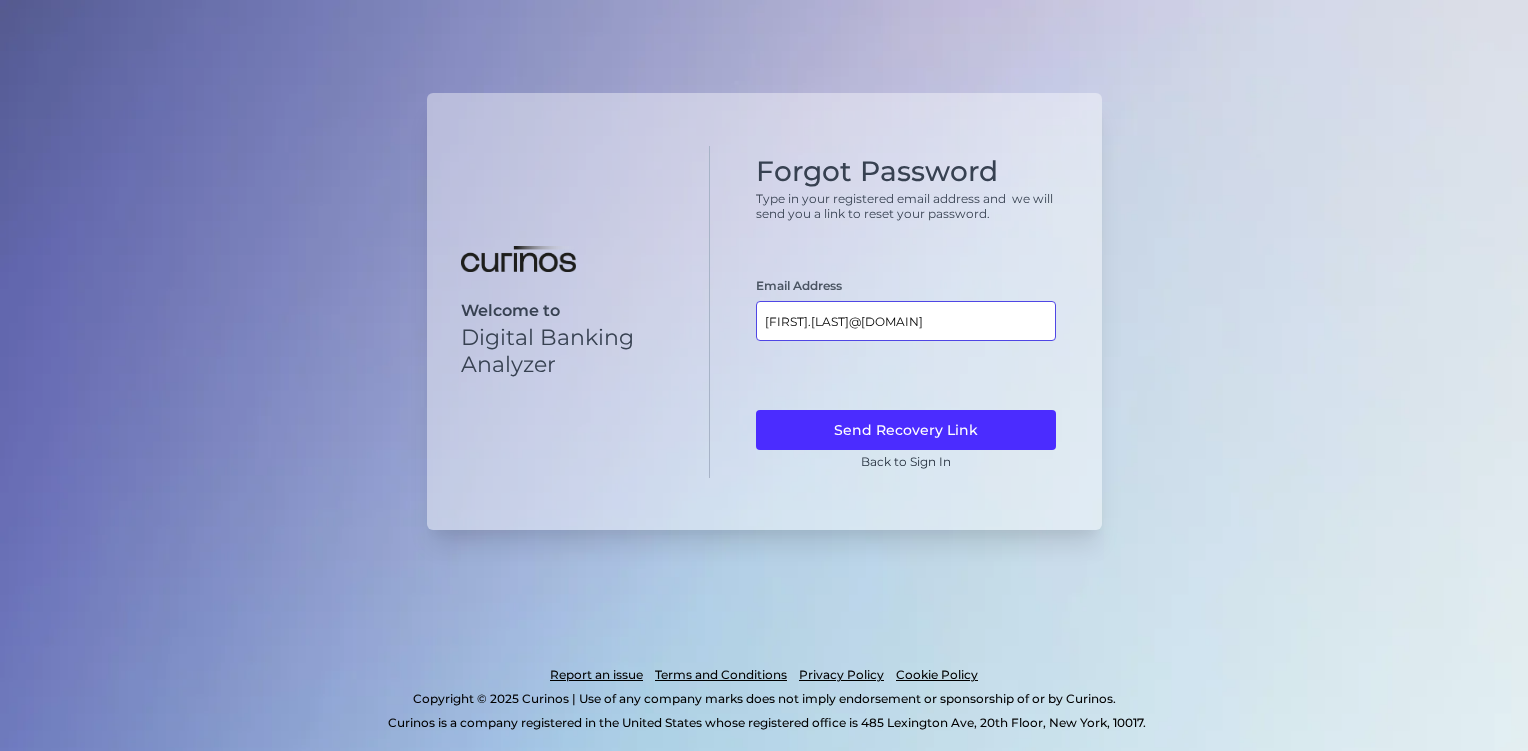 type on "[EMAIL]" 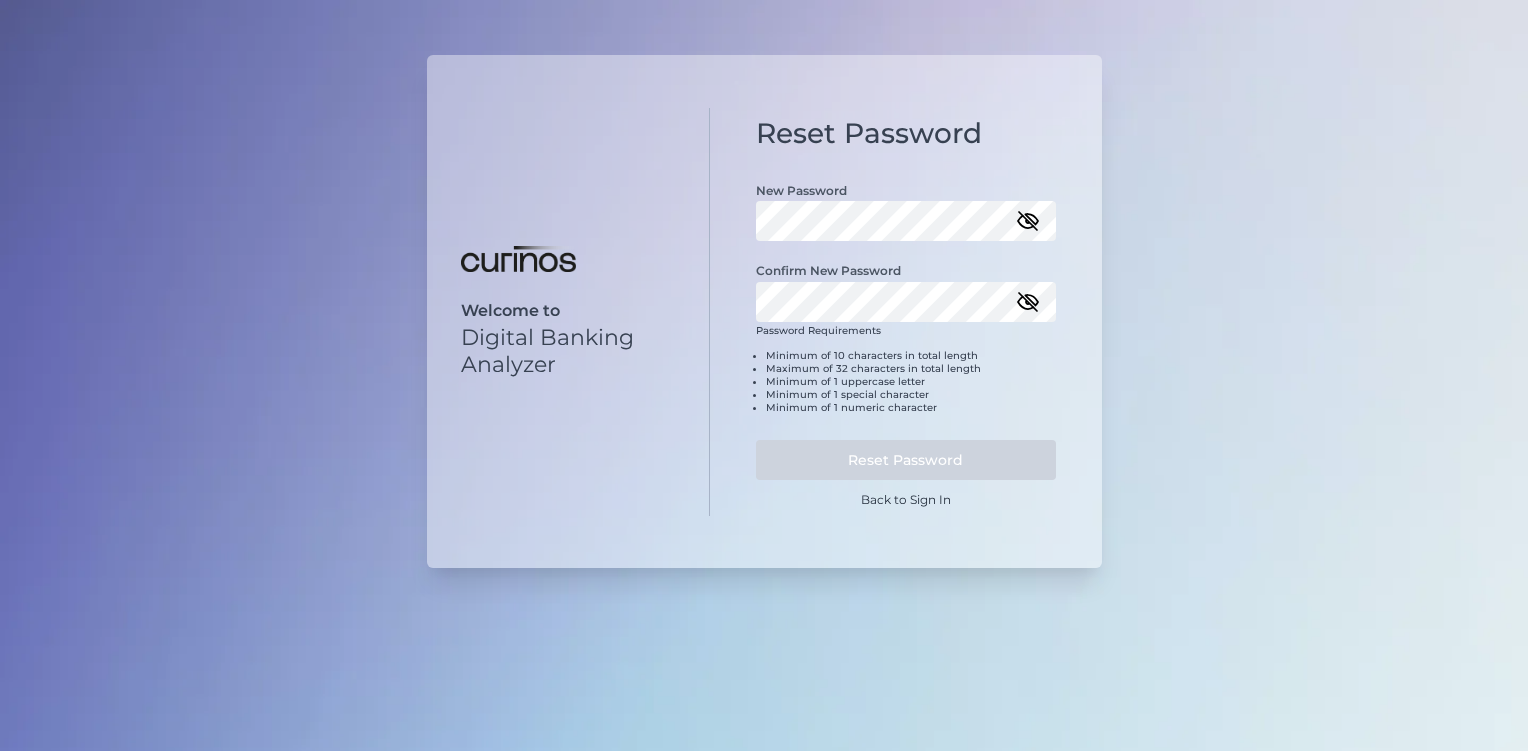 scroll, scrollTop: 0, scrollLeft: 0, axis: both 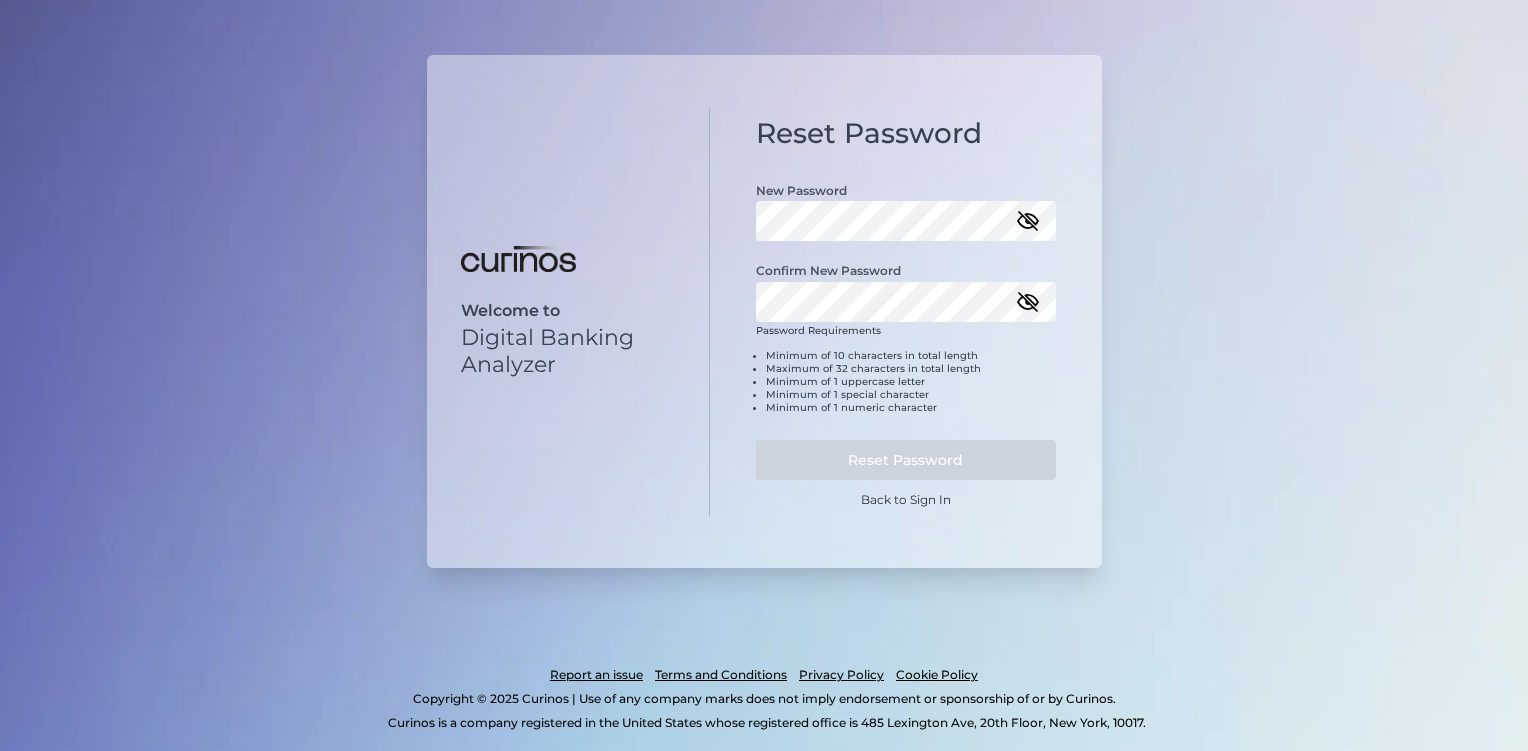 click 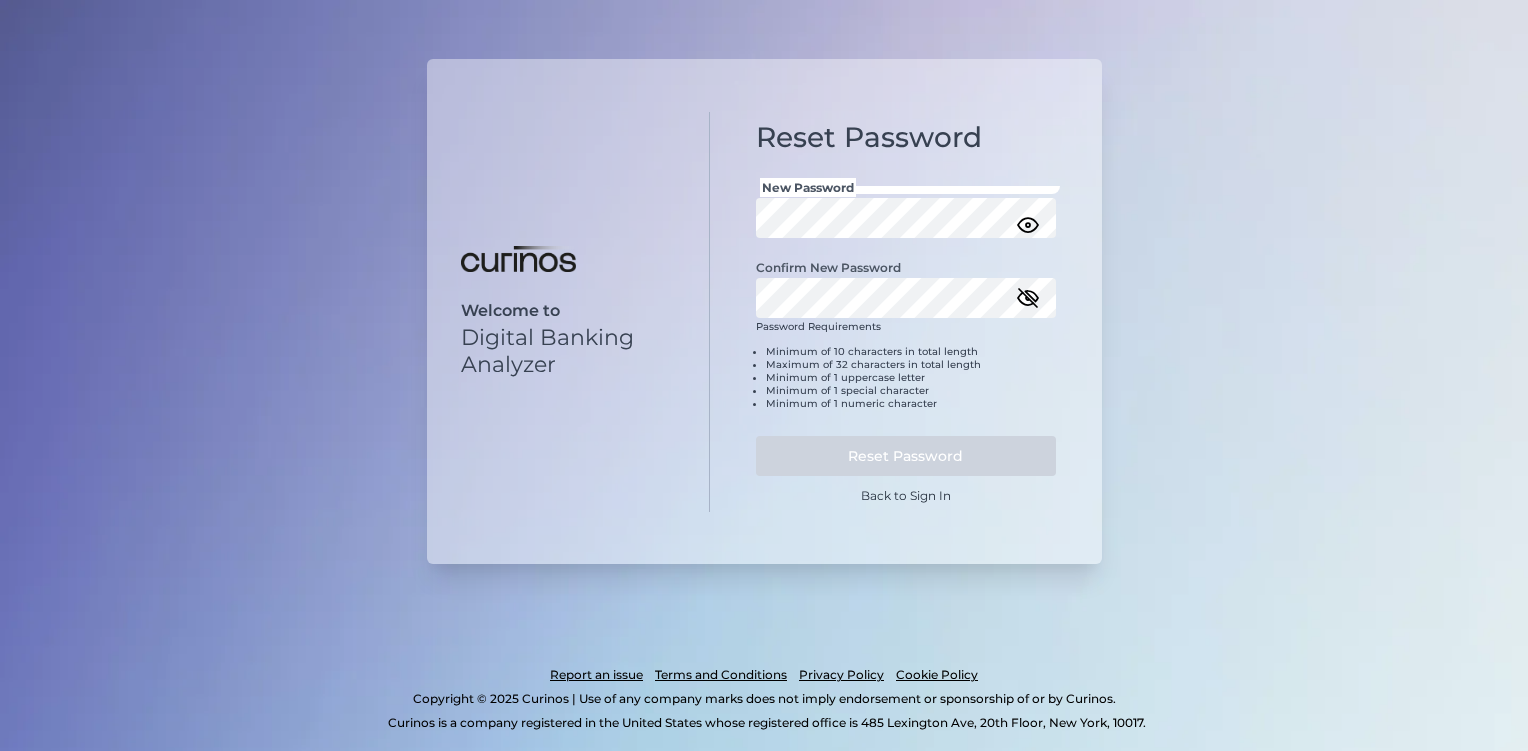 click 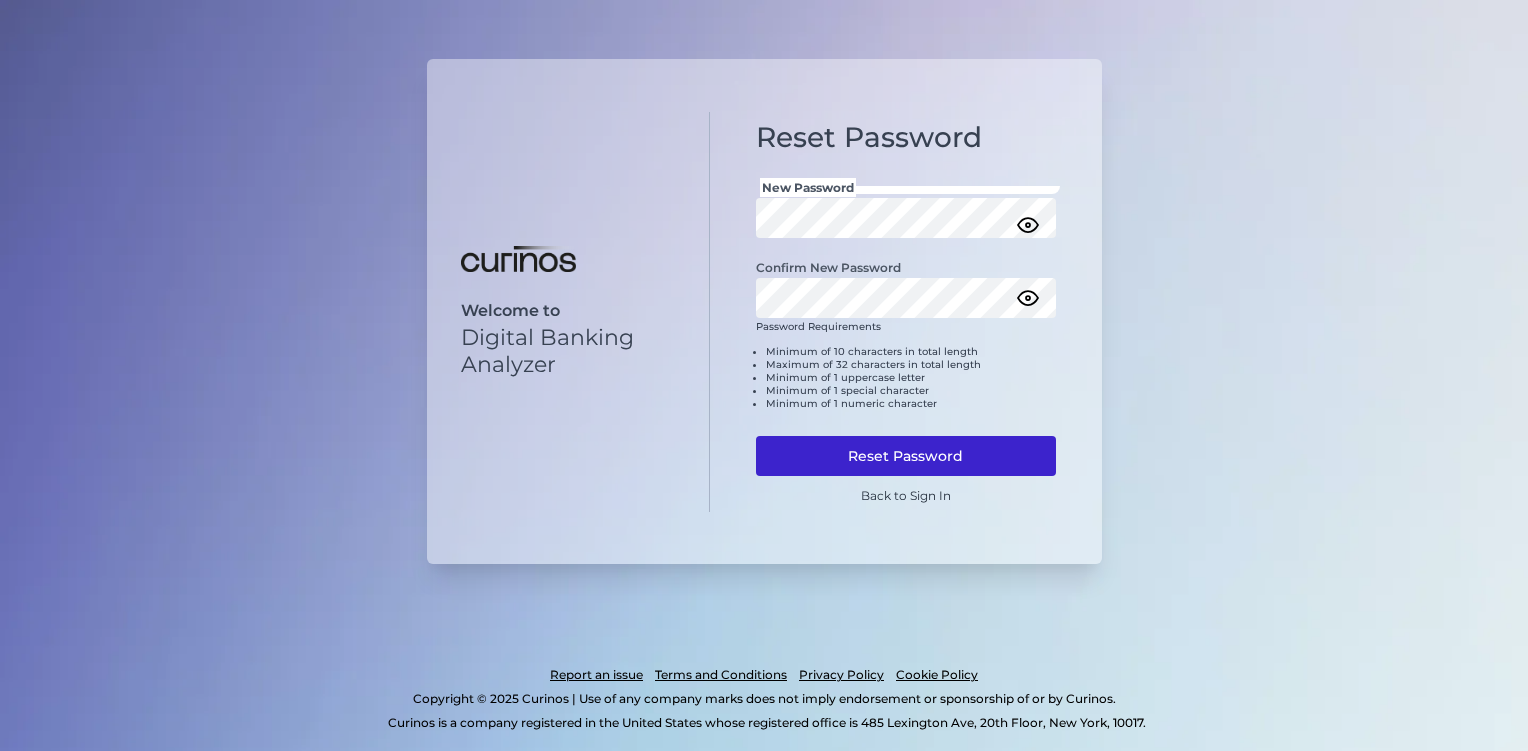 click on "Reset Password" at bounding box center (906, 456) 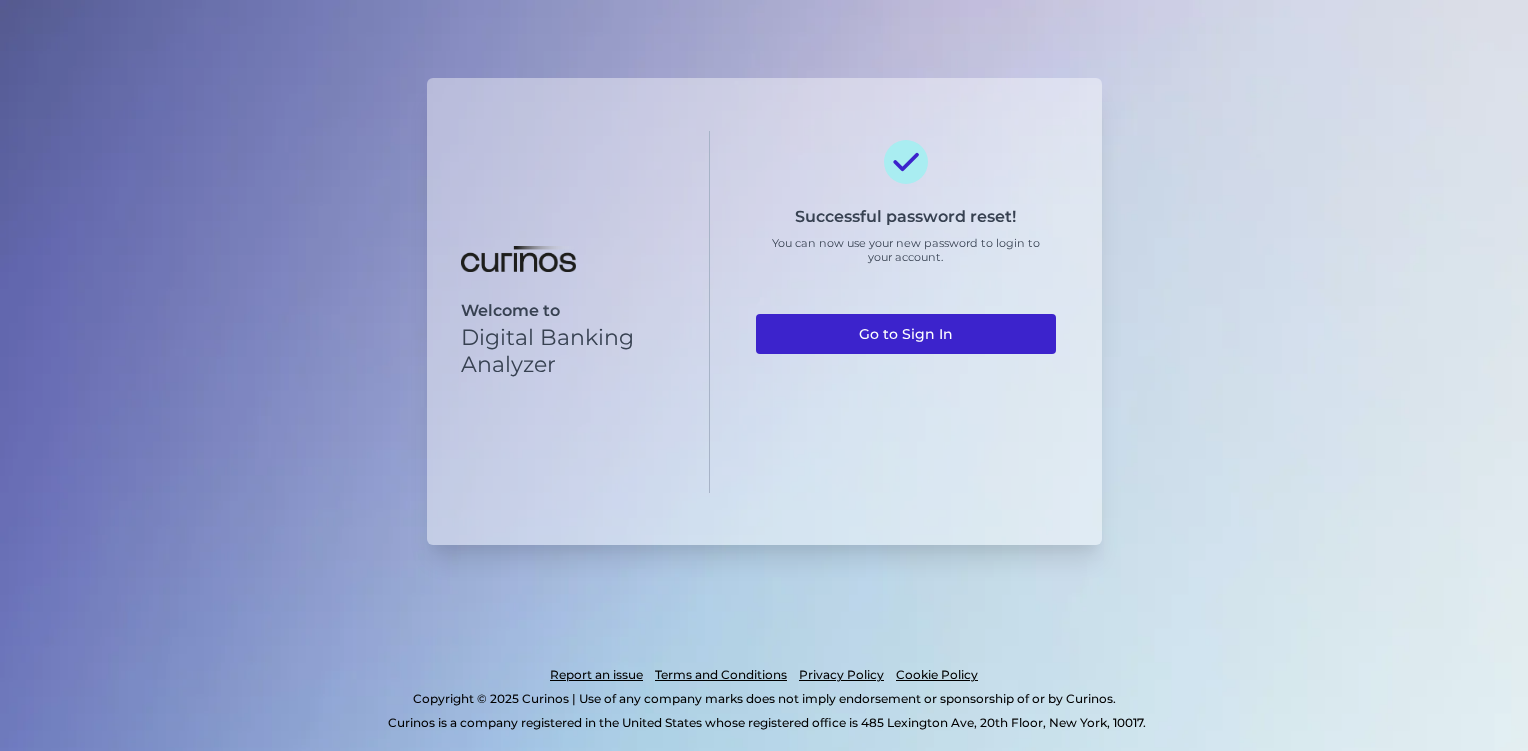 click on "Go to Sign In" at bounding box center [906, 334] 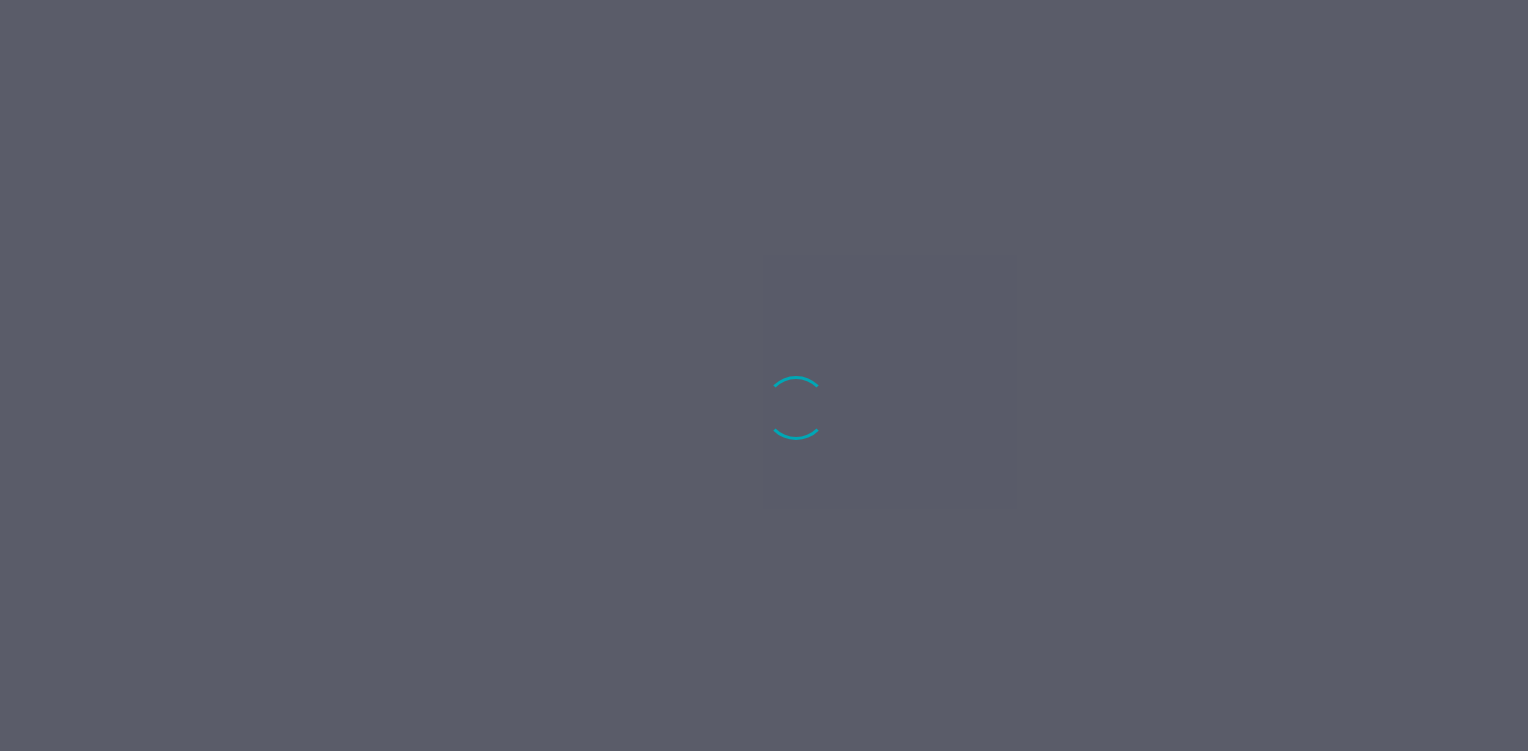 scroll, scrollTop: 0, scrollLeft: 0, axis: both 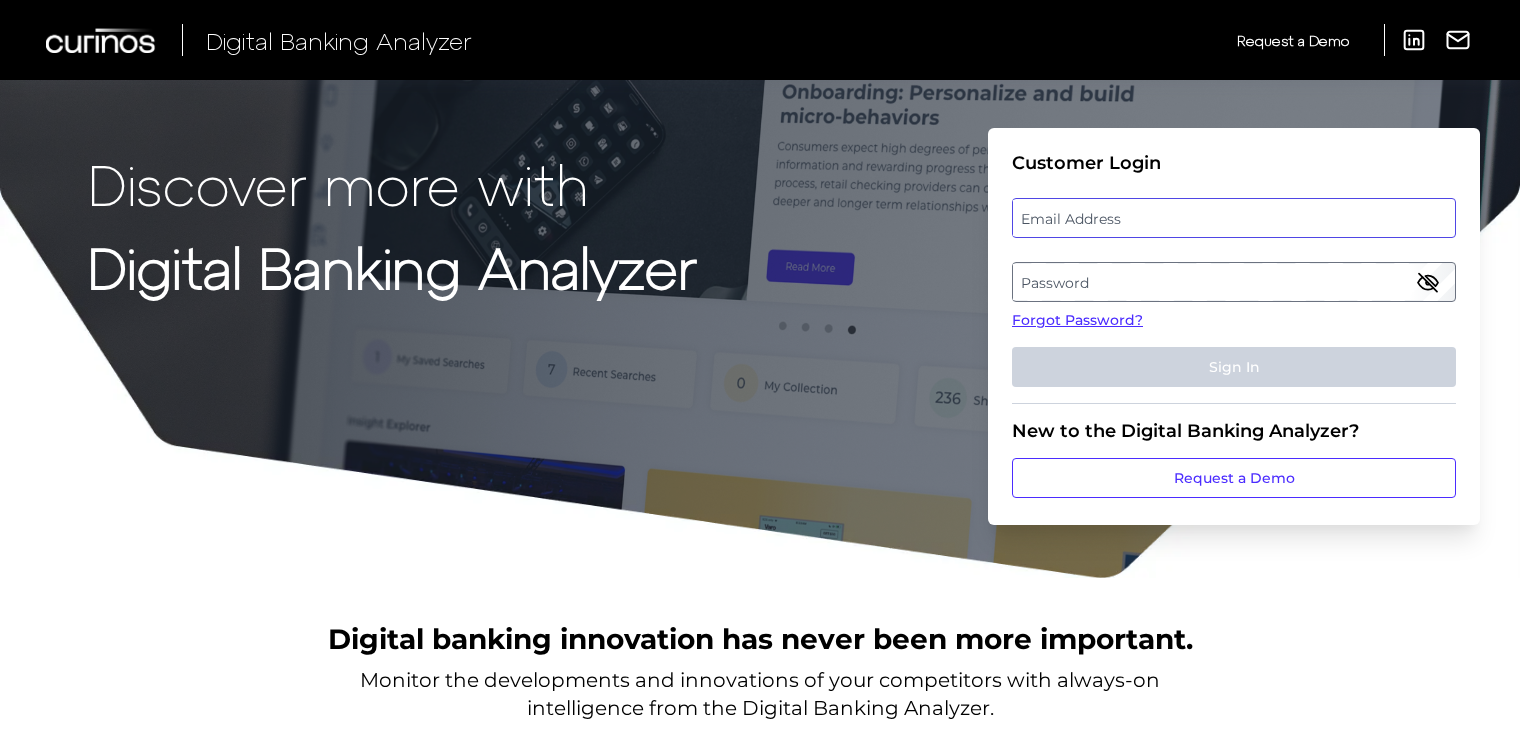 type on "[EMAIL]" 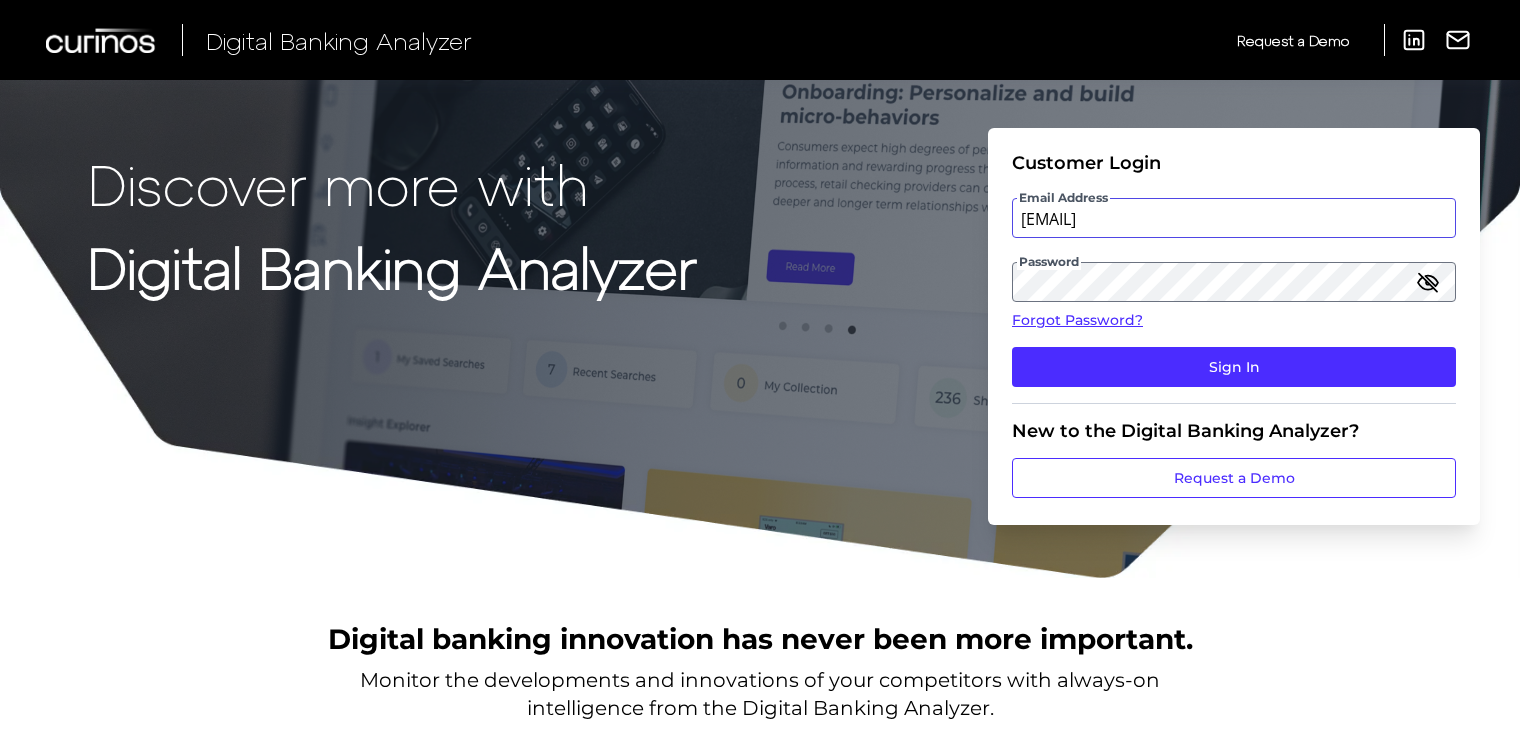 click on "[EMAIL]" at bounding box center [1234, 218] 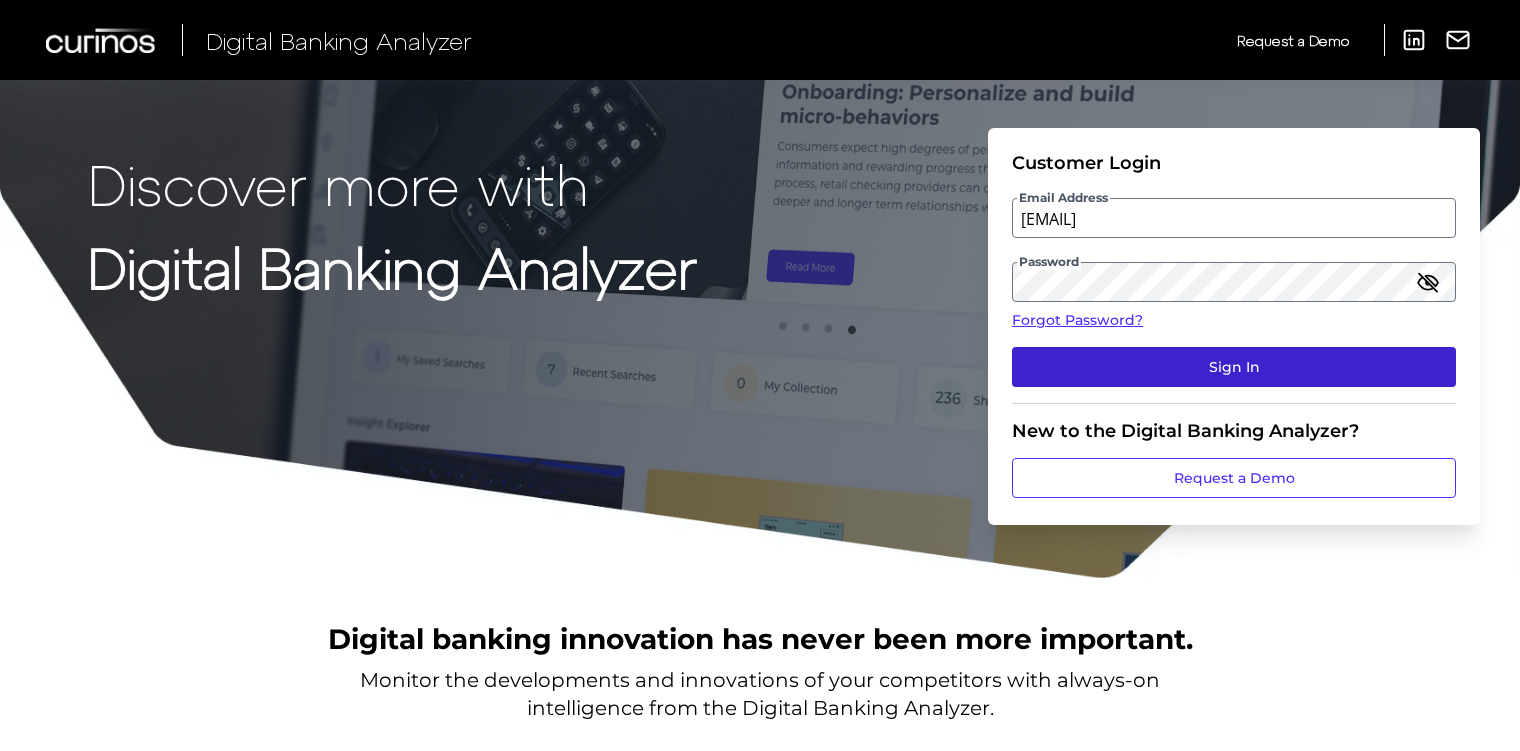 click on "Sign In" at bounding box center [1234, 367] 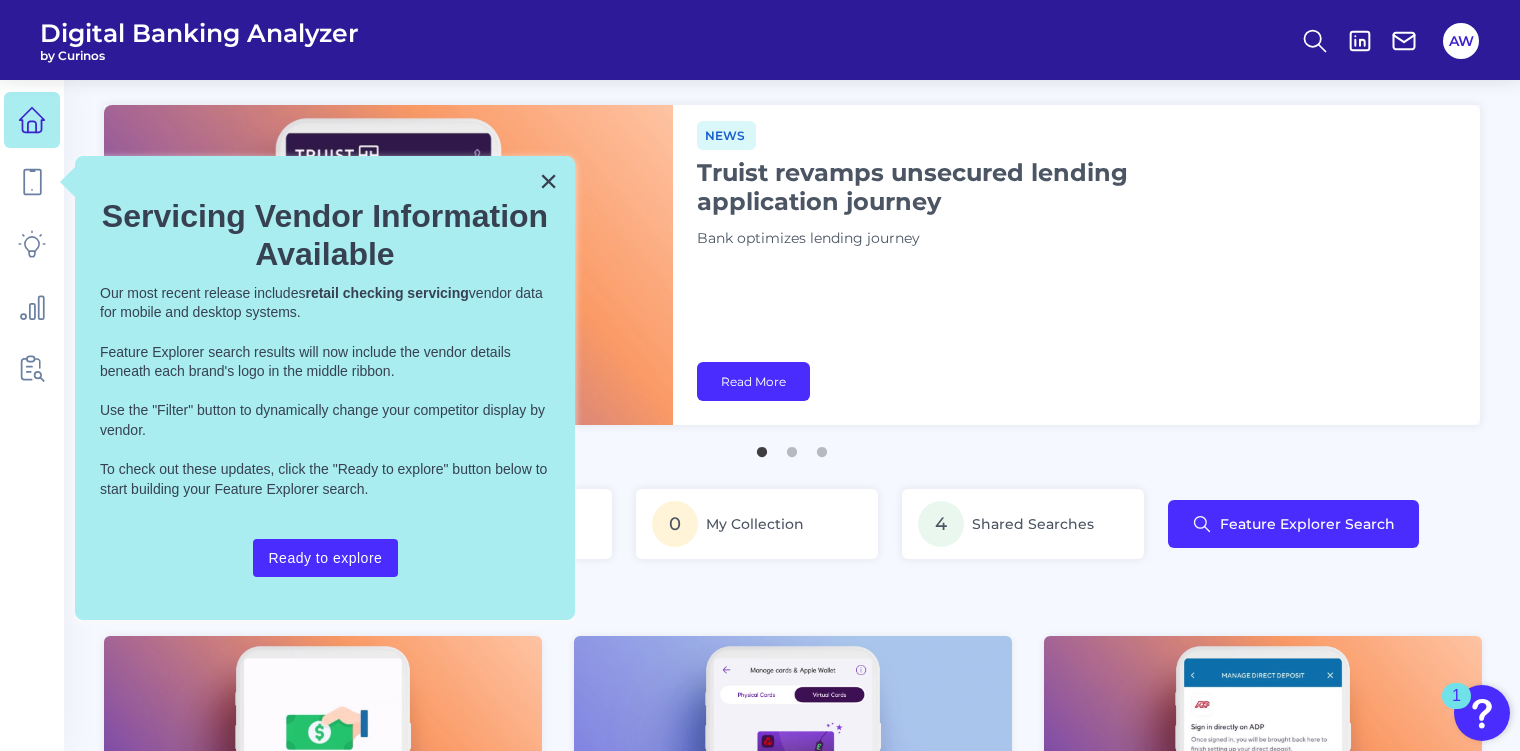 click on "× Servicing Vendor Information Available Our most recent release includes  retail checking servicing  vendor data for mobile and desktop systems.  Feature Explorer search results will now include the vendor details beneath each brand's logo in the middle ribbon.  Use the "Filter" button to dynamically change your competitor display by vendor.  To check out these updates, click the "Ready to explore" button below to start building your Feature Explorer search.  Ready to explore" at bounding box center (325, 388) 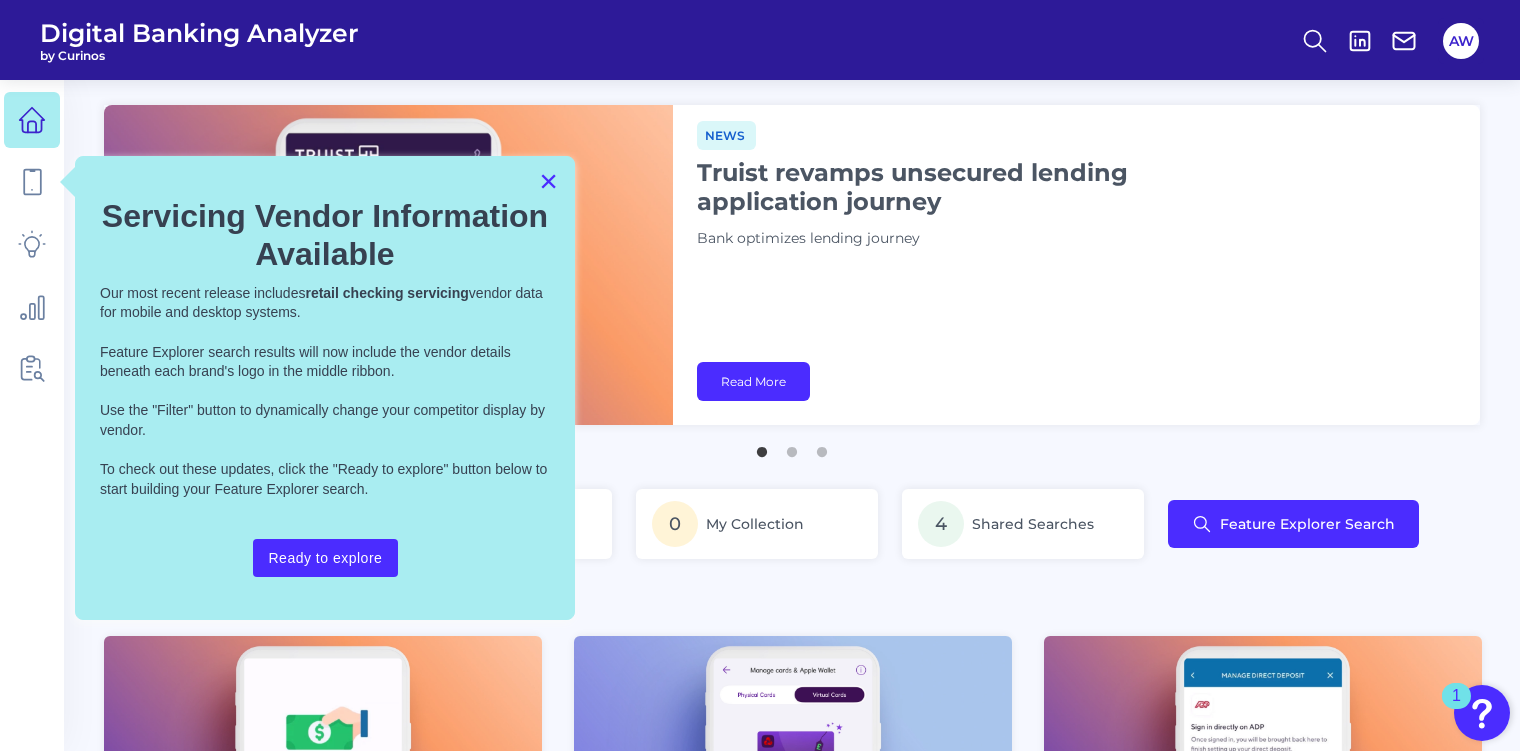 click on "×" at bounding box center [548, 181] 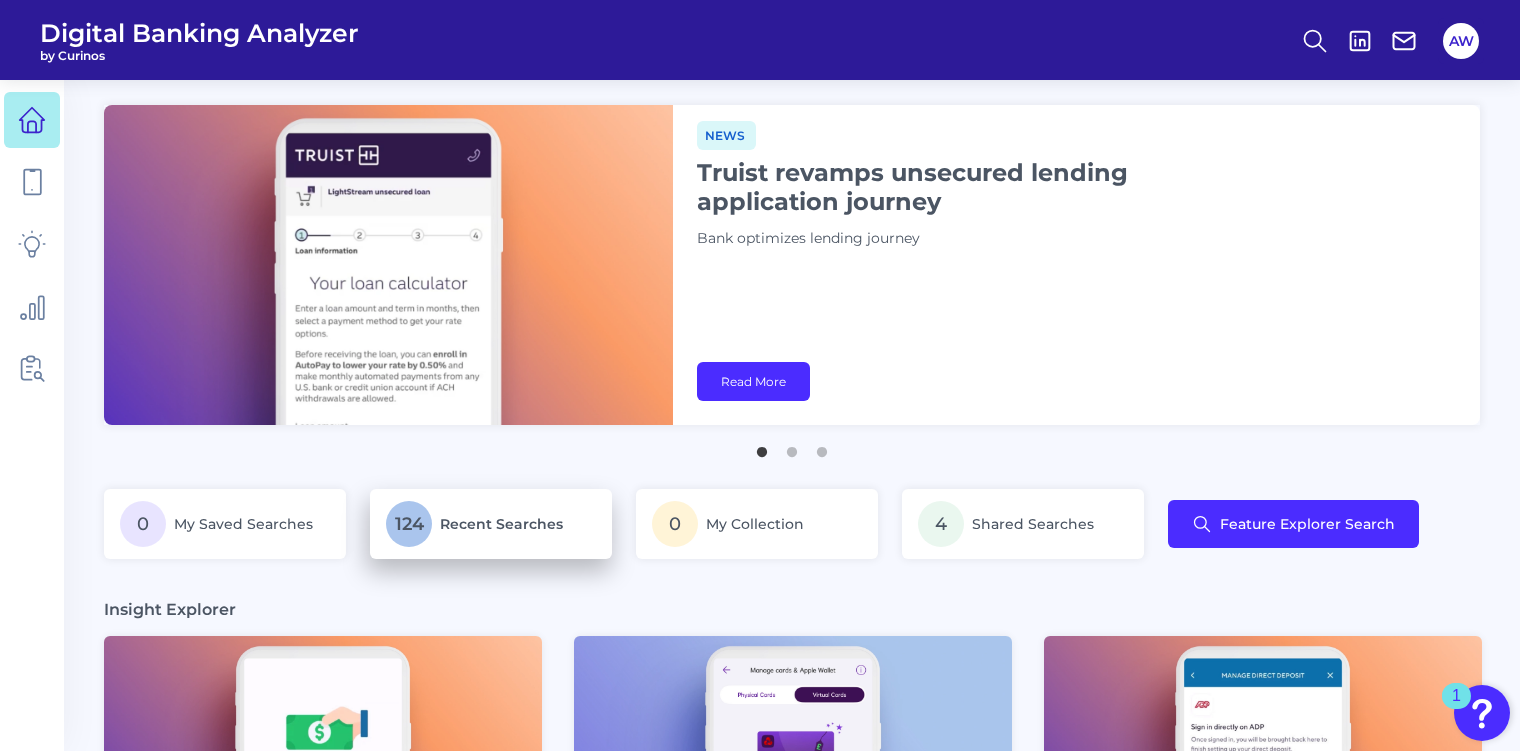click on "Recent Searches" at bounding box center [501, 524] 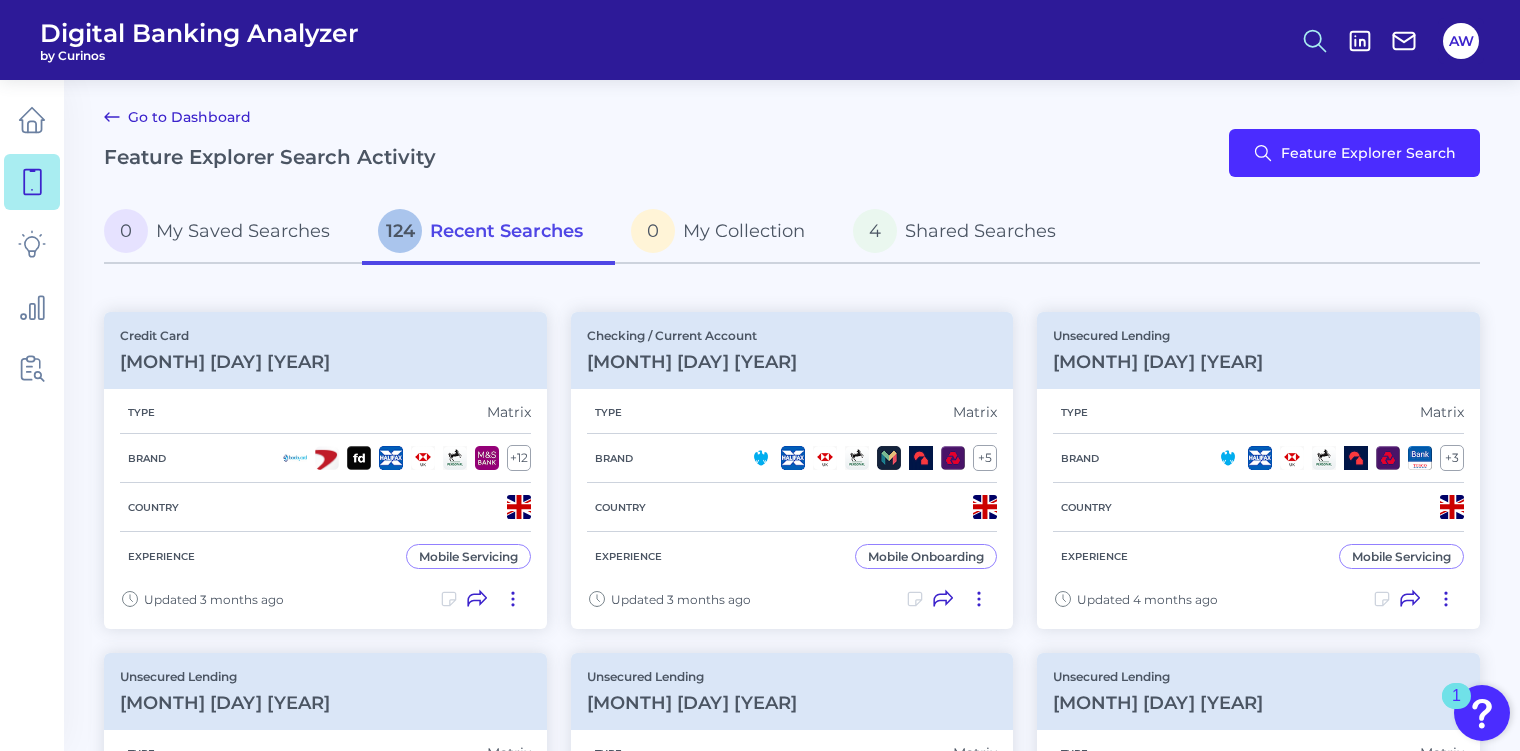 click 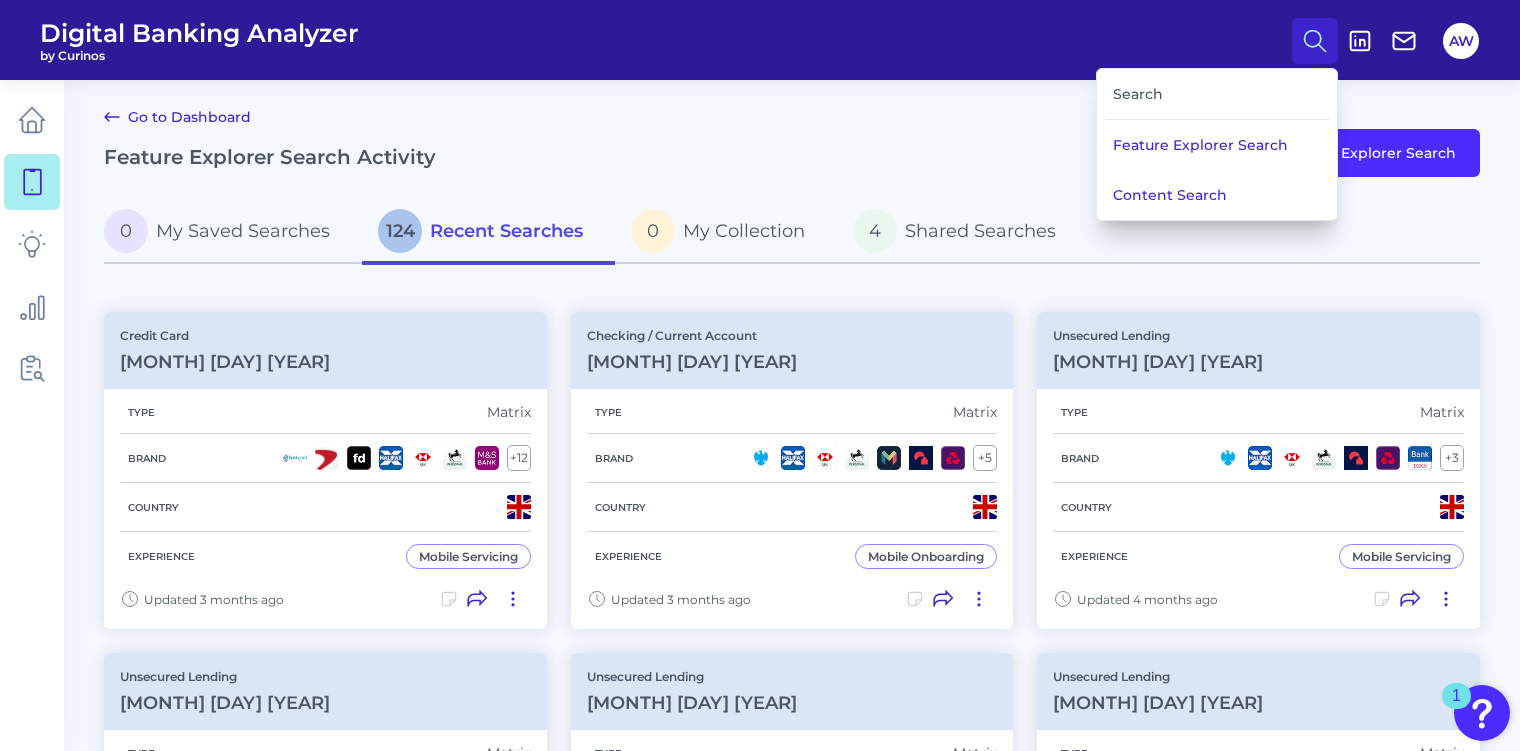 click on "Search" at bounding box center (1217, 94) 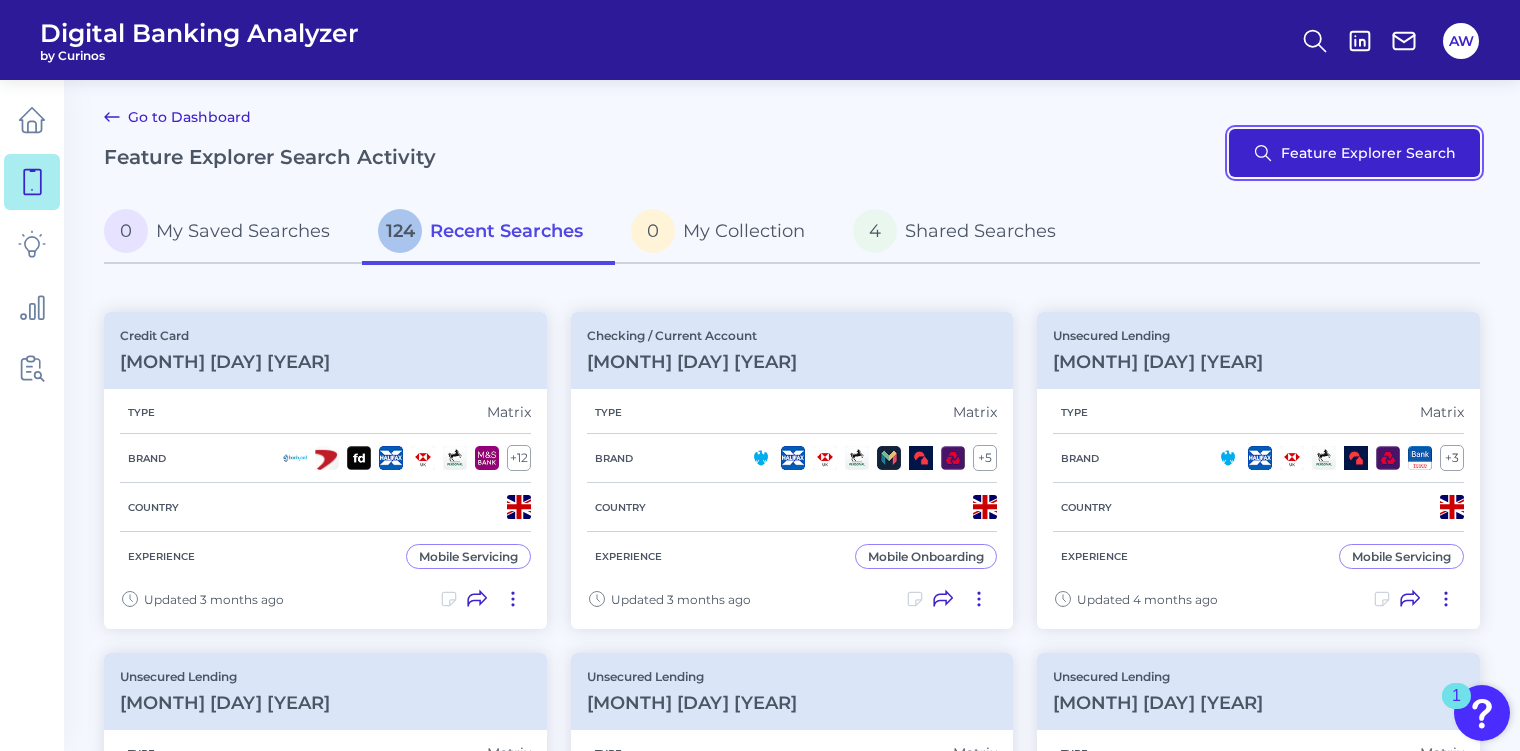 click on "Feature Explorer Search" at bounding box center [1354, 153] 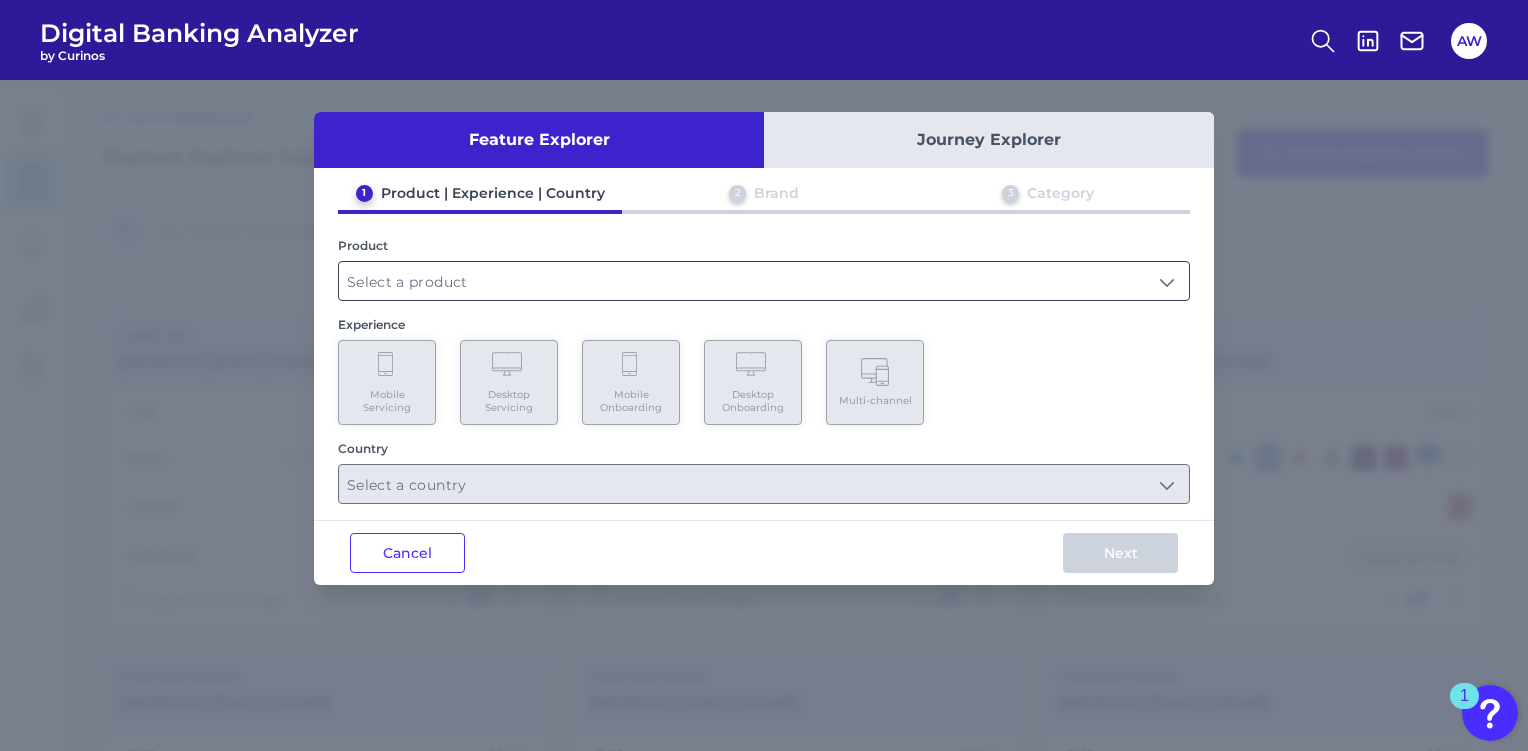 click at bounding box center (764, 281) 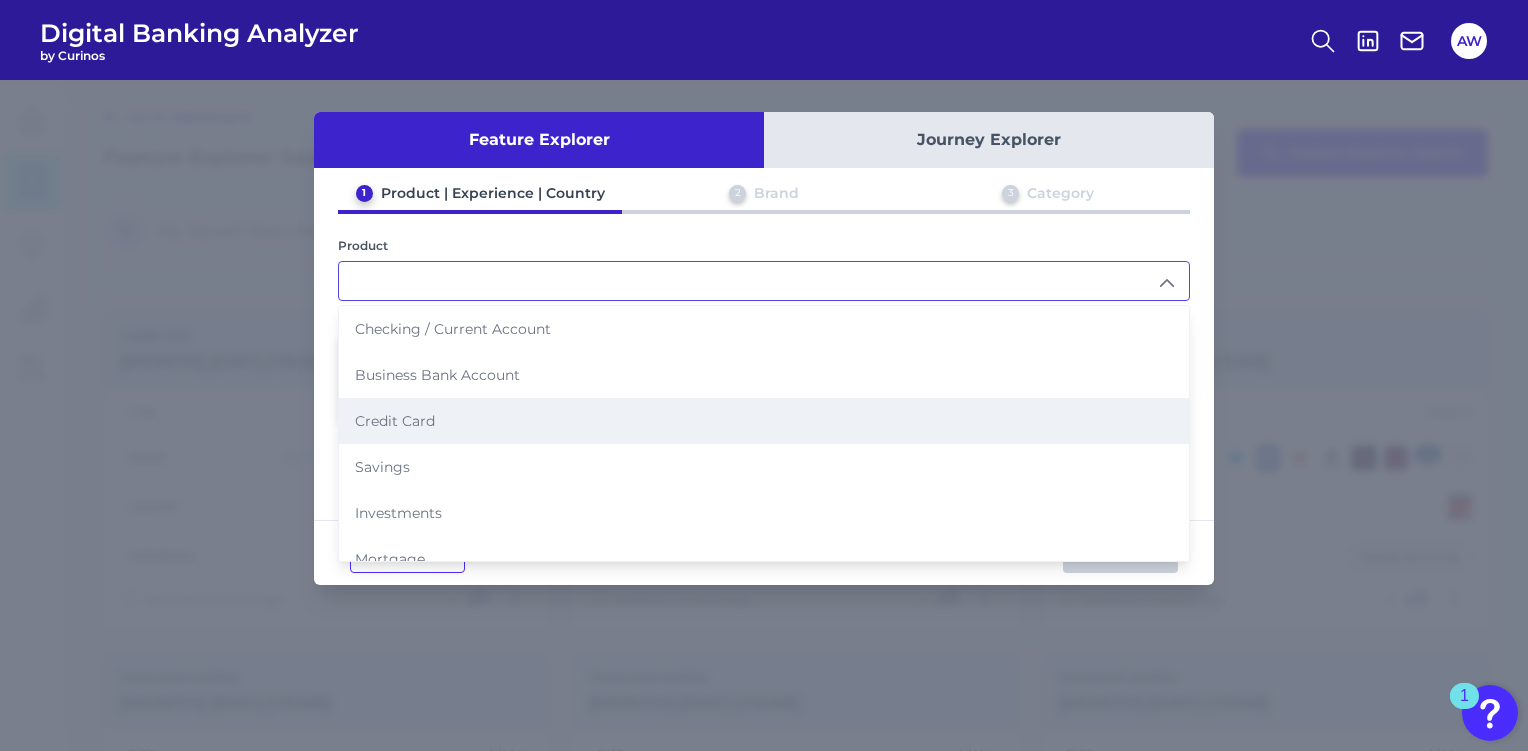 click on "Credit Card" at bounding box center (764, 421) 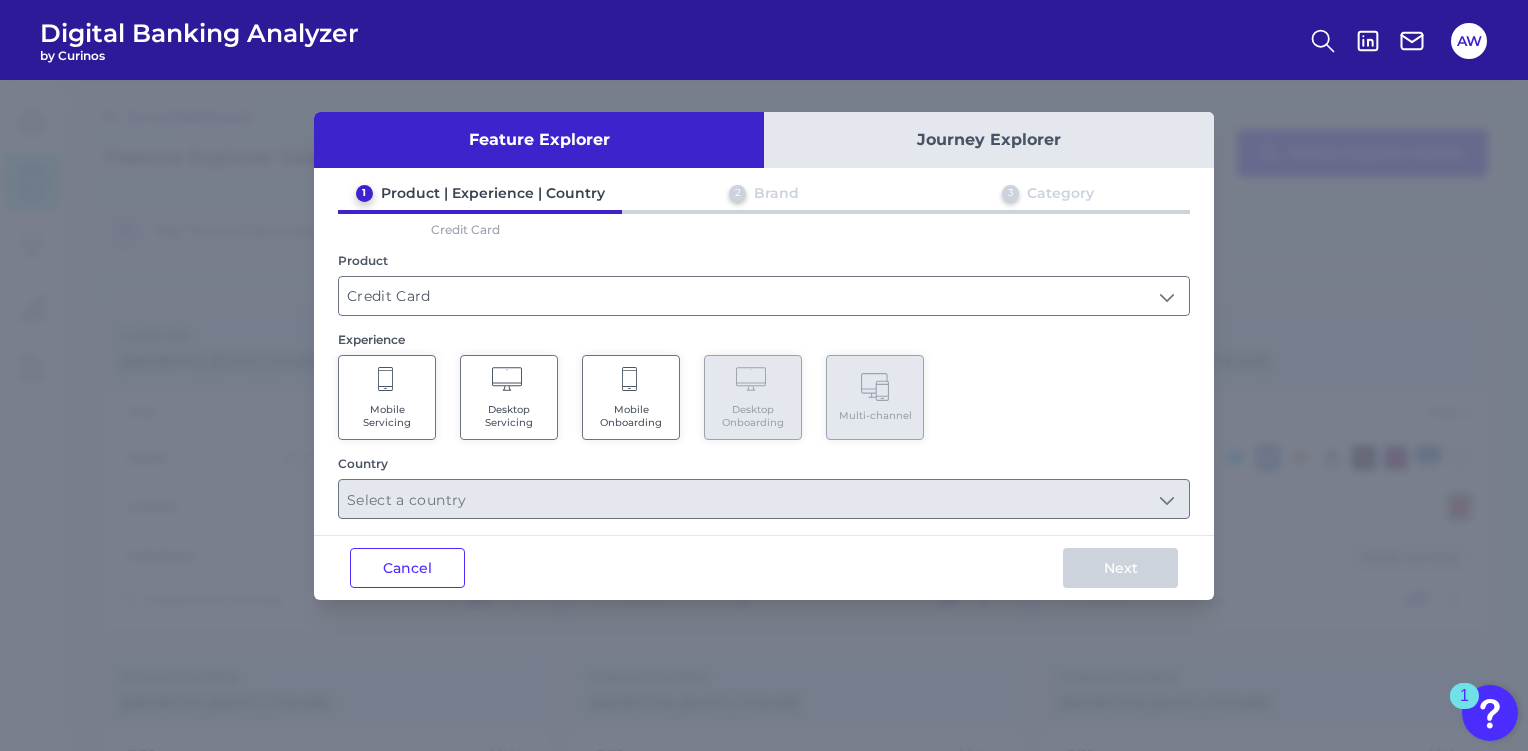 click on "Mobile Onboarding" at bounding box center [631, 397] 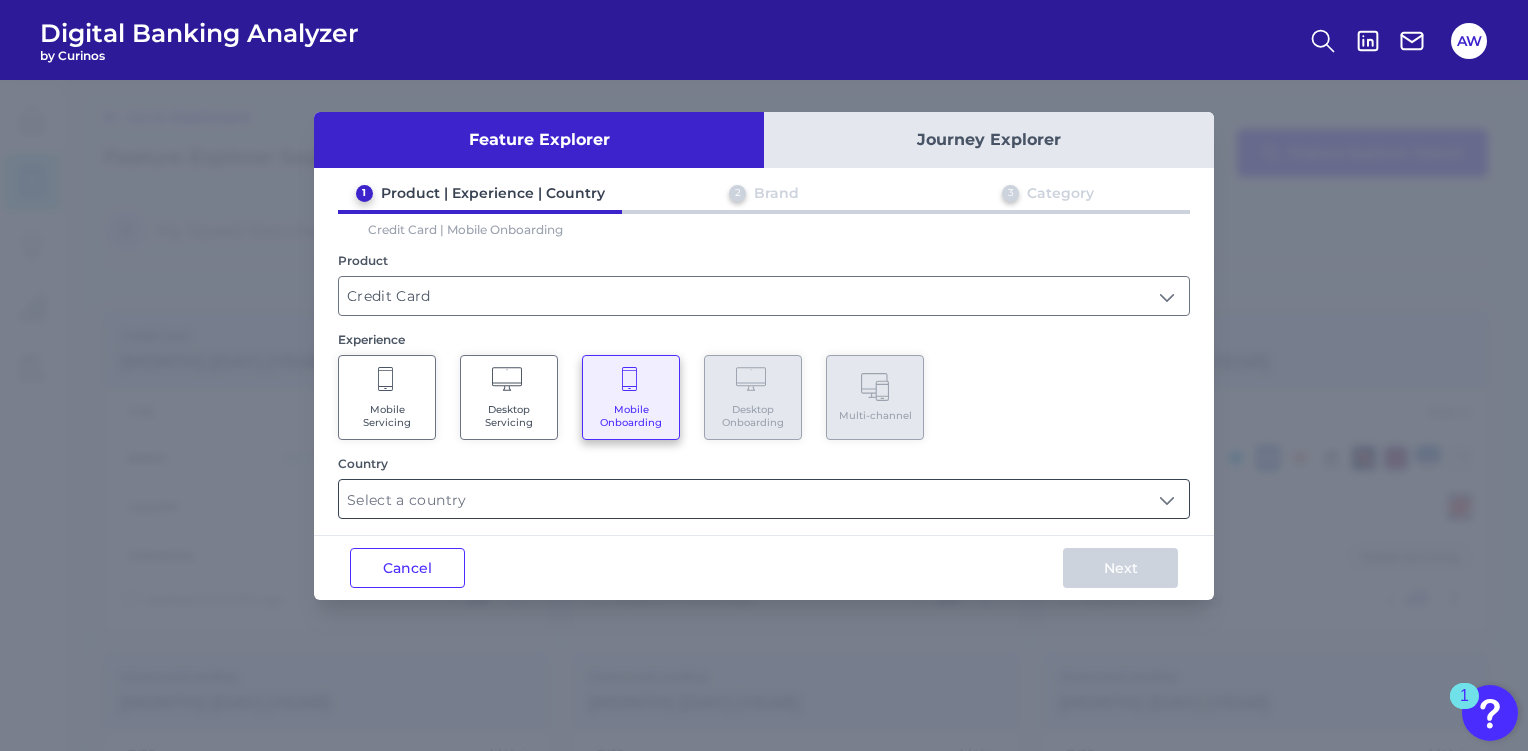 click at bounding box center [764, 499] 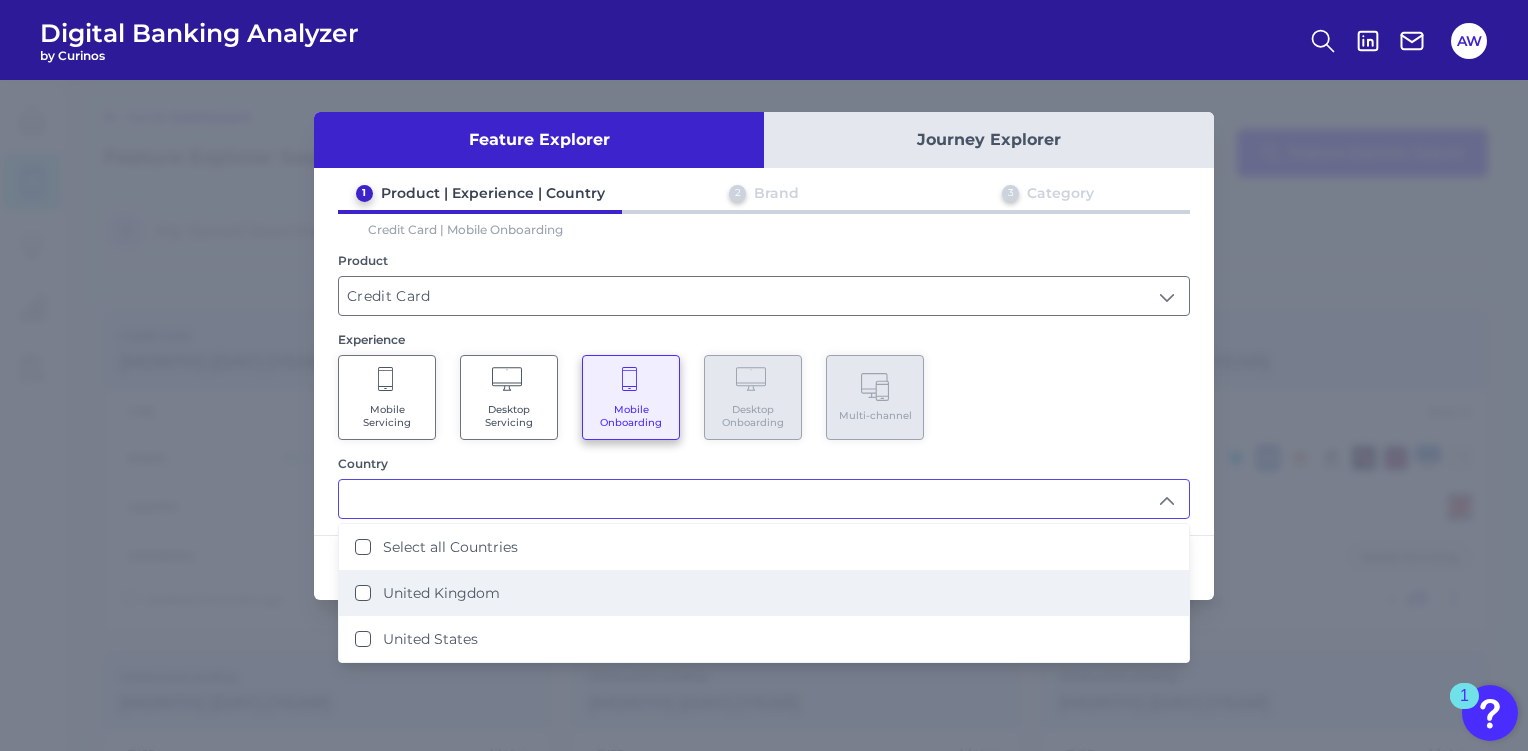 click on "United Kingdom" at bounding box center [441, 593] 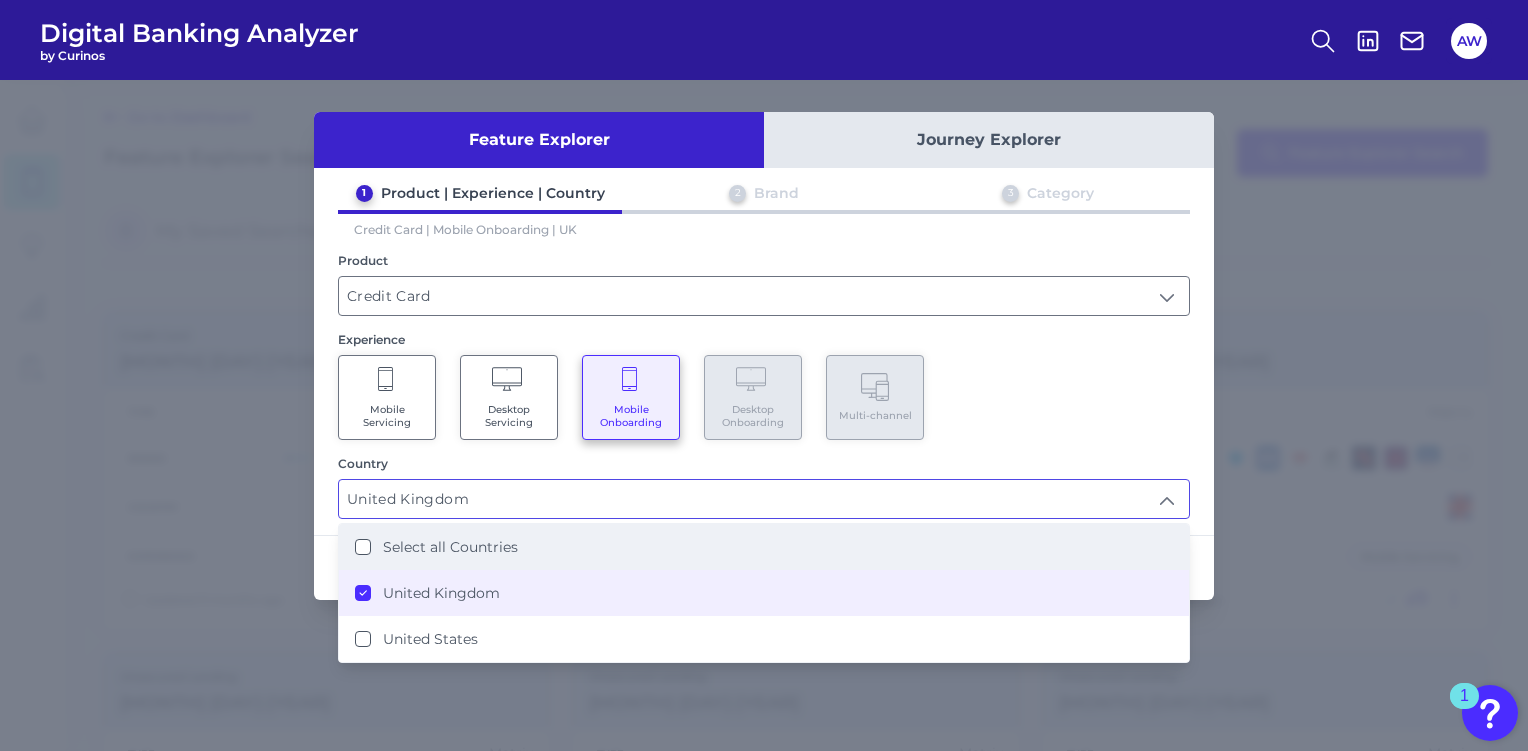 click on "Select all Countries" at bounding box center (450, 547) 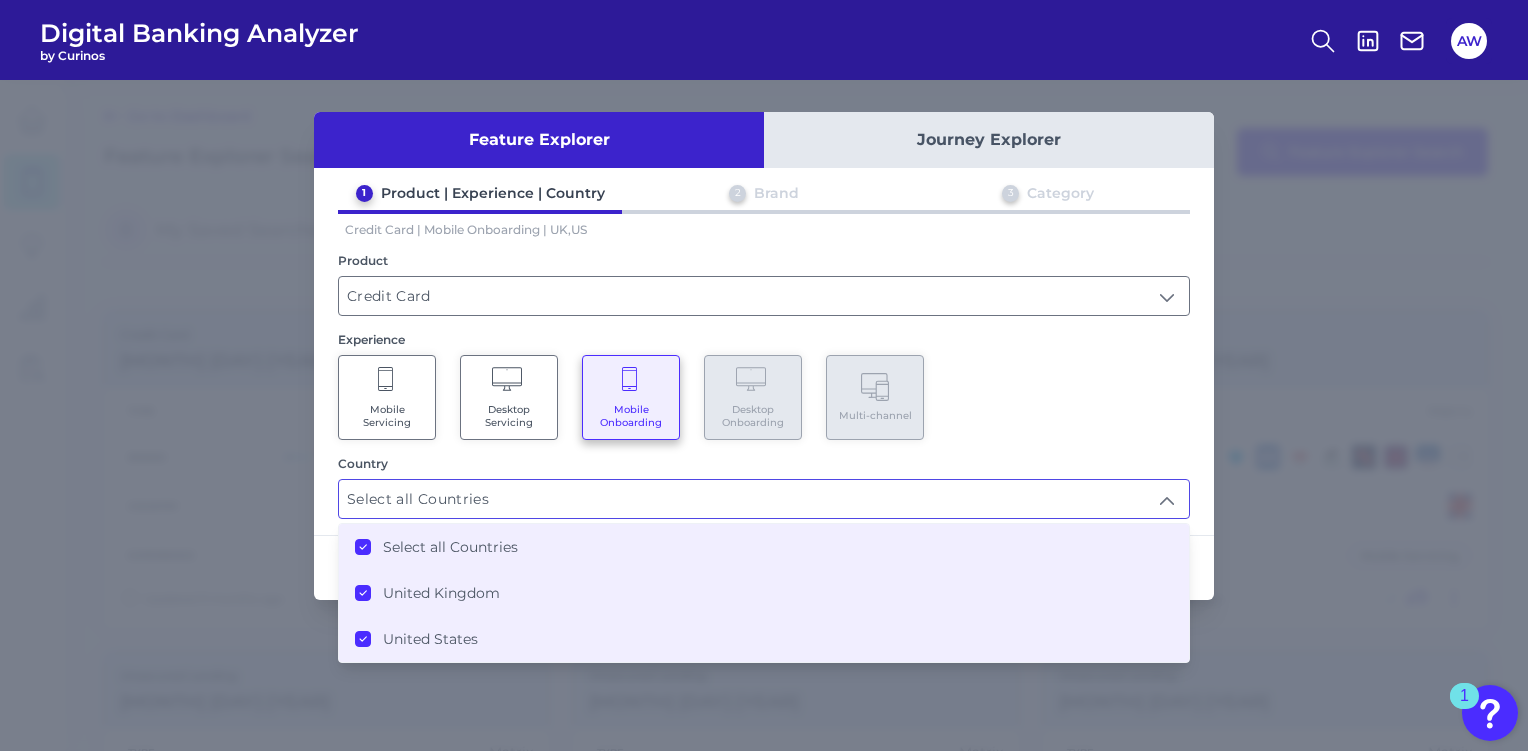 click on "Select all Countries" at bounding box center (764, 499) 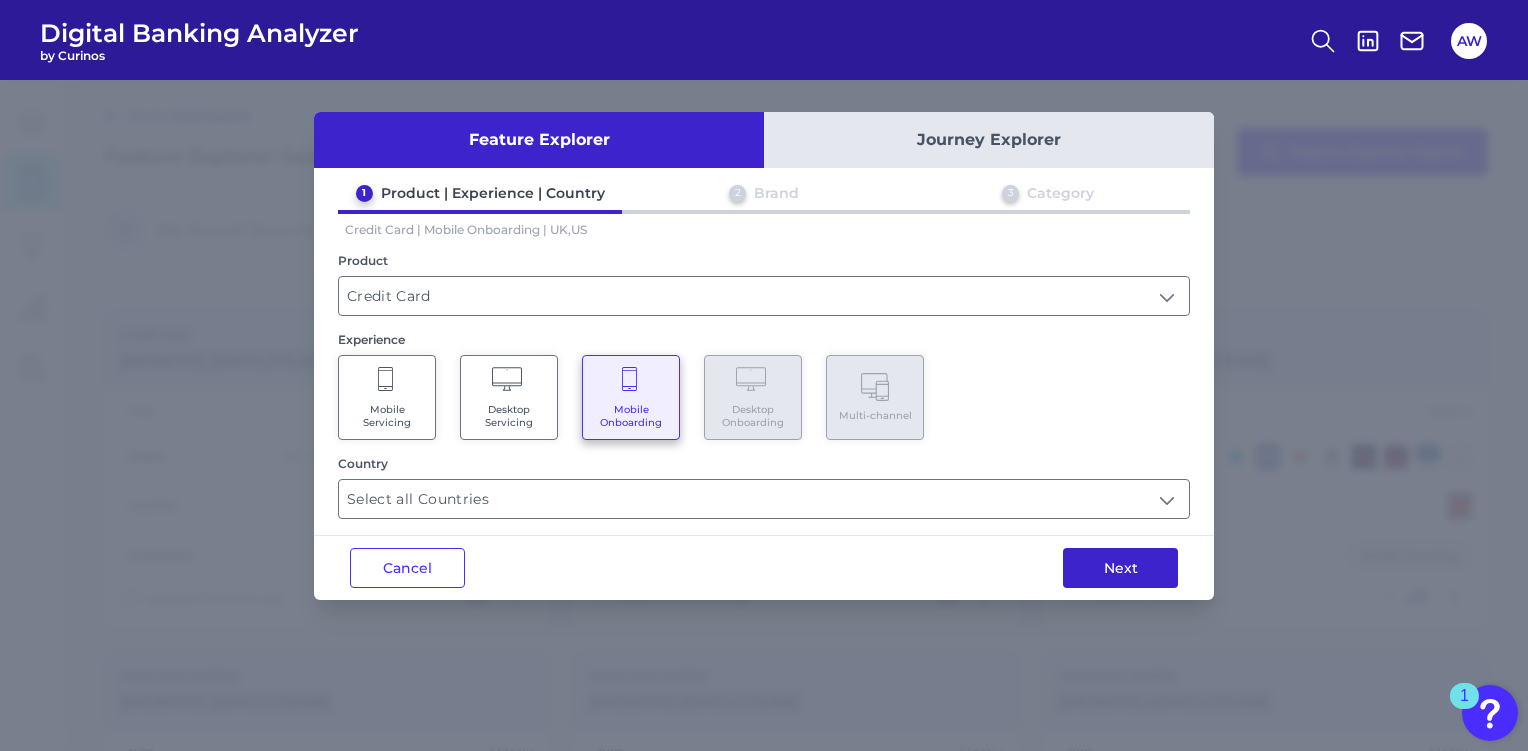 click on "Next" at bounding box center (1120, 568) 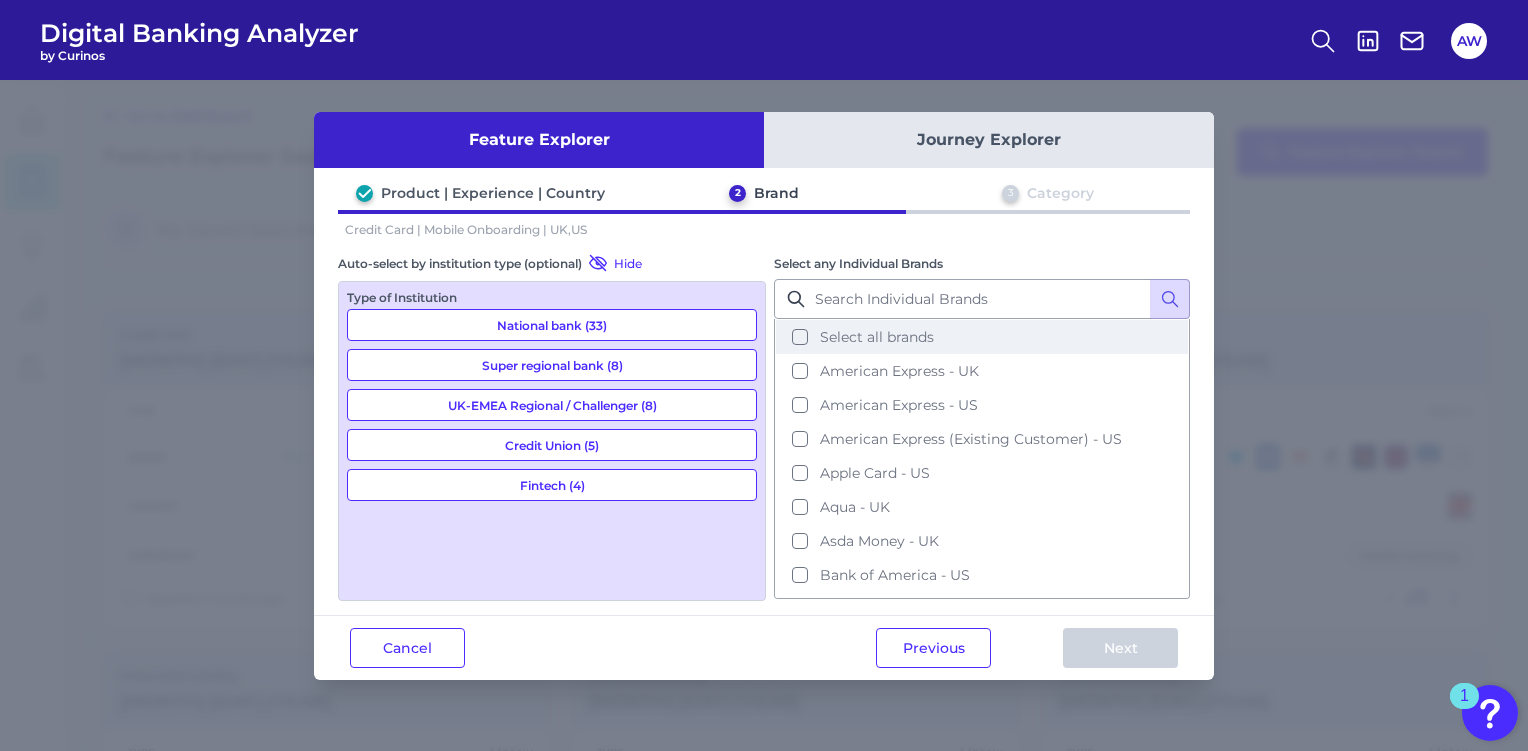 click on "Select all brands" at bounding box center (877, 337) 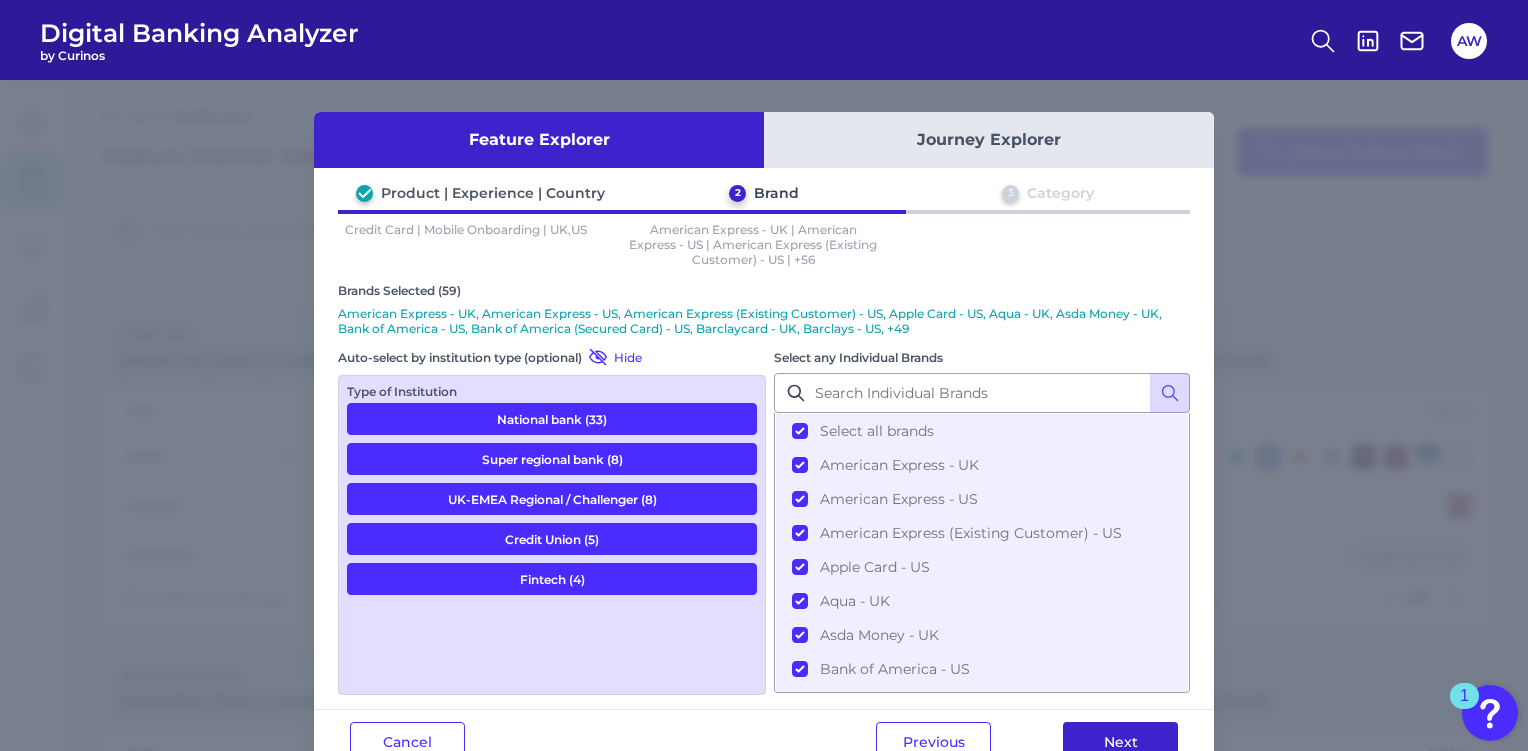 click on "Next" at bounding box center [1120, 742] 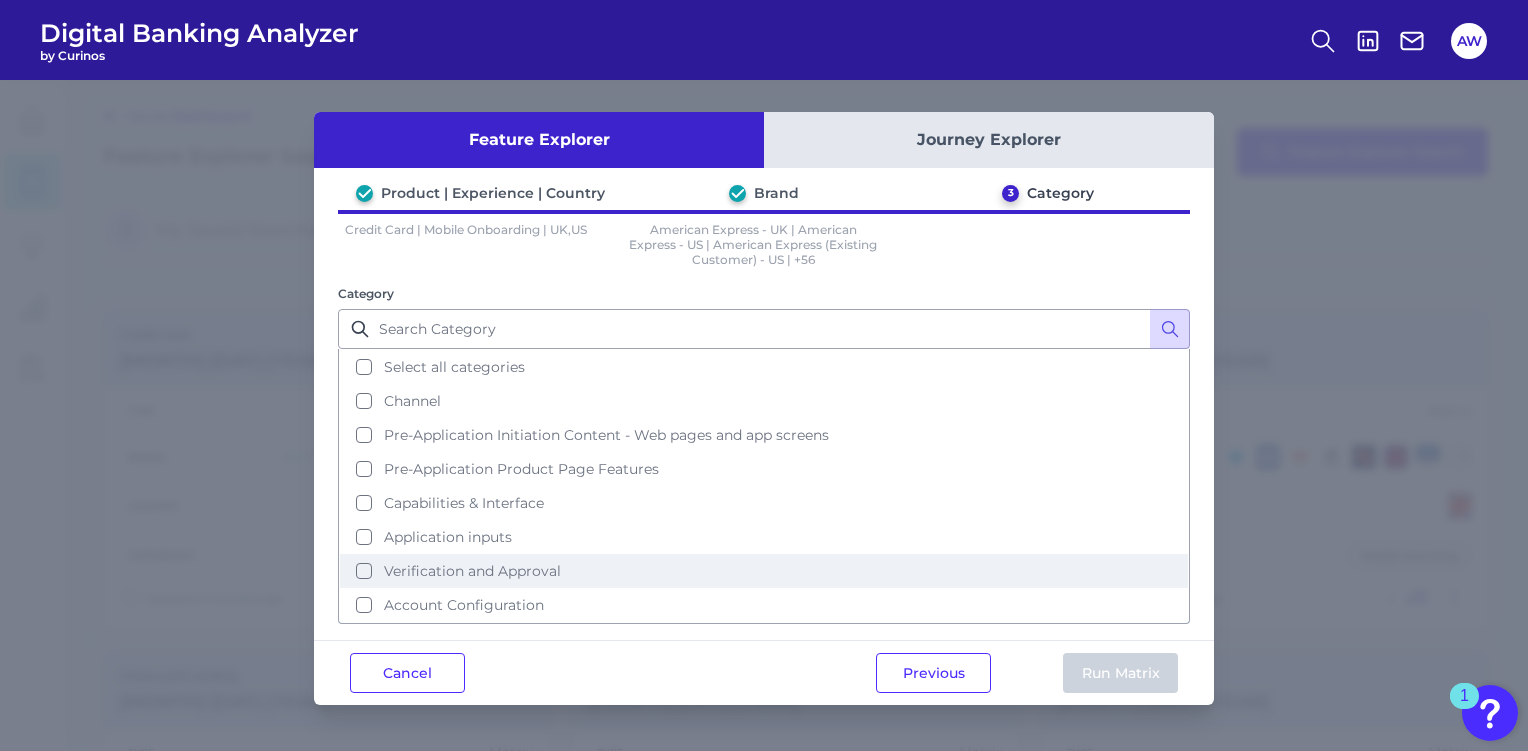click on "Verification and Approval" at bounding box center (764, 571) 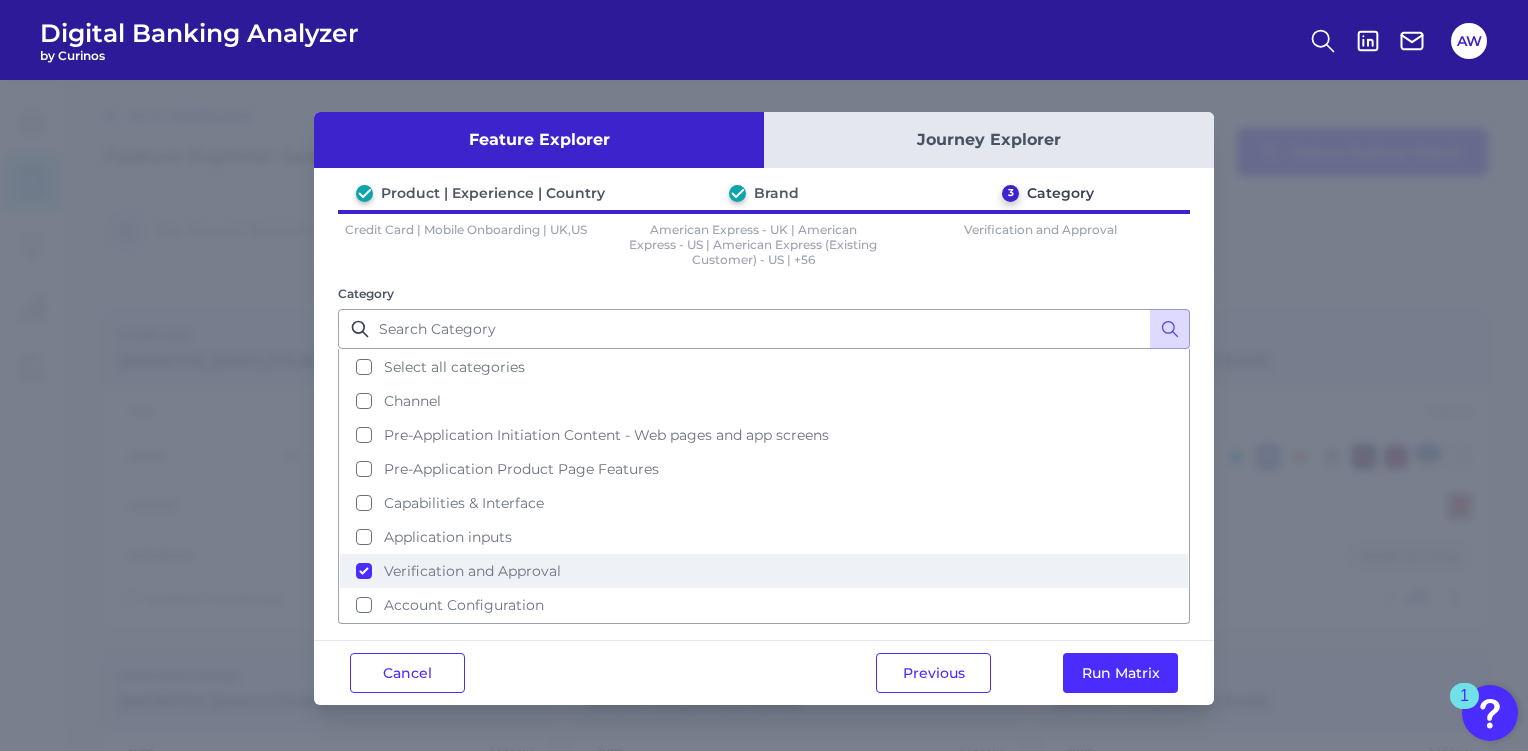 click on "Verification and Approval" at bounding box center [472, 571] 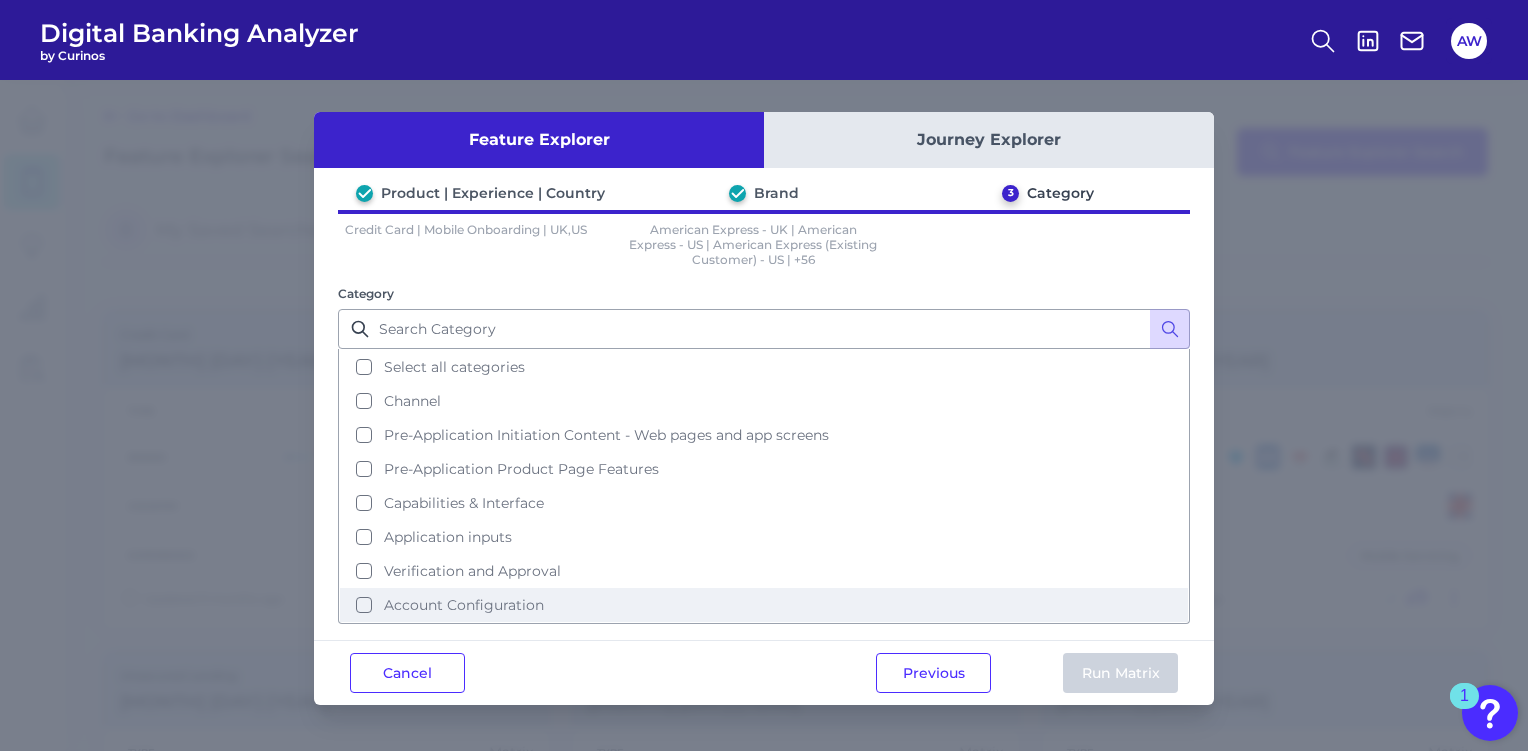 click on "Account Configuration" at bounding box center [464, 605] 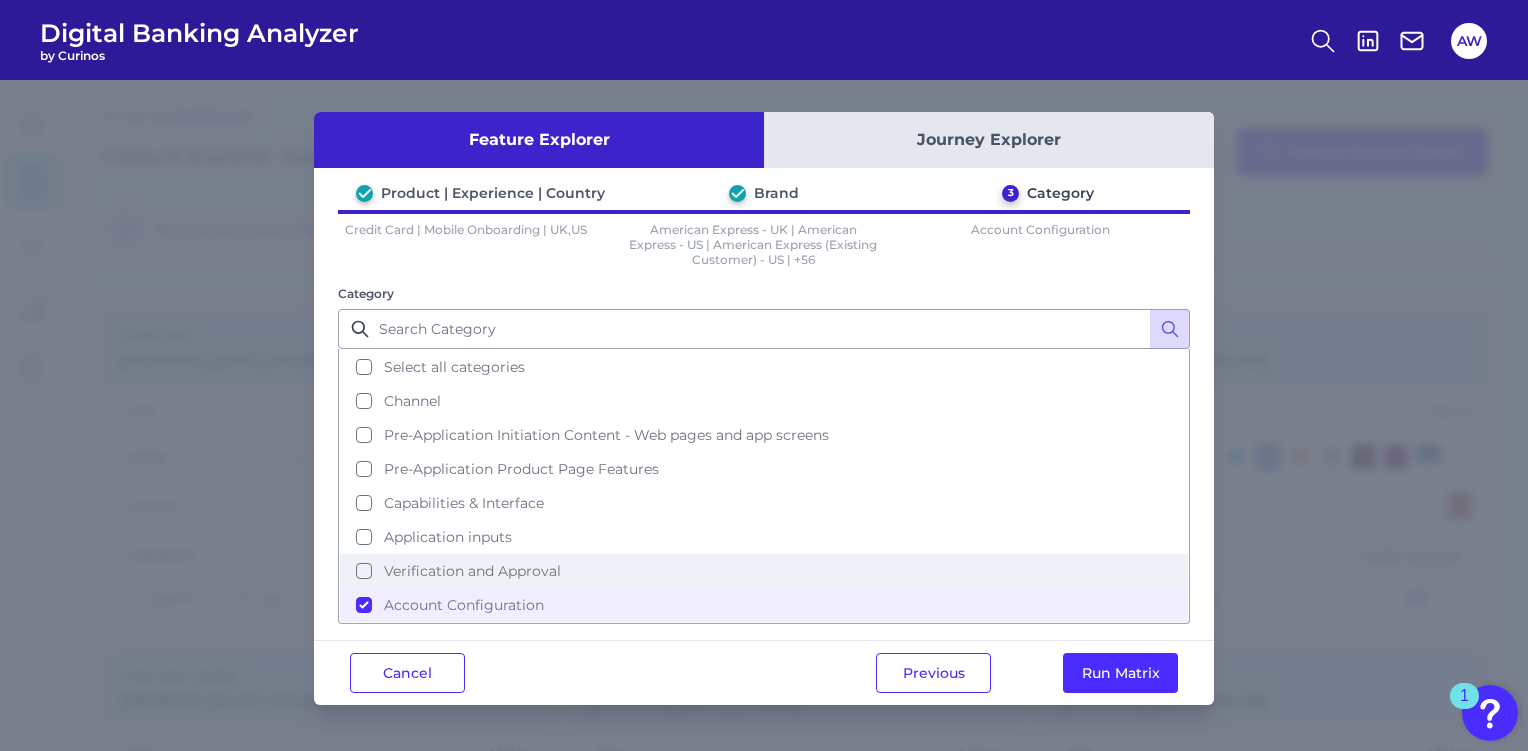 click on "Verification and Approval" at bounding box center (472, 571) 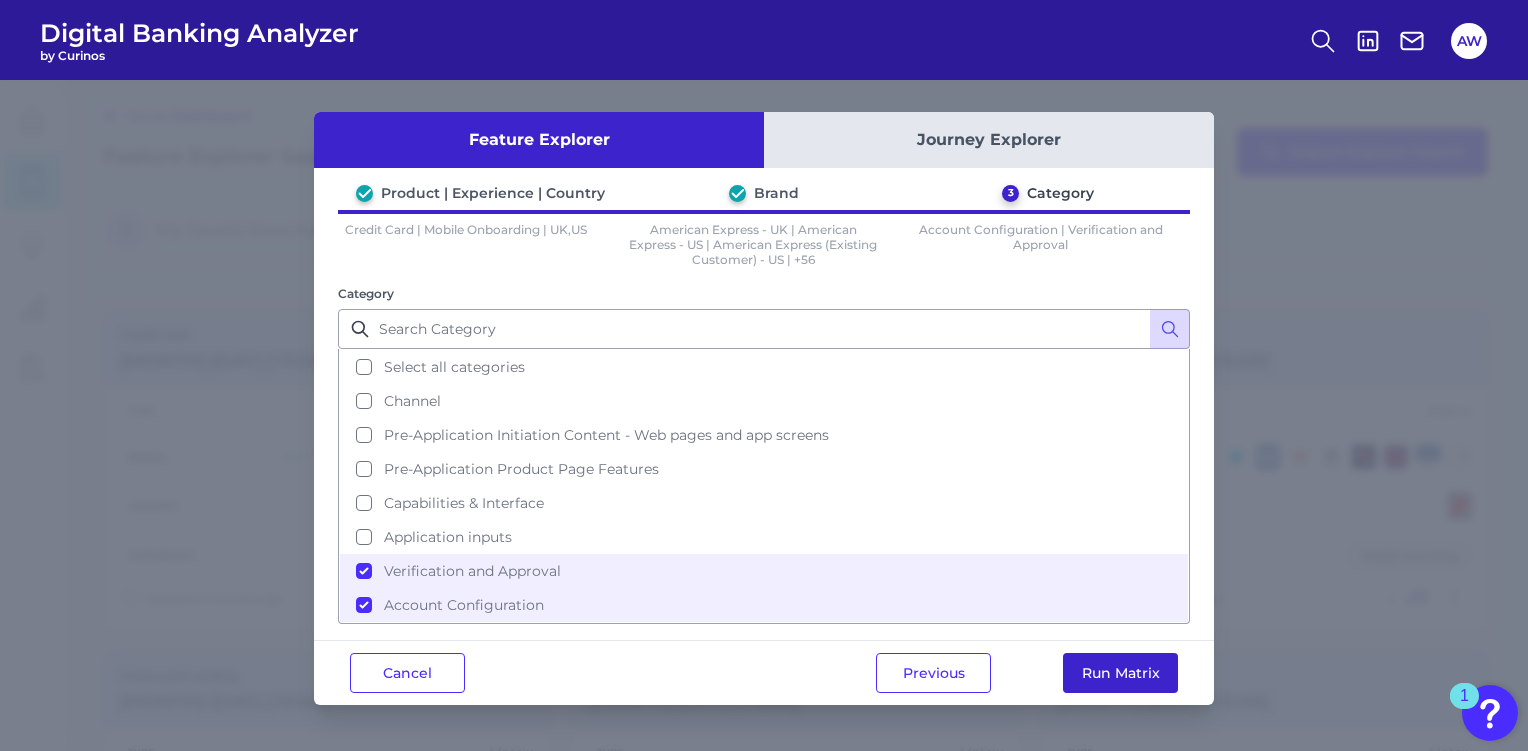 click on "Run Matrix" at bounding box center [1120, 673] 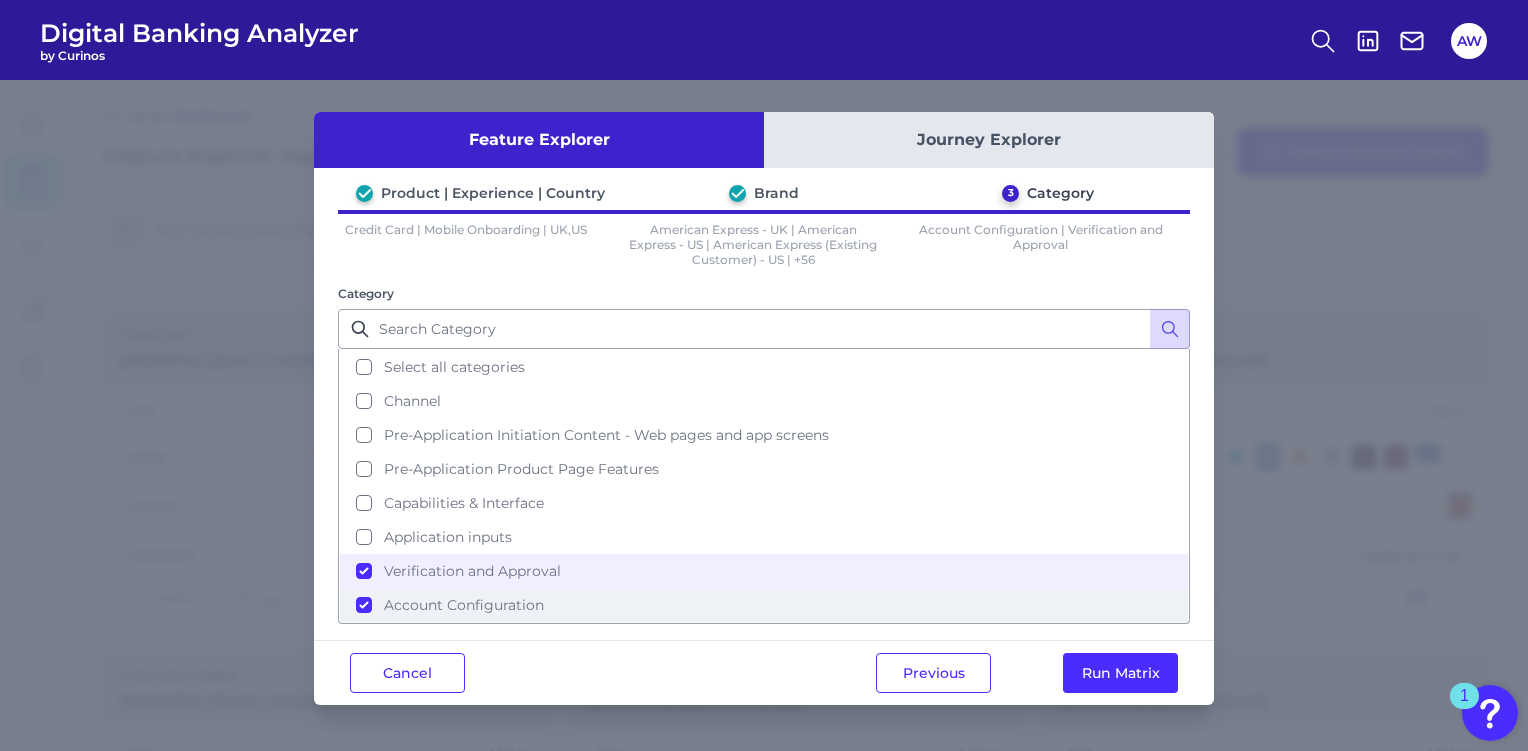 scroll, scrollTop: 0, scrollLeft: 0, axis: both 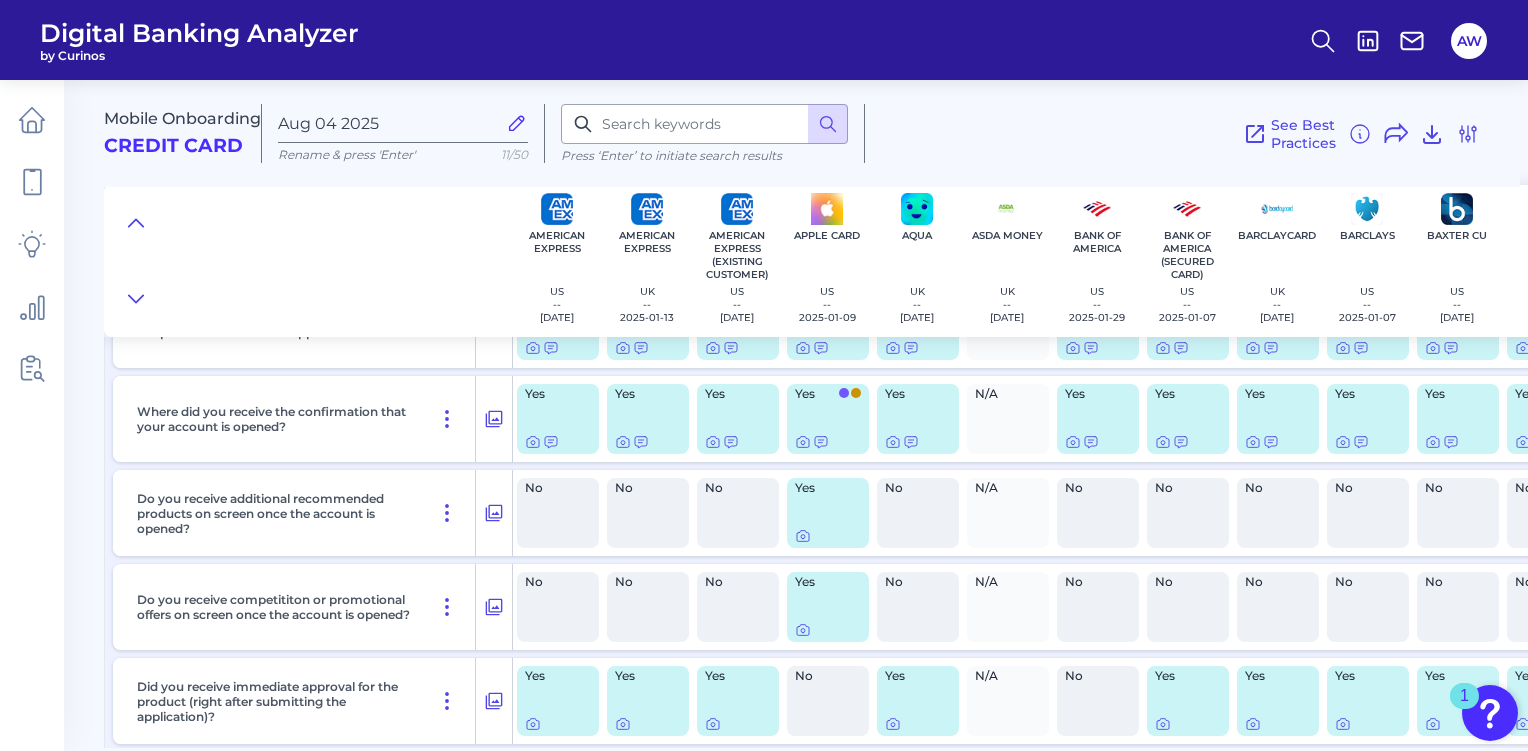 click on "Yes" at bounding box center [828, 513] 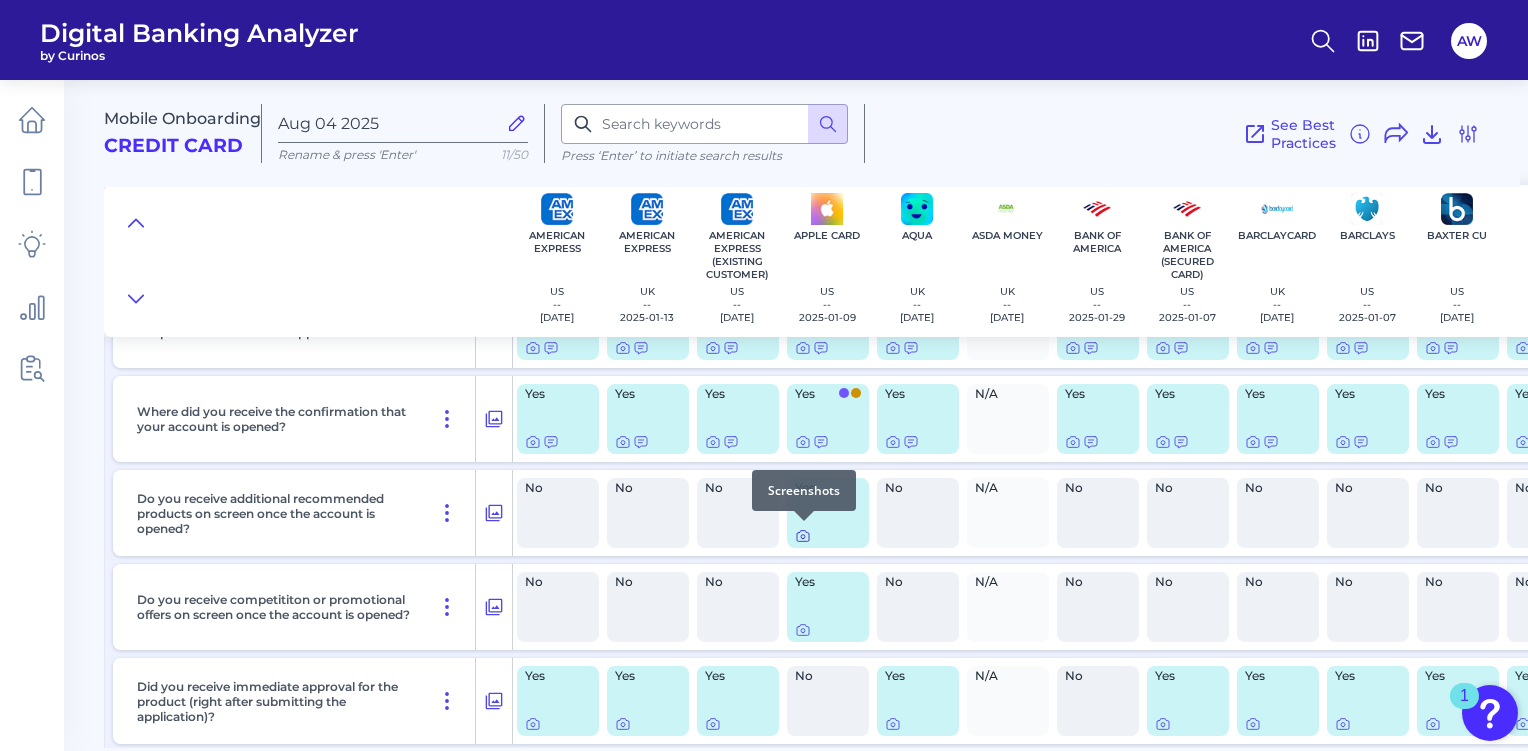 click at bounding box center (804, 521) 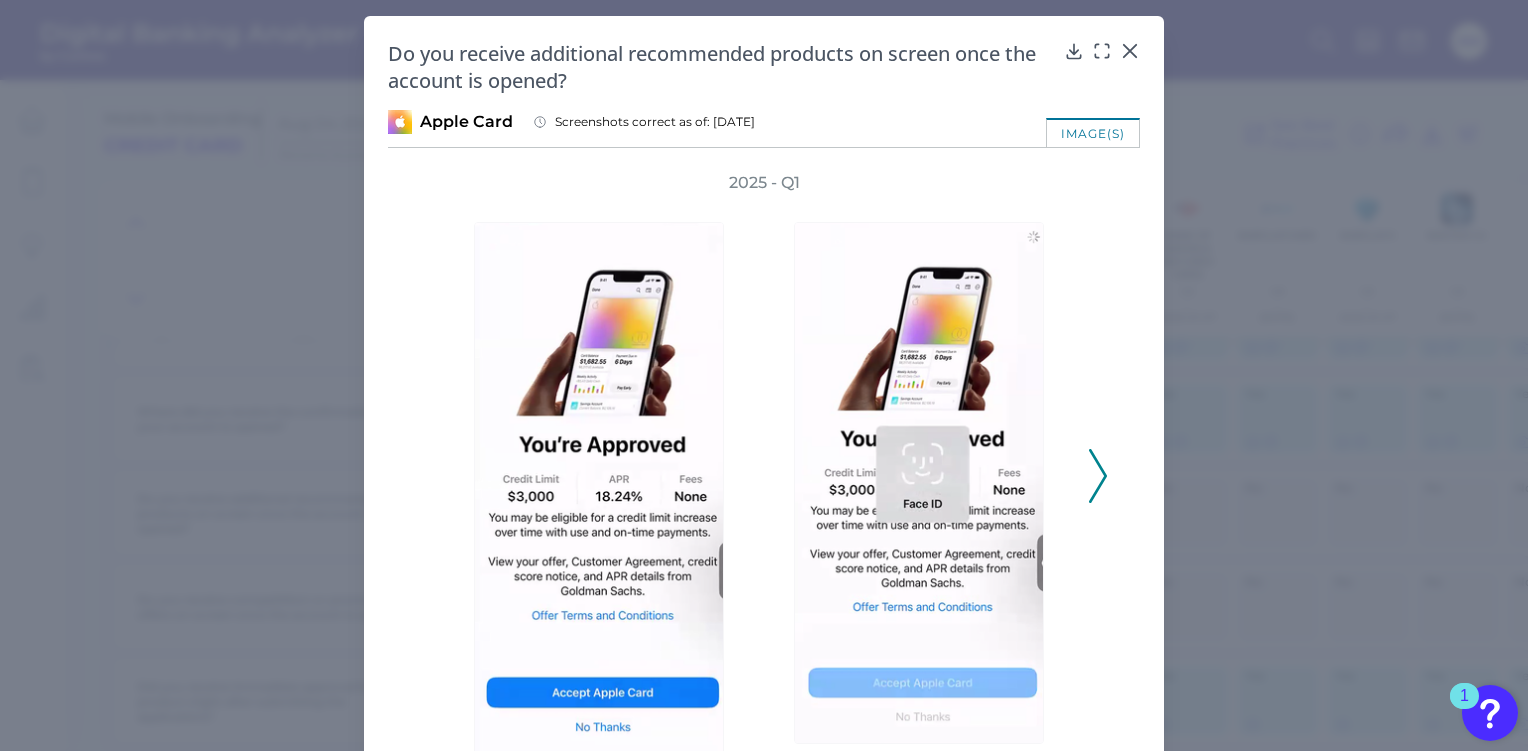click at bounding box center (1098, 476) 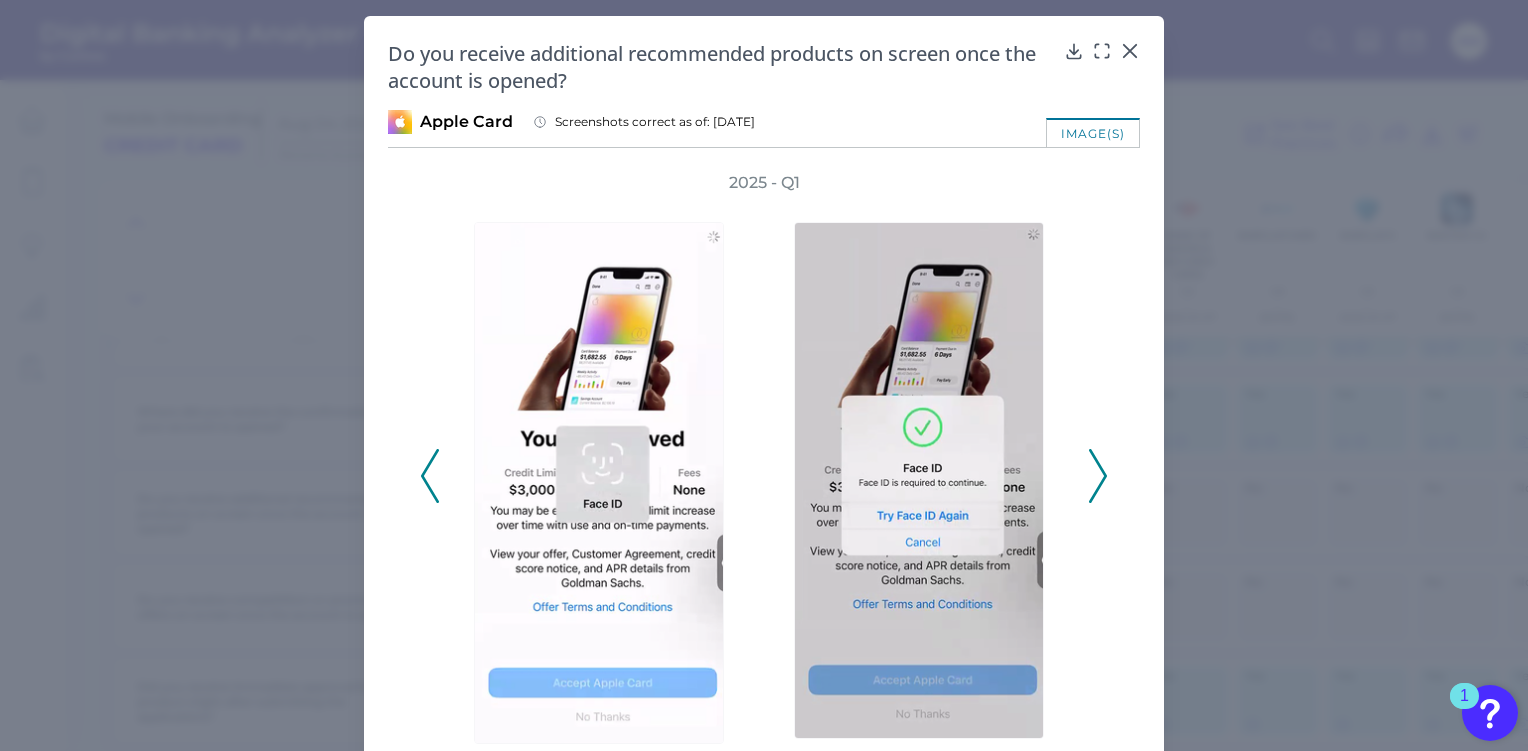 click 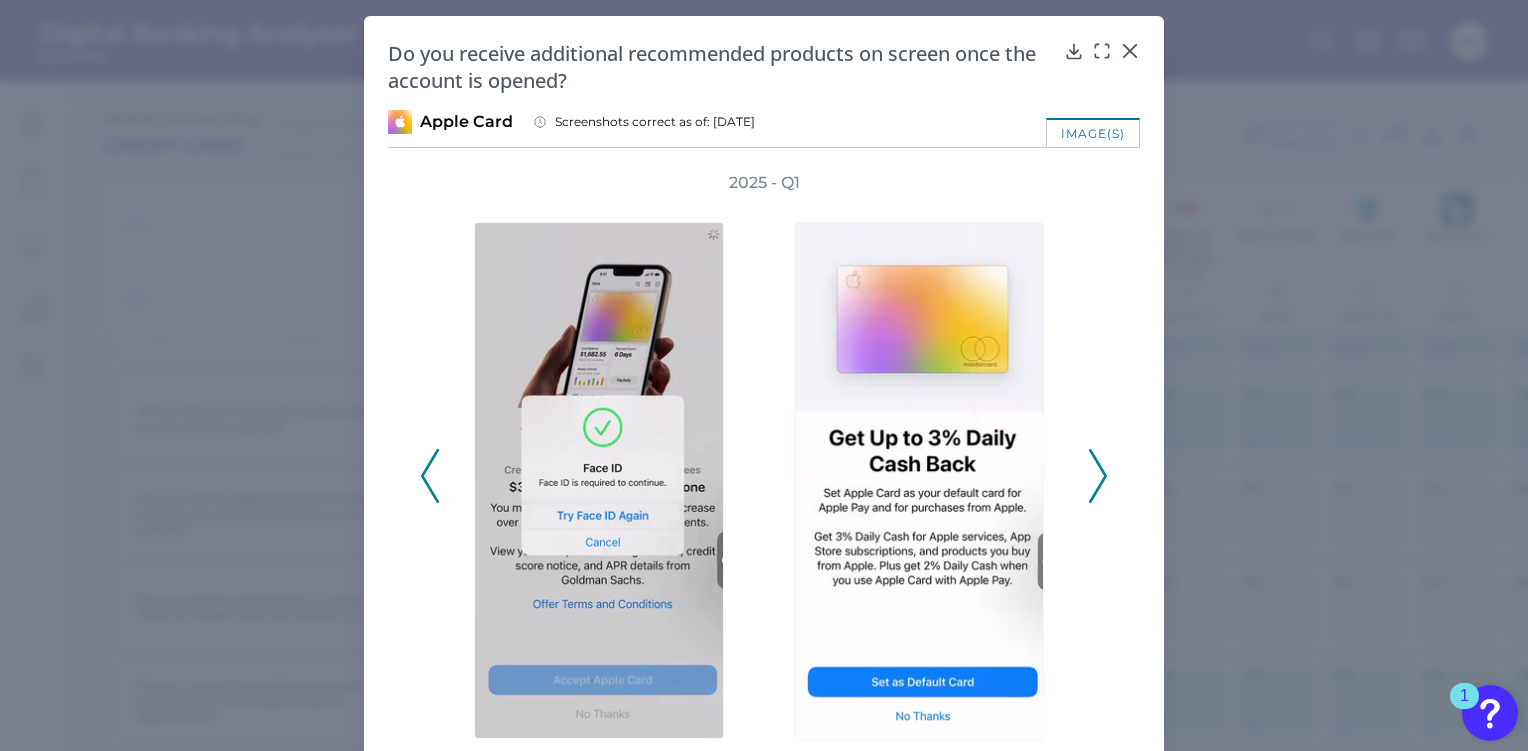 click 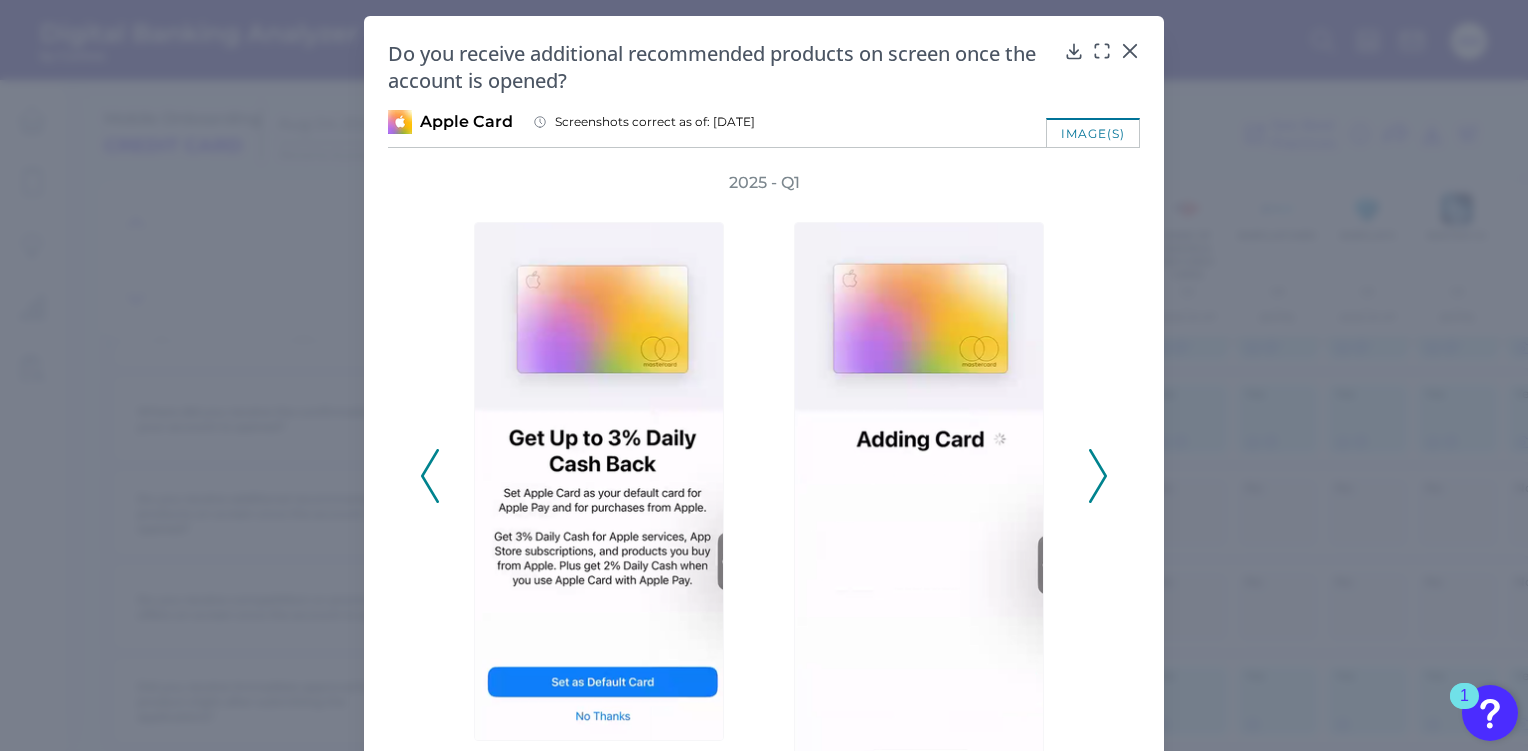 click 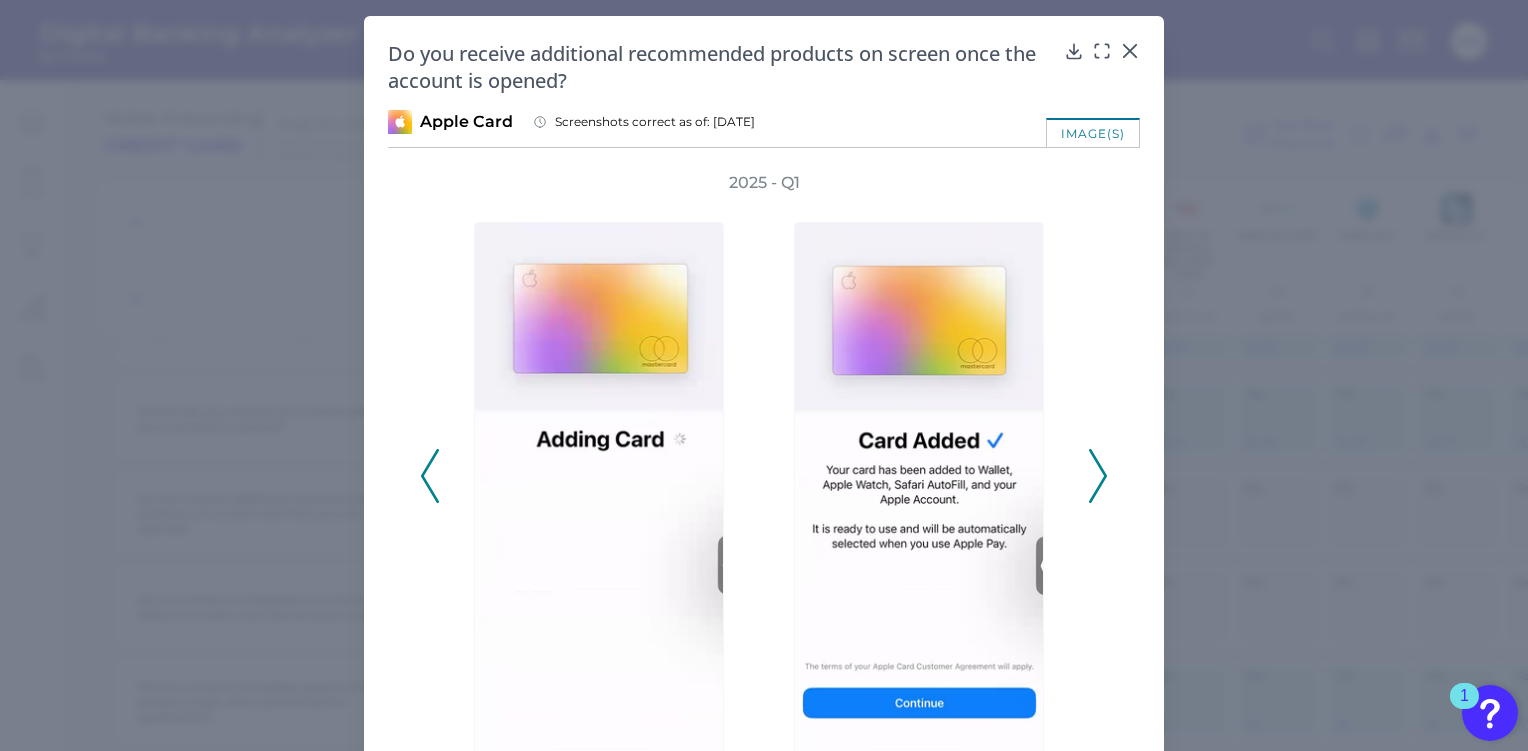 click 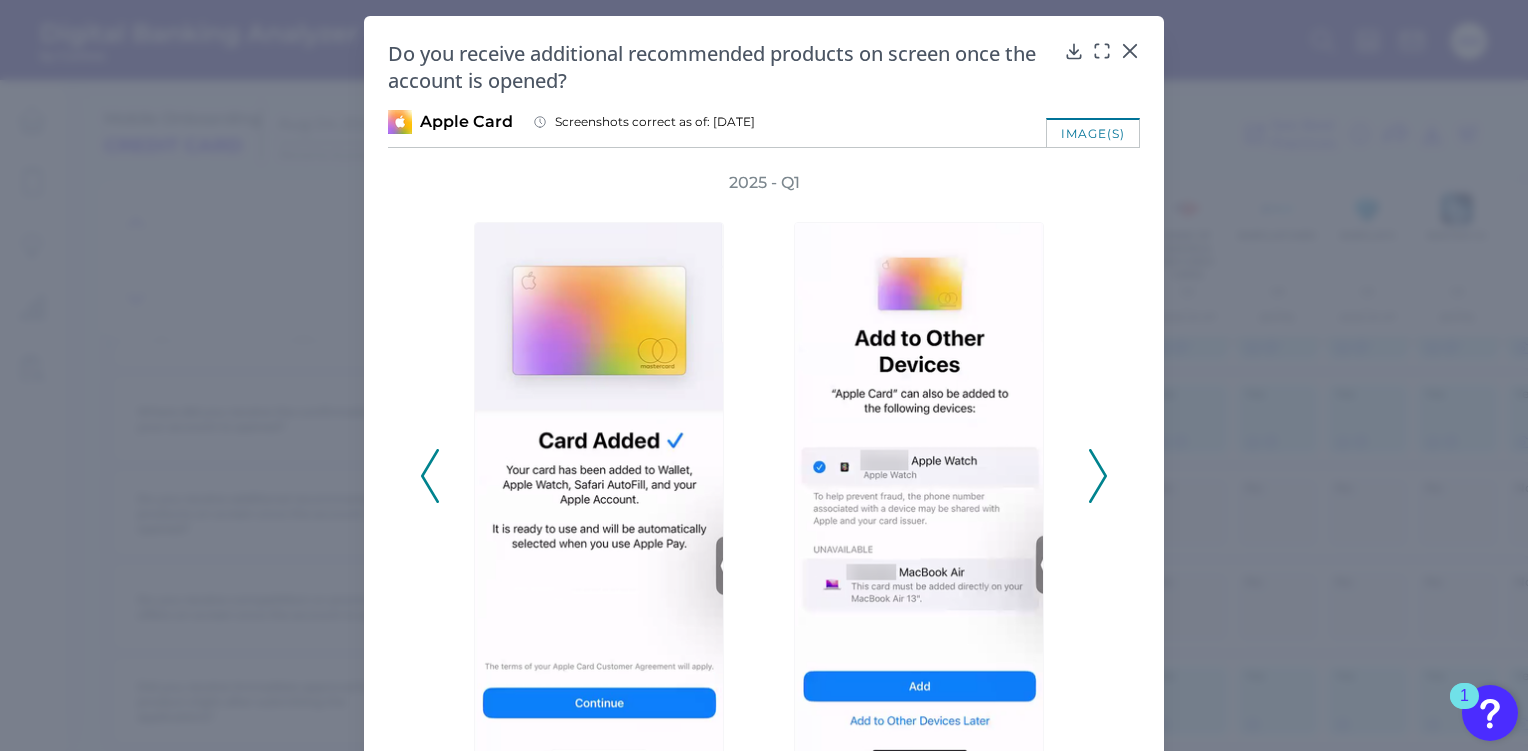 click 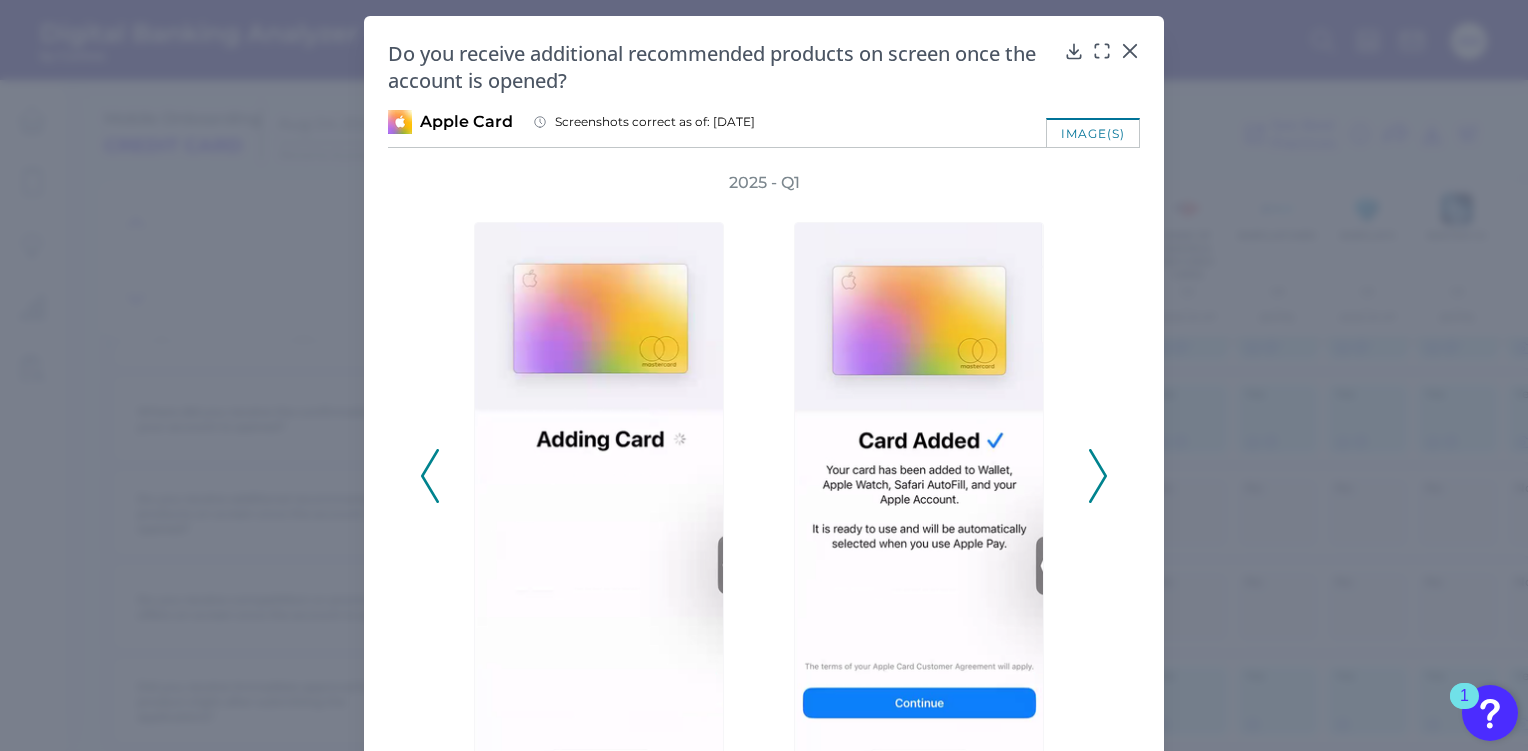 click 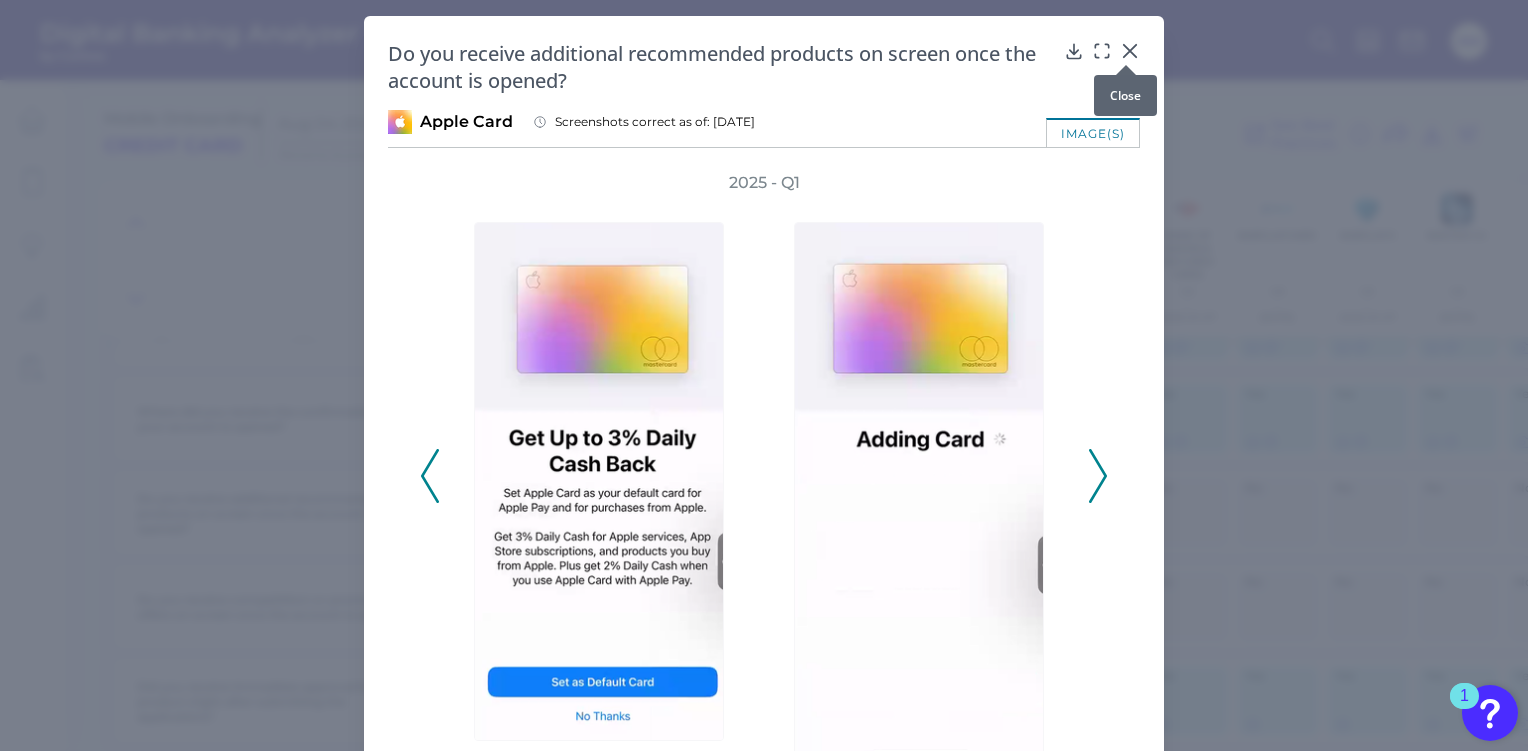 click 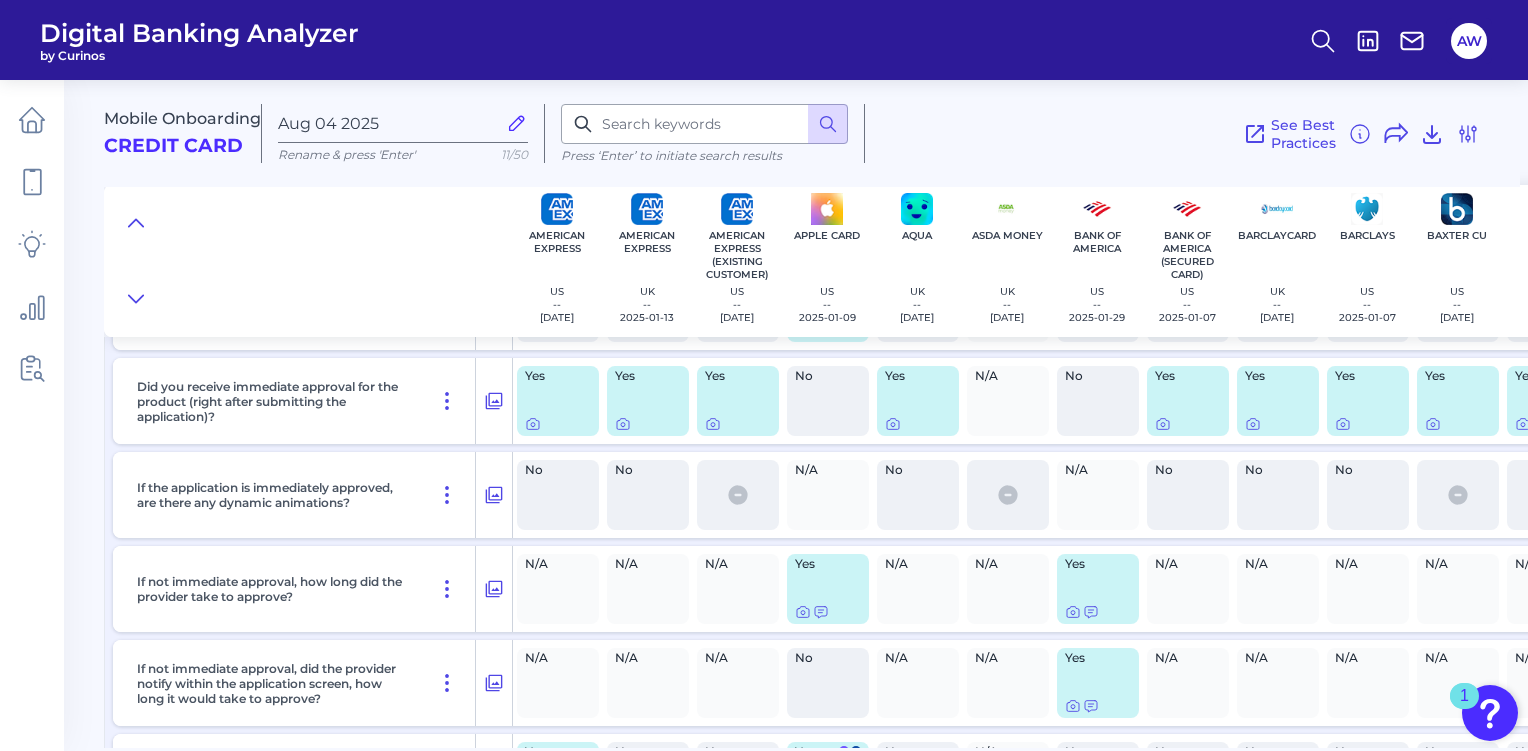 scroll, scrollTop: 2600, scrollLeft: 0, axis: vertical 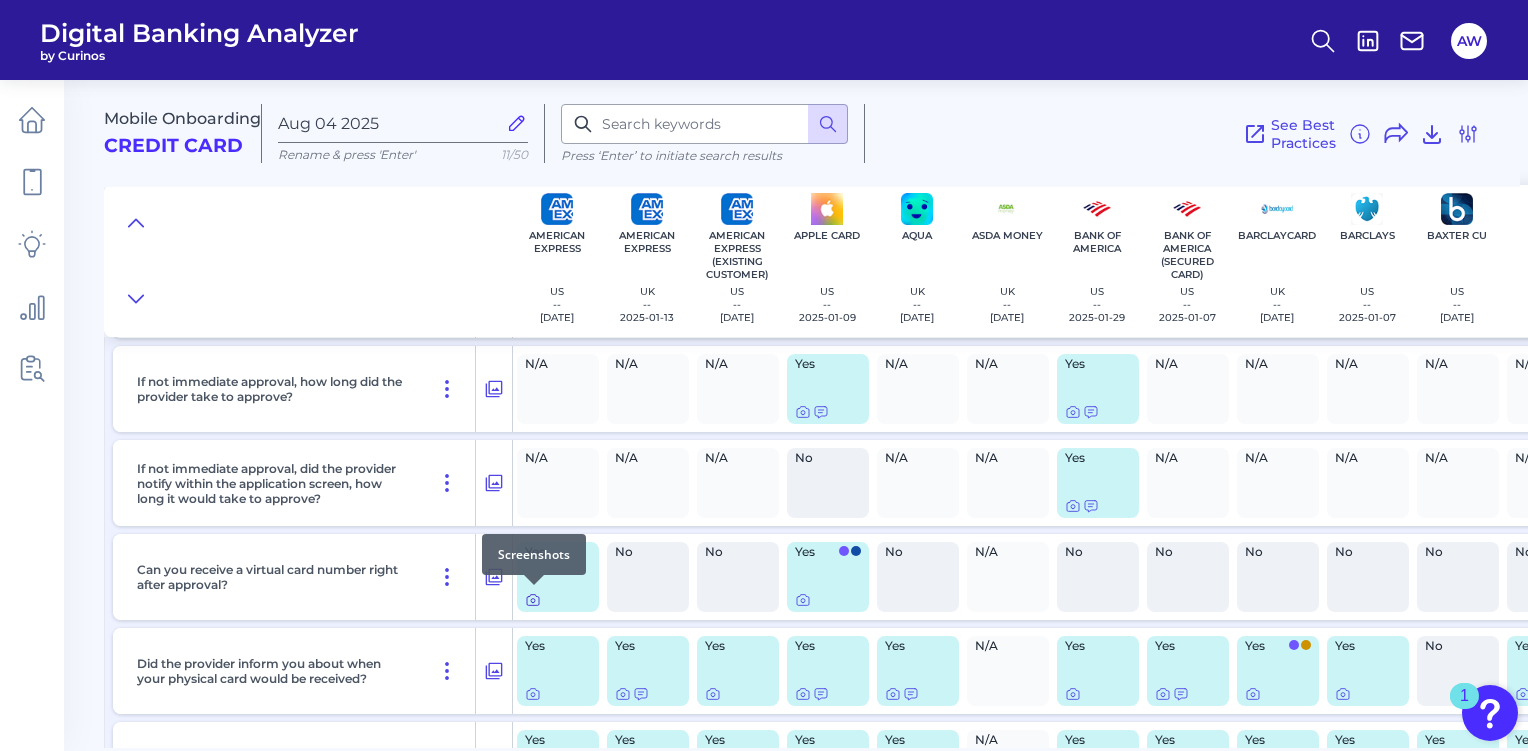 click 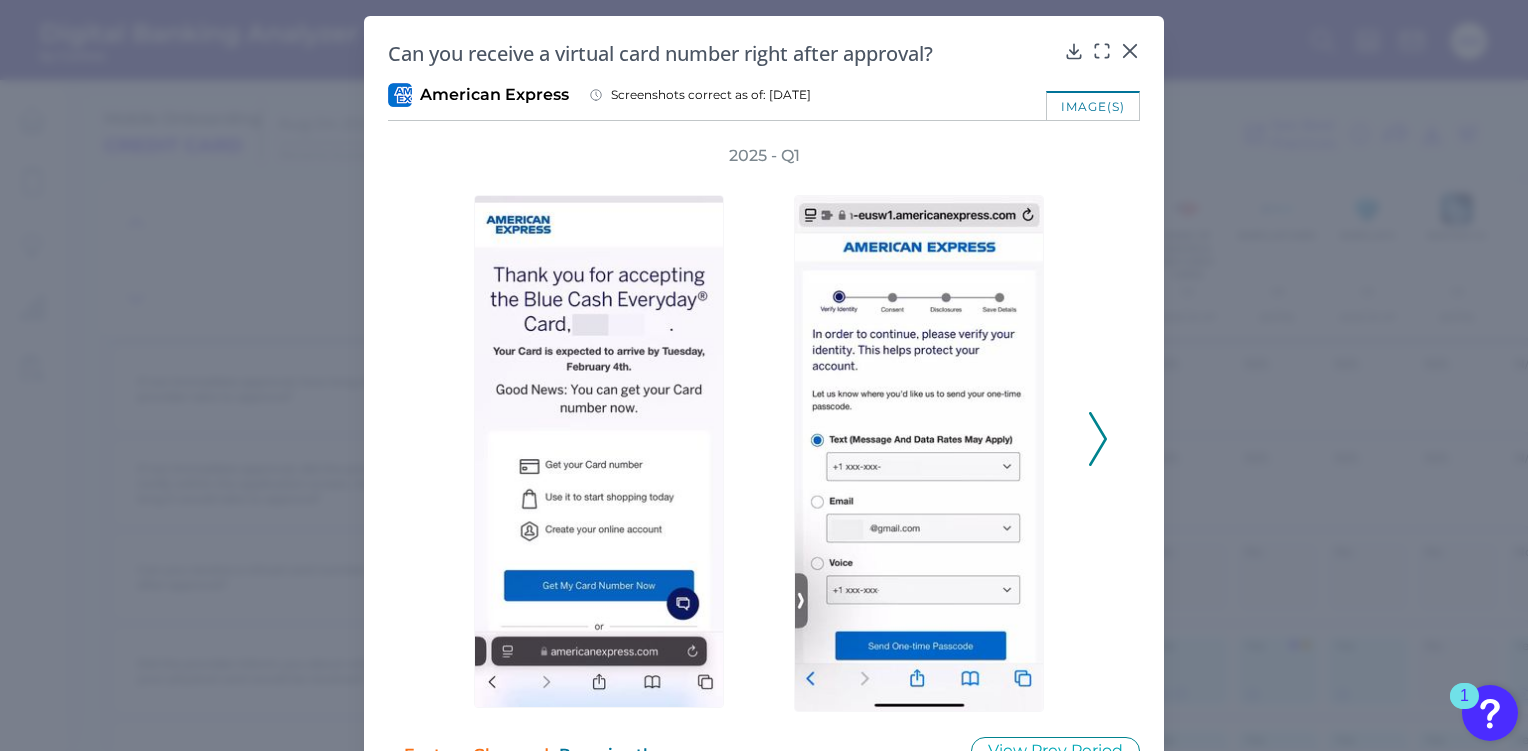 click 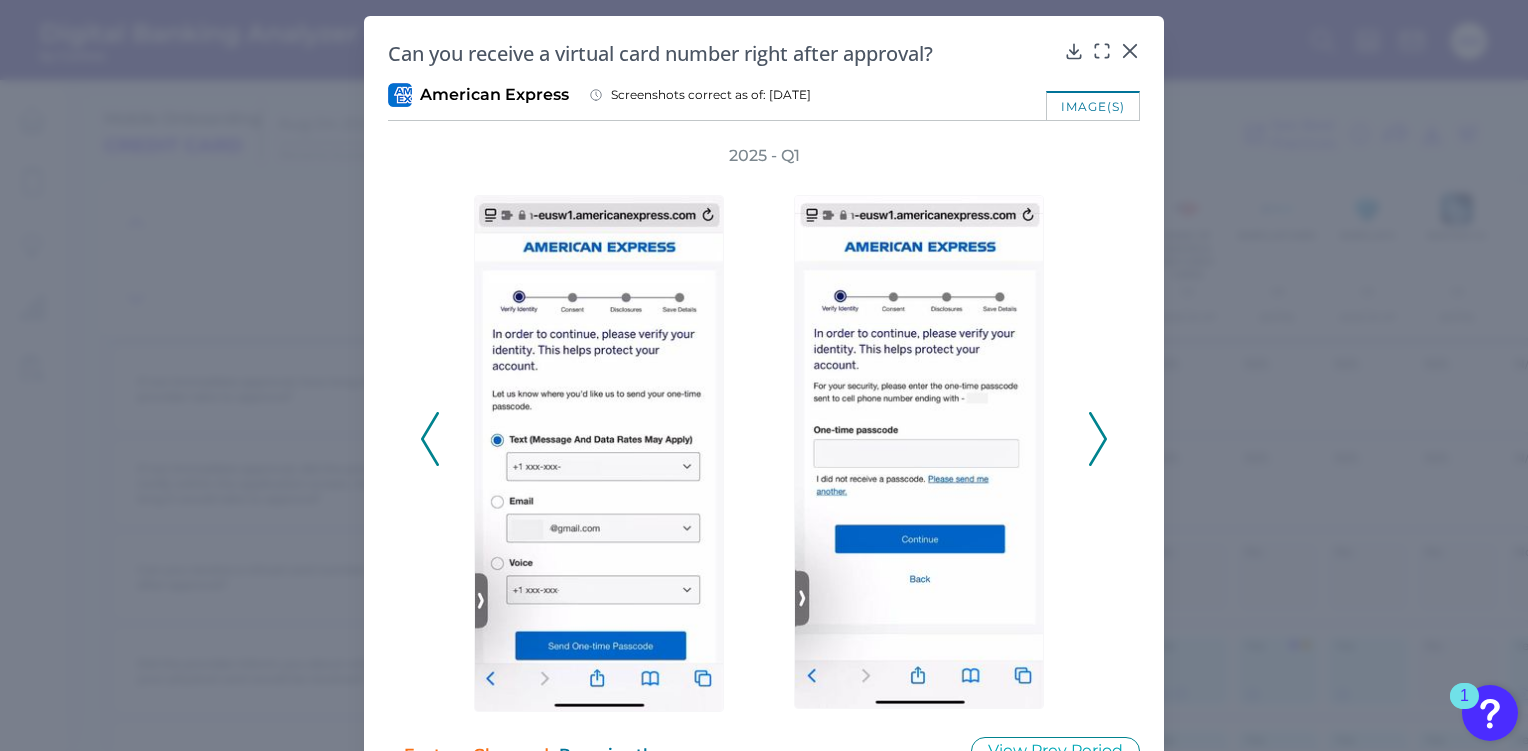click 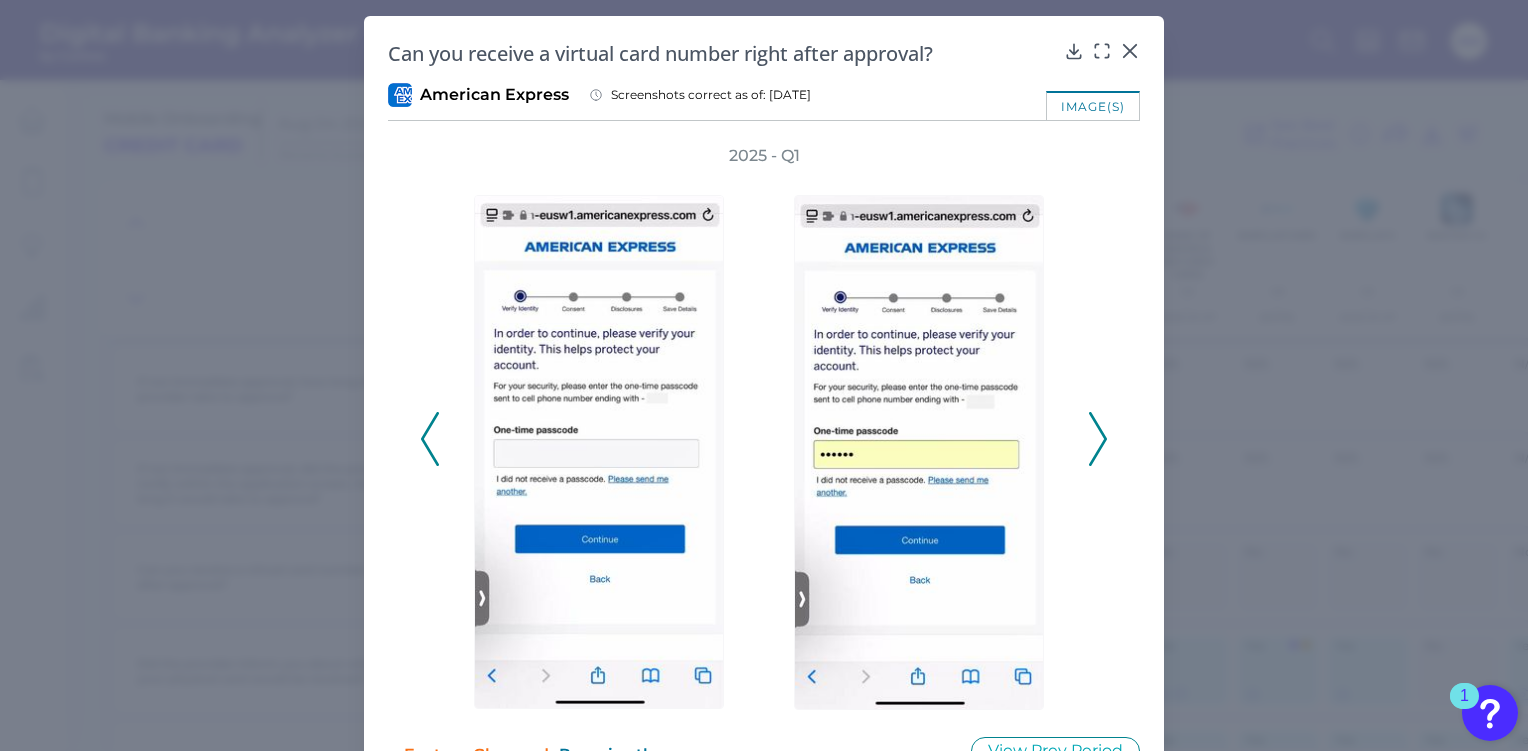 click 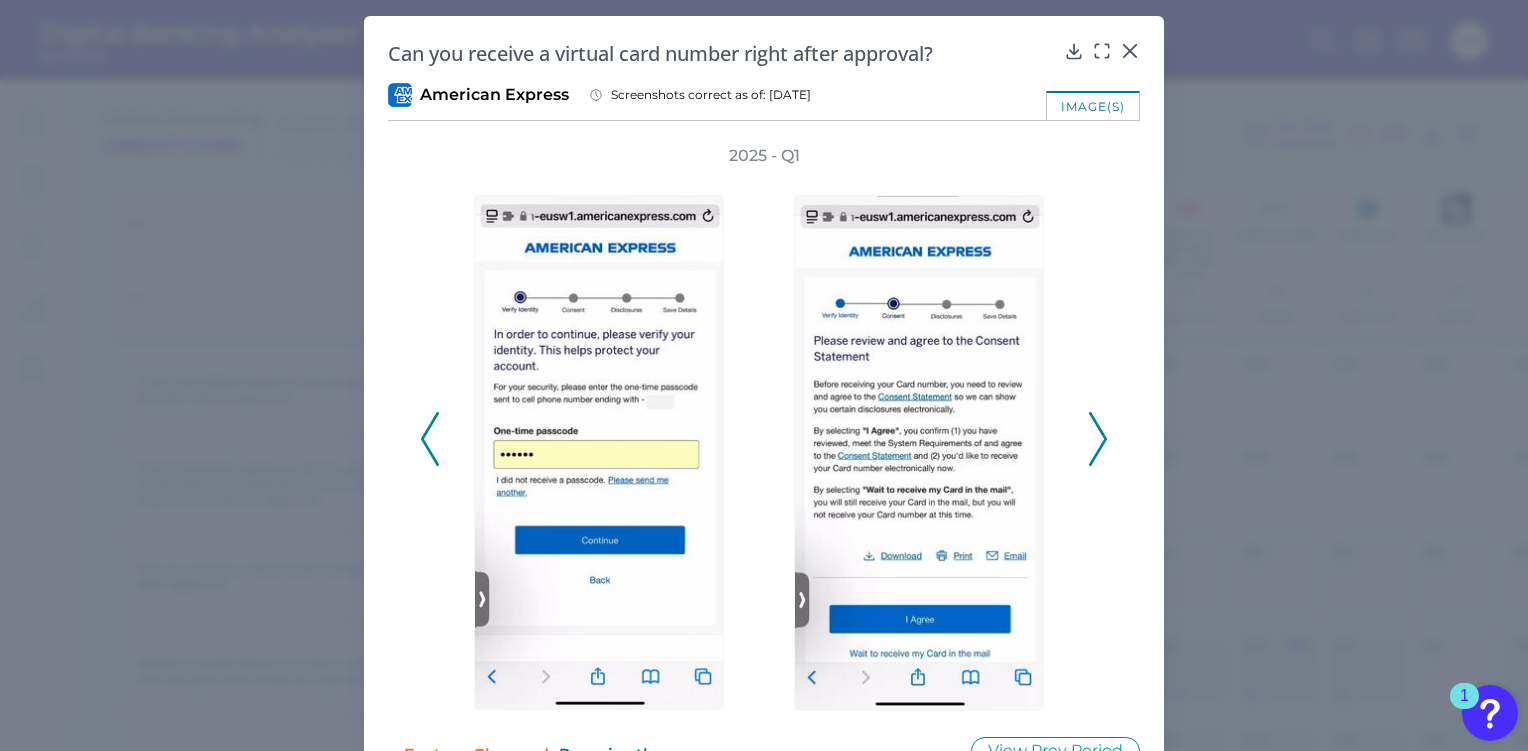 click 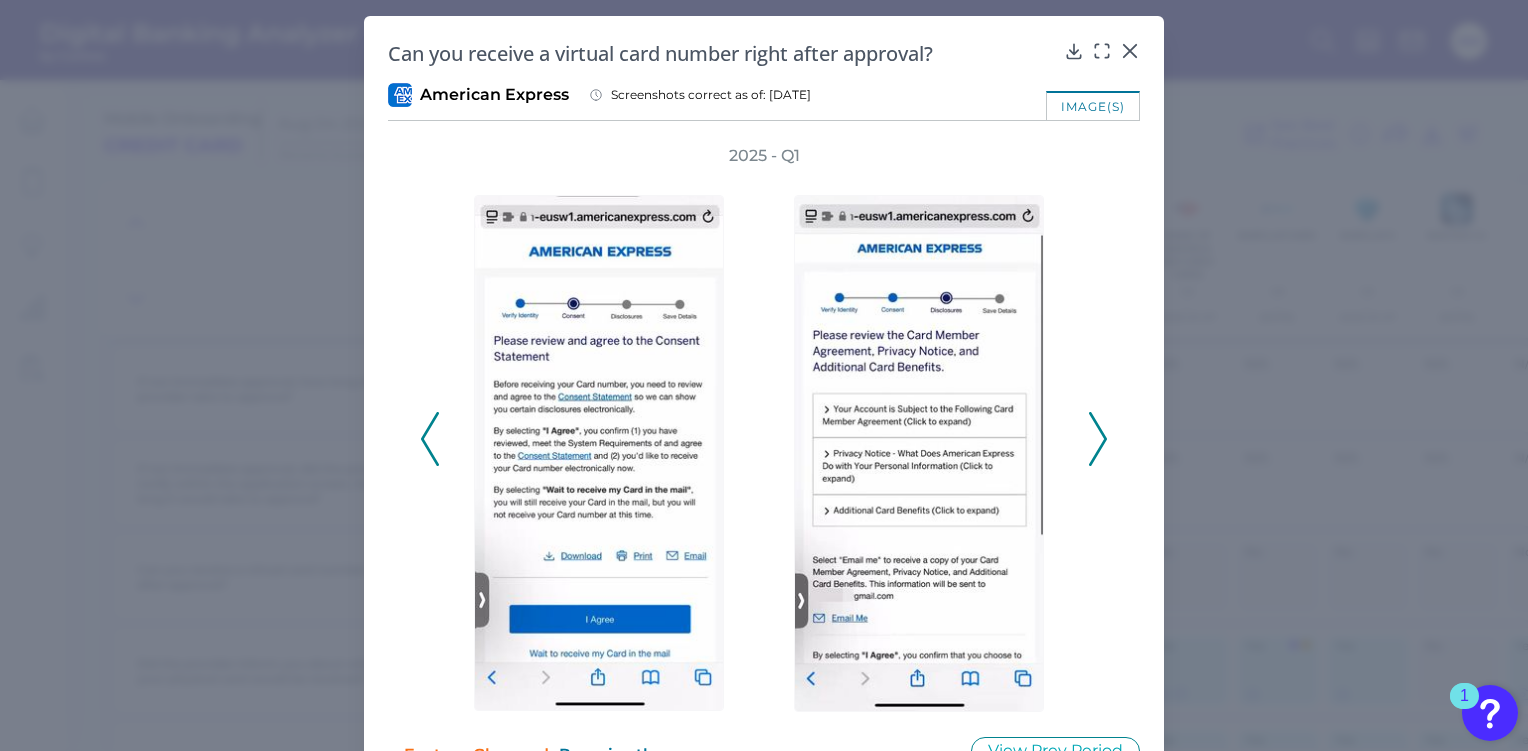 click 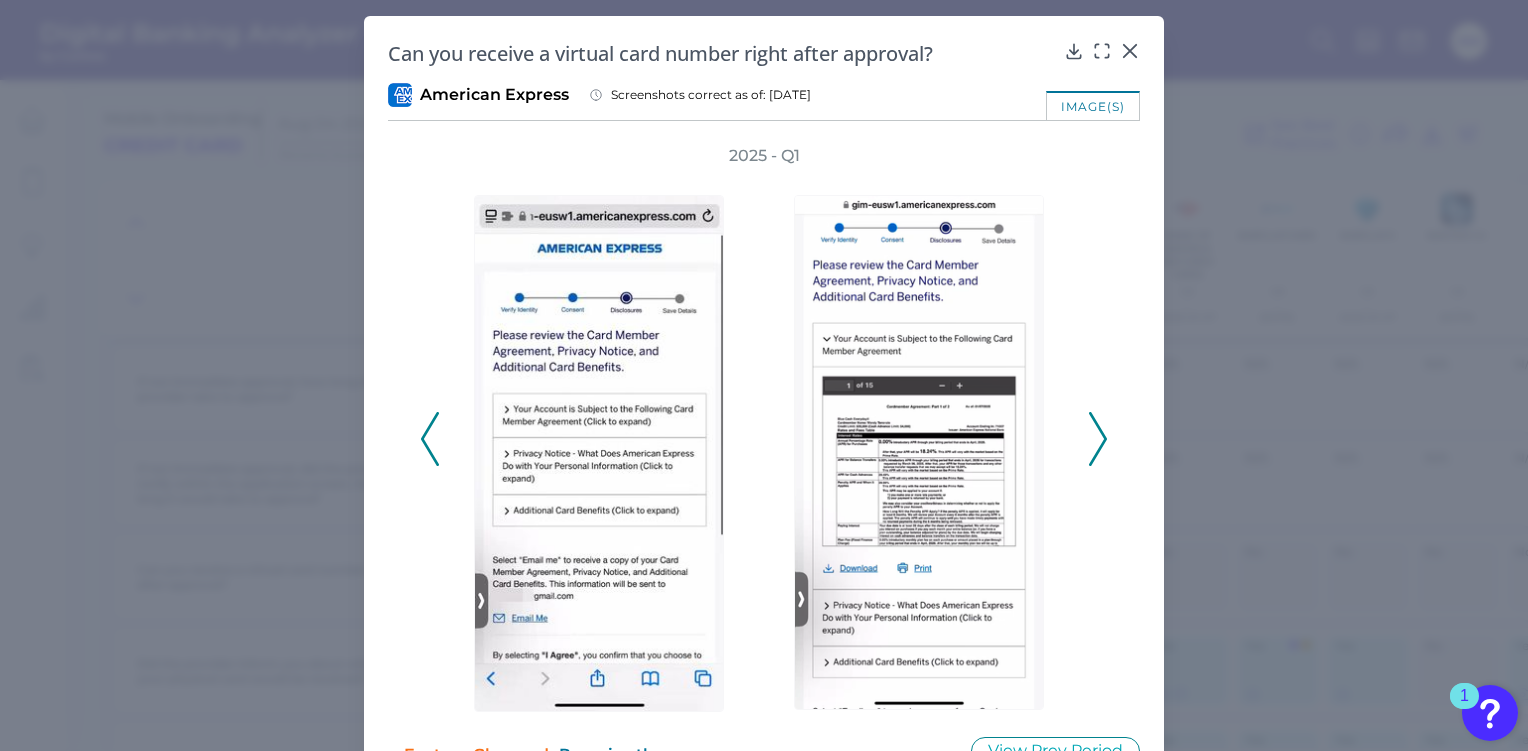 click 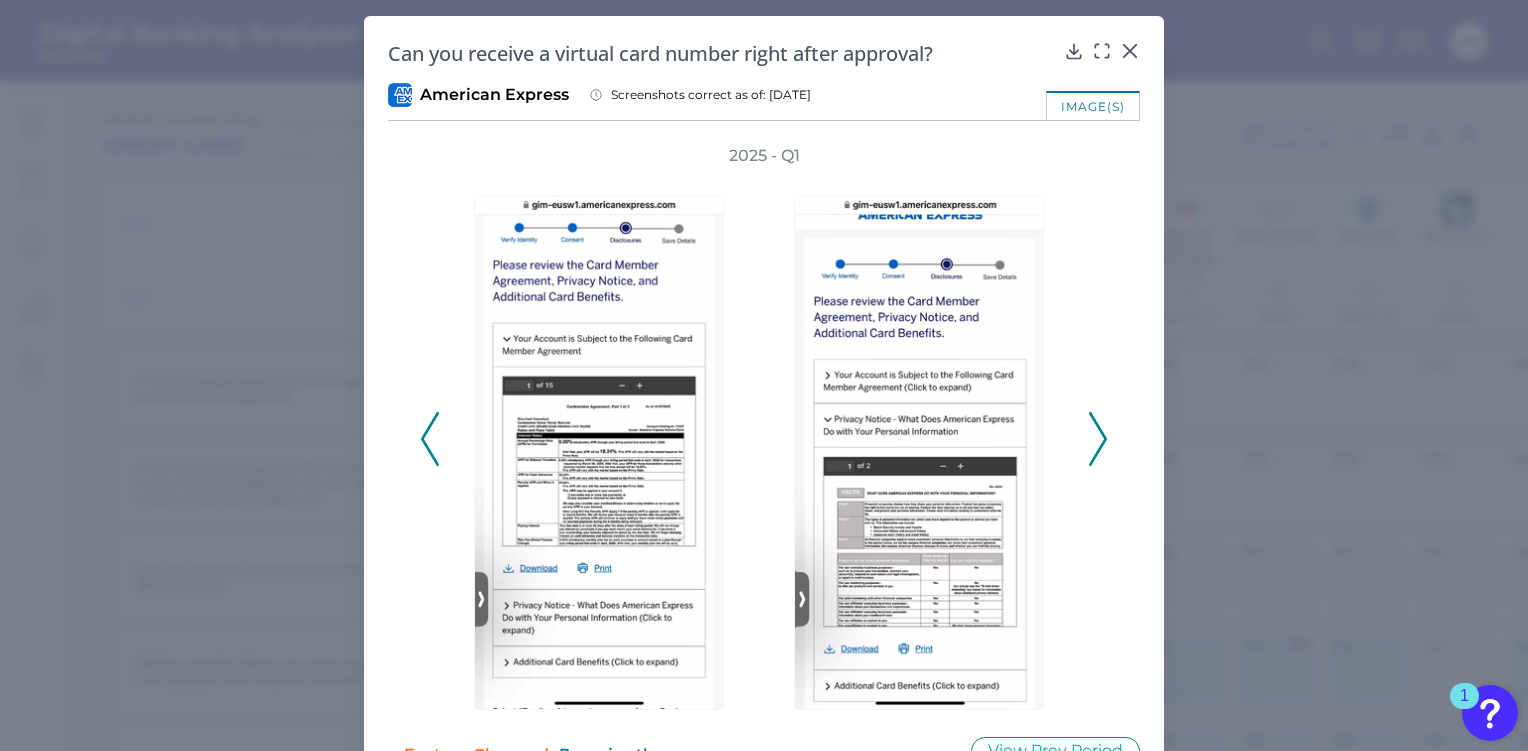 click 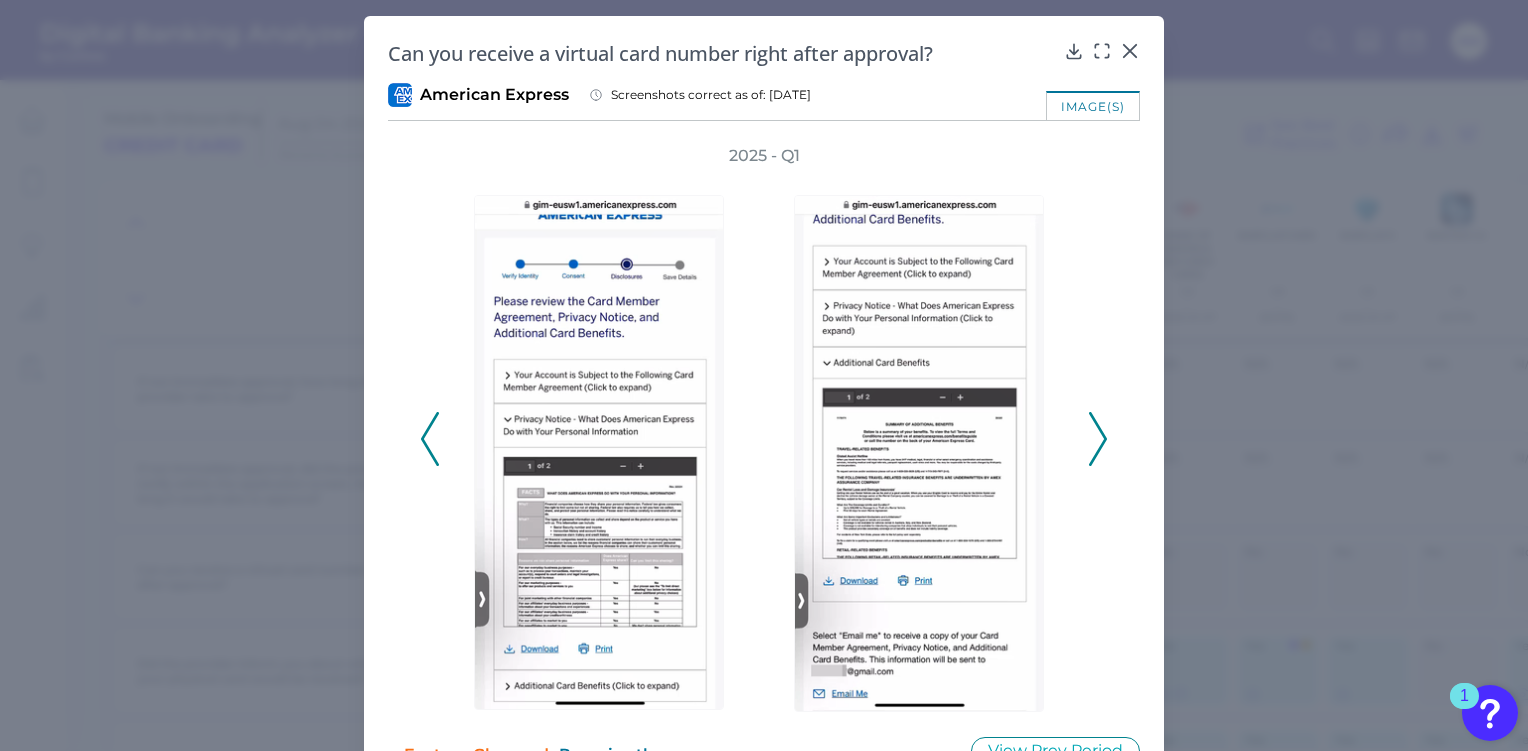 click 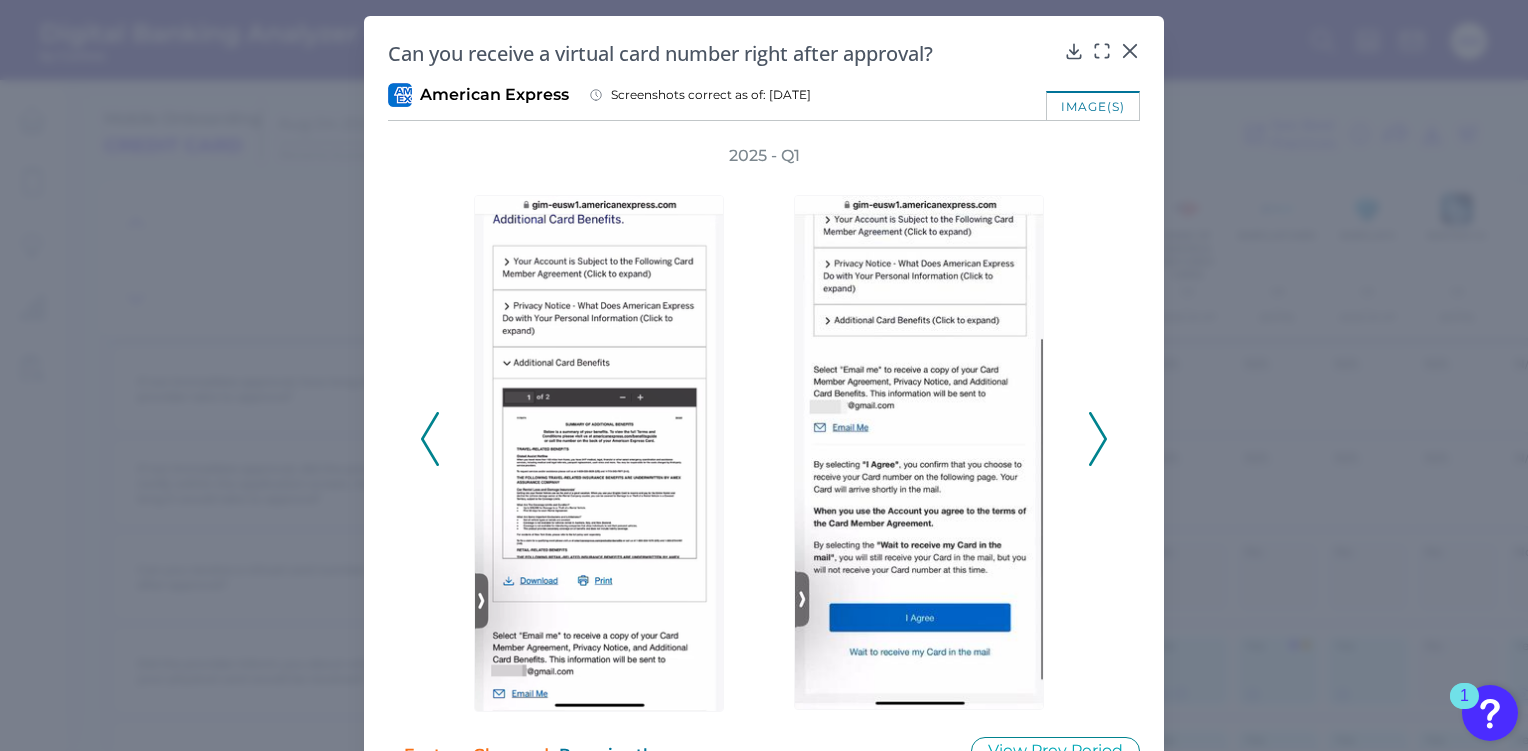 click 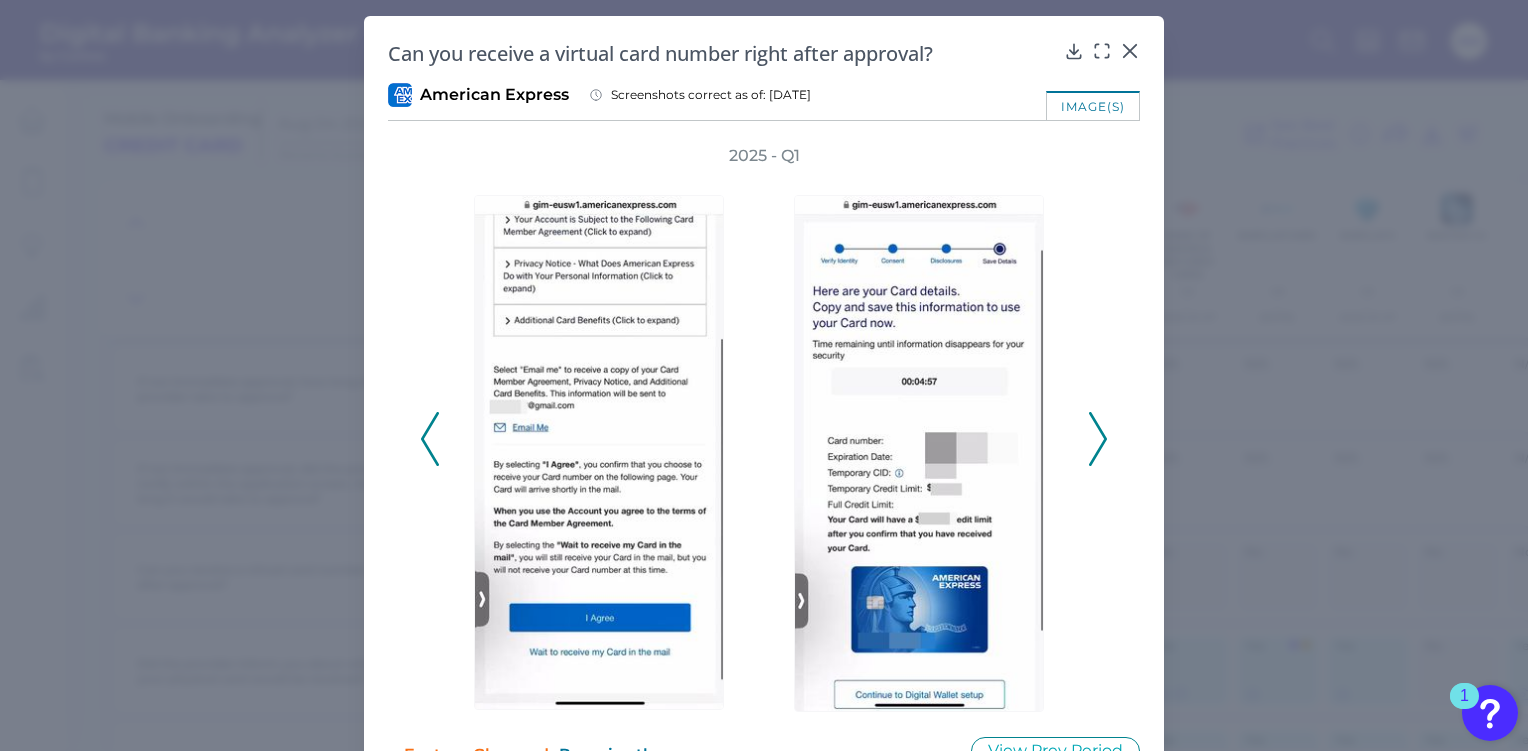 click 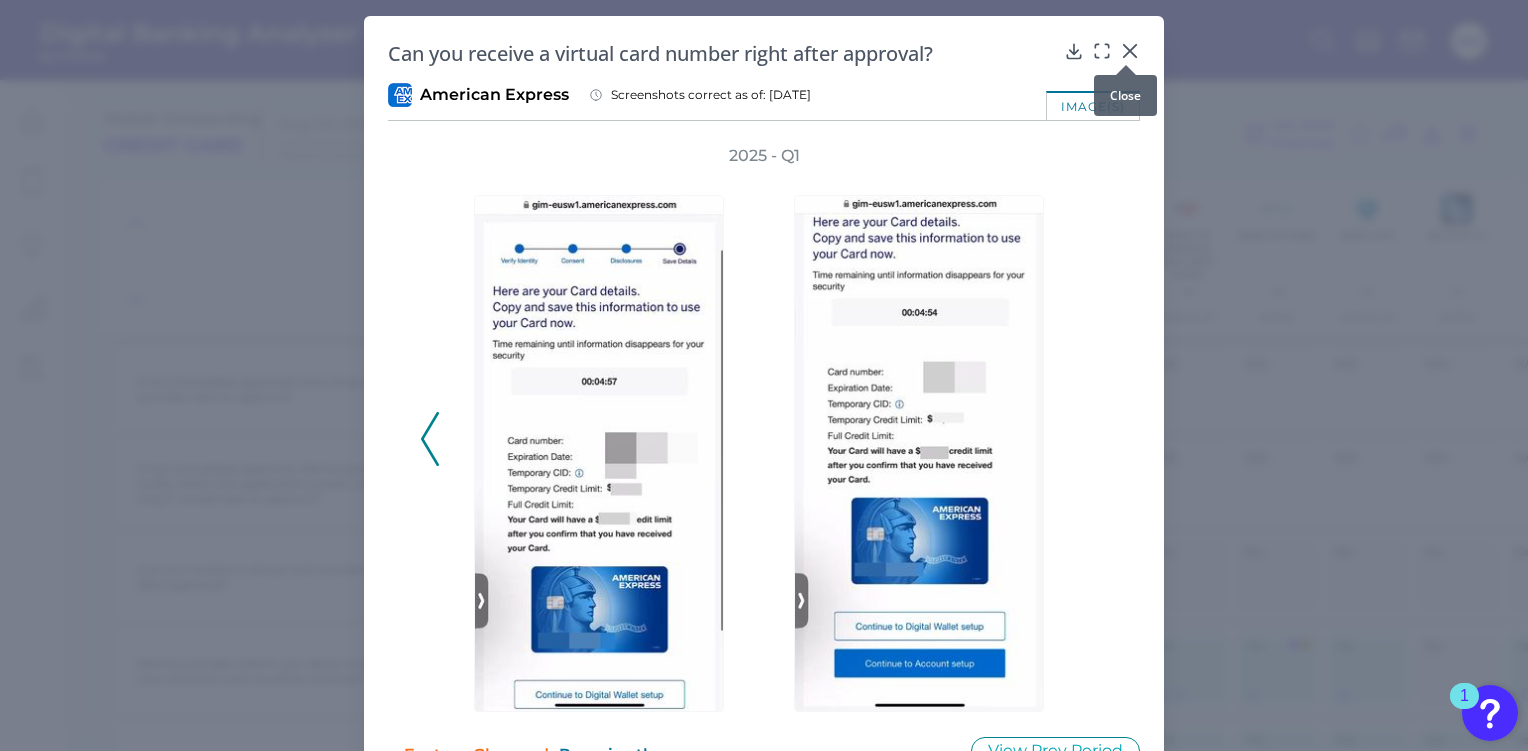 drag, startPoint x: 1128, startPoint y: 47, endPoint x: 1028, endPoint y: 226, distance: 205.03902 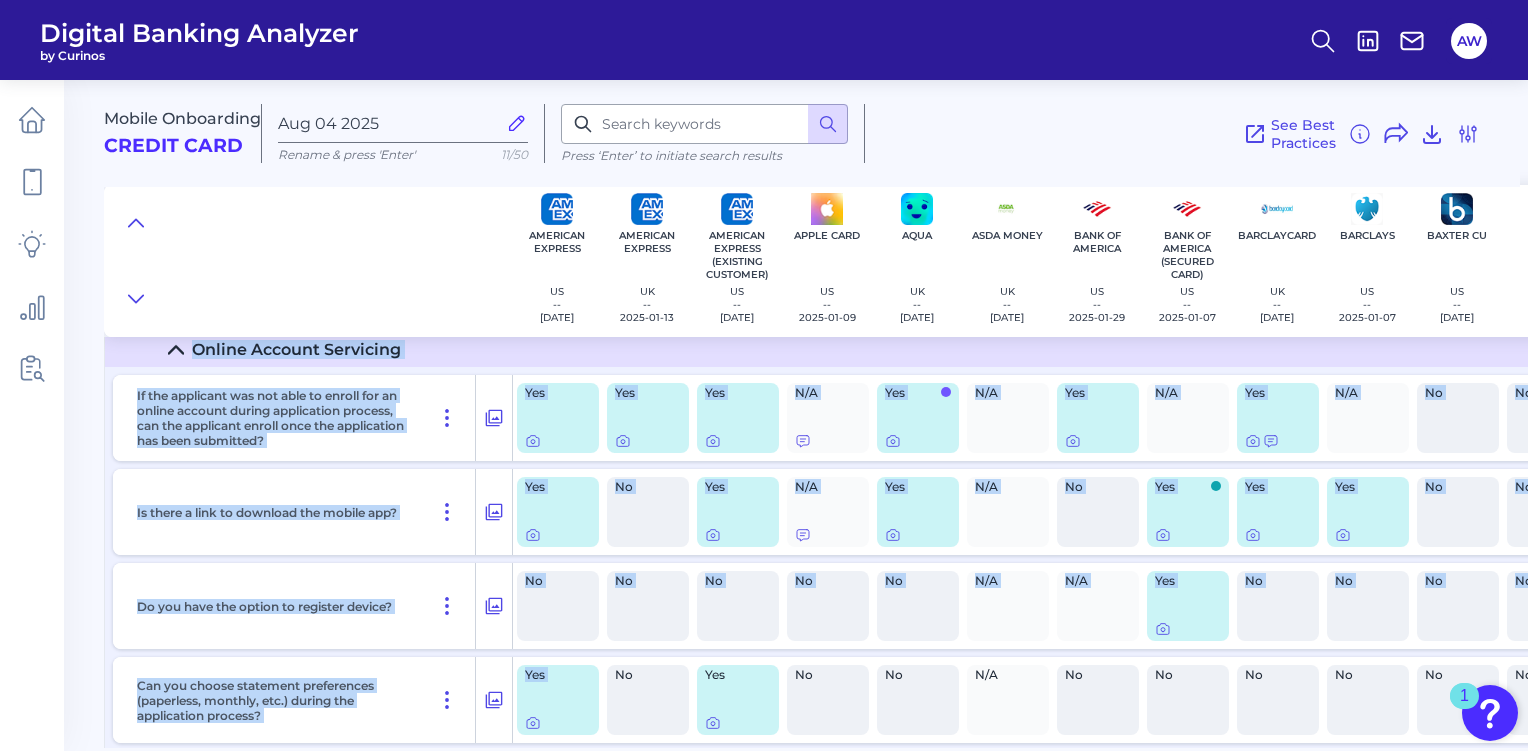 drag, startPoint x: 395, startPoint y: 748, endPoint x: 523, endPoint y: 750, distance: 128.01562 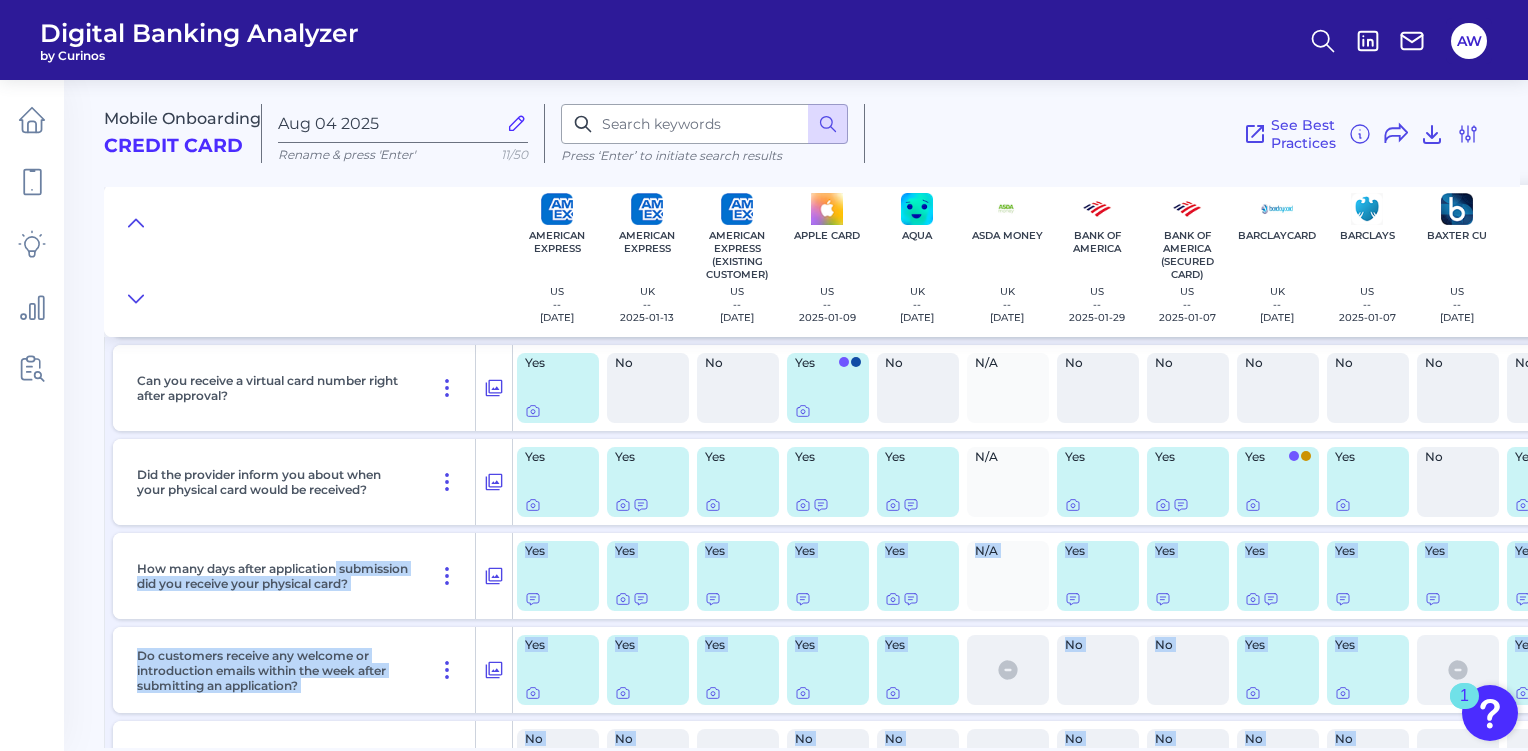 scroll, scrollTop: 2890, scrollLeft: 0, axis: vertical 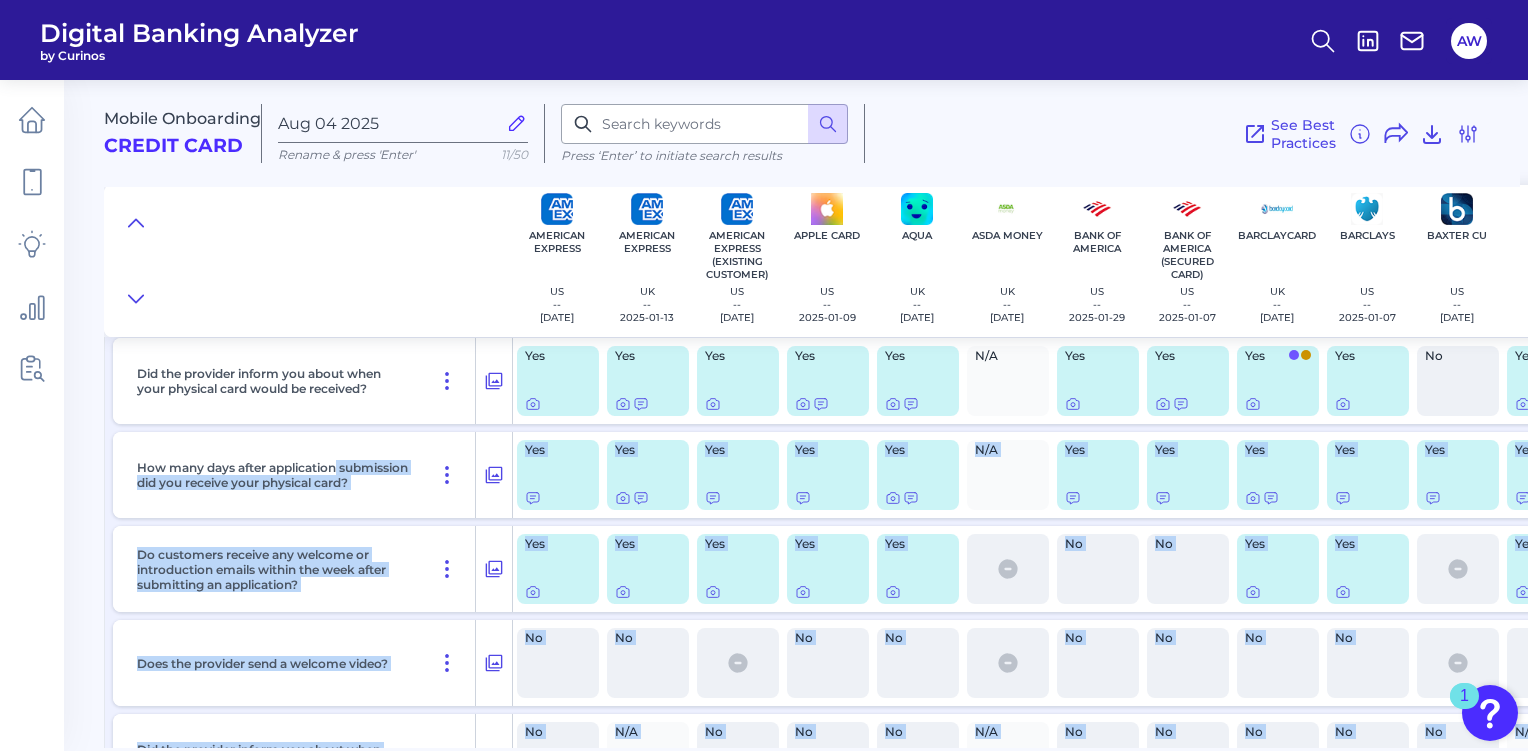click on "Mobile Onboarding Credit Card Aug 04 2025 Rename & press 'Enter' 11/50 Press ‘Enter’ to initiate search results See Best Practices Filters Clear all filters Experience Reset Mobile Servicing Desktop Servicing Mobile Onboarding Categories Clear Press ‘Enter’ to initiate search results Select all categories Channel Channel Pre-Application Initiation Content - Web pages and app screens Pre-Application Initiation Help and Support Pre-Application Product Page Features Product Selection Eligibility Additional Content Capabilities & Interface Overview Form Features In Application Help & Support Application inputs Application Questions Additional Applicants & Products Verification and Approval Verification & Agreement Funding & Deposits Secured Card Products (only) Account Configuration Card Activation Card Setup Countries Clear Select all countries United States United Kingdom Brands Clear Press ‘Enter’ to initiate search results Select all brands American Express - UK American Express - US Aqua - UK US" at bounding box center (764, 375) 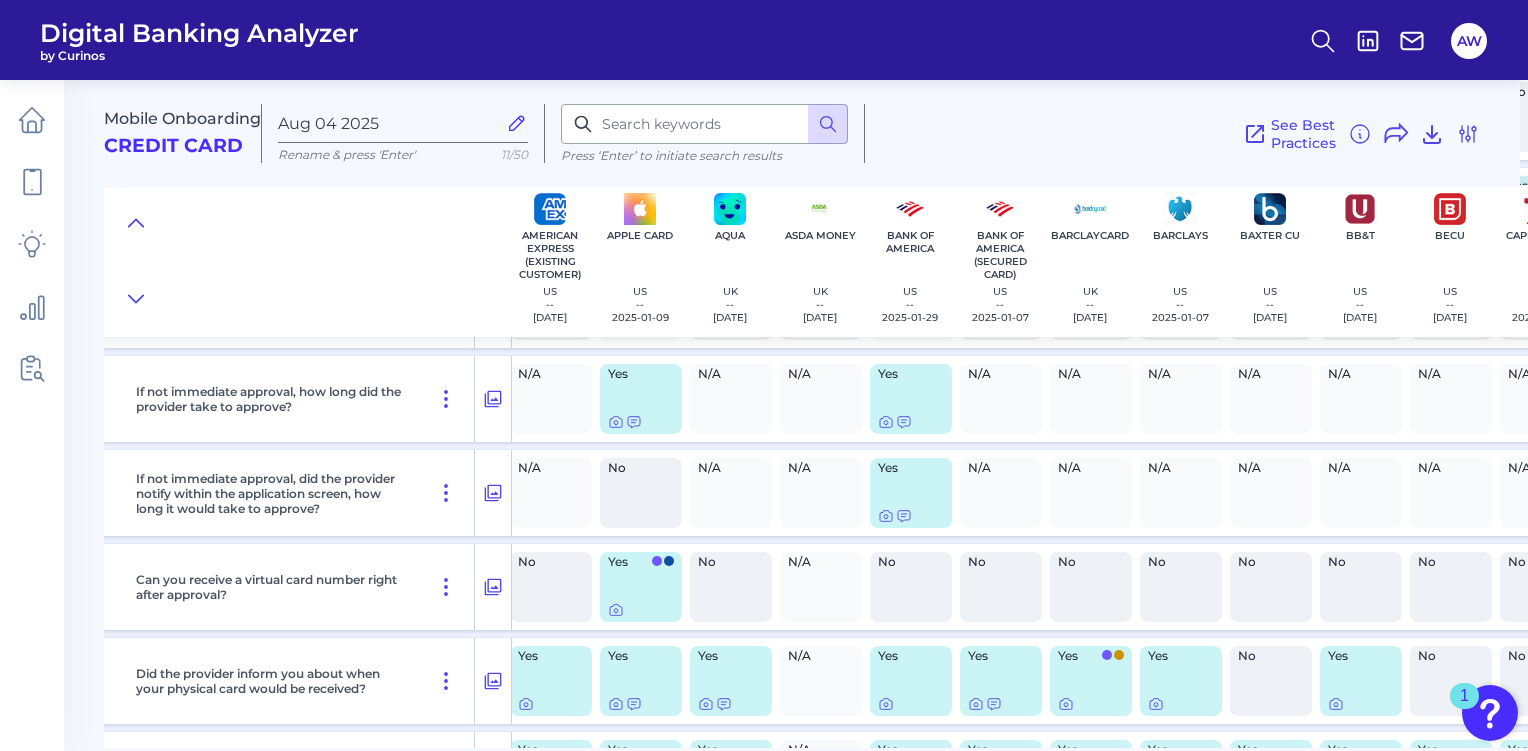 scroll, scrollTop: 2590, scrollLeft: 96, axis: both 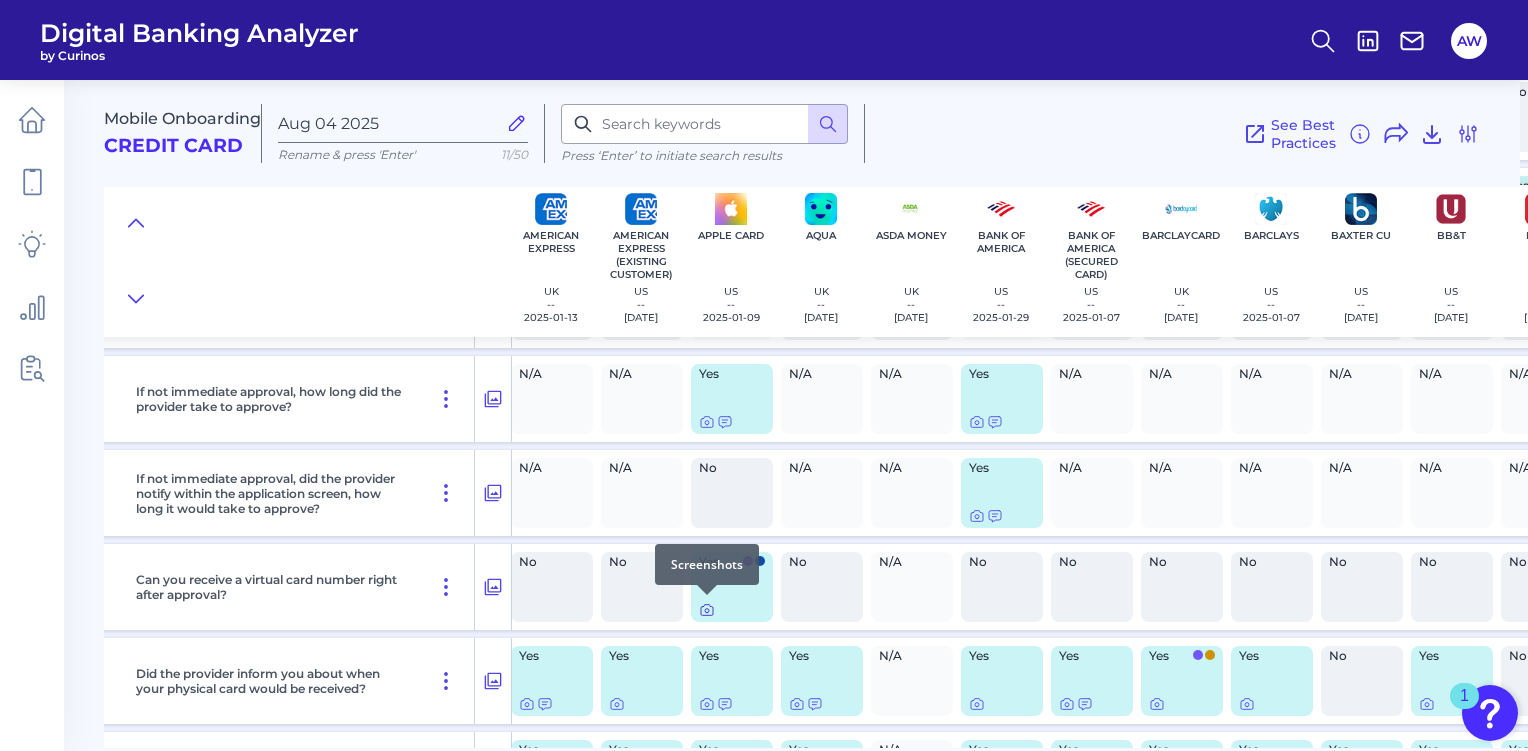 click 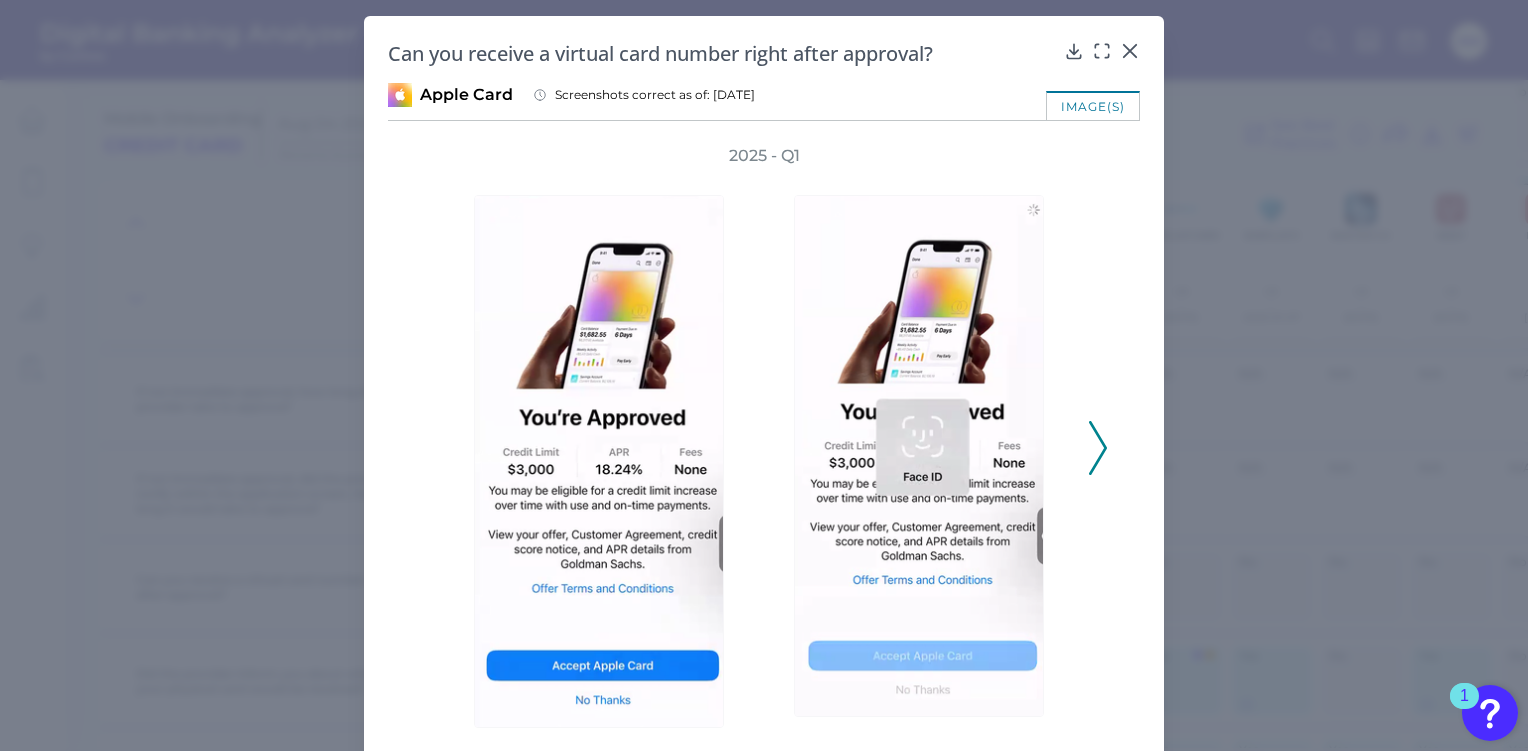 click at bounding box center [924, 448] 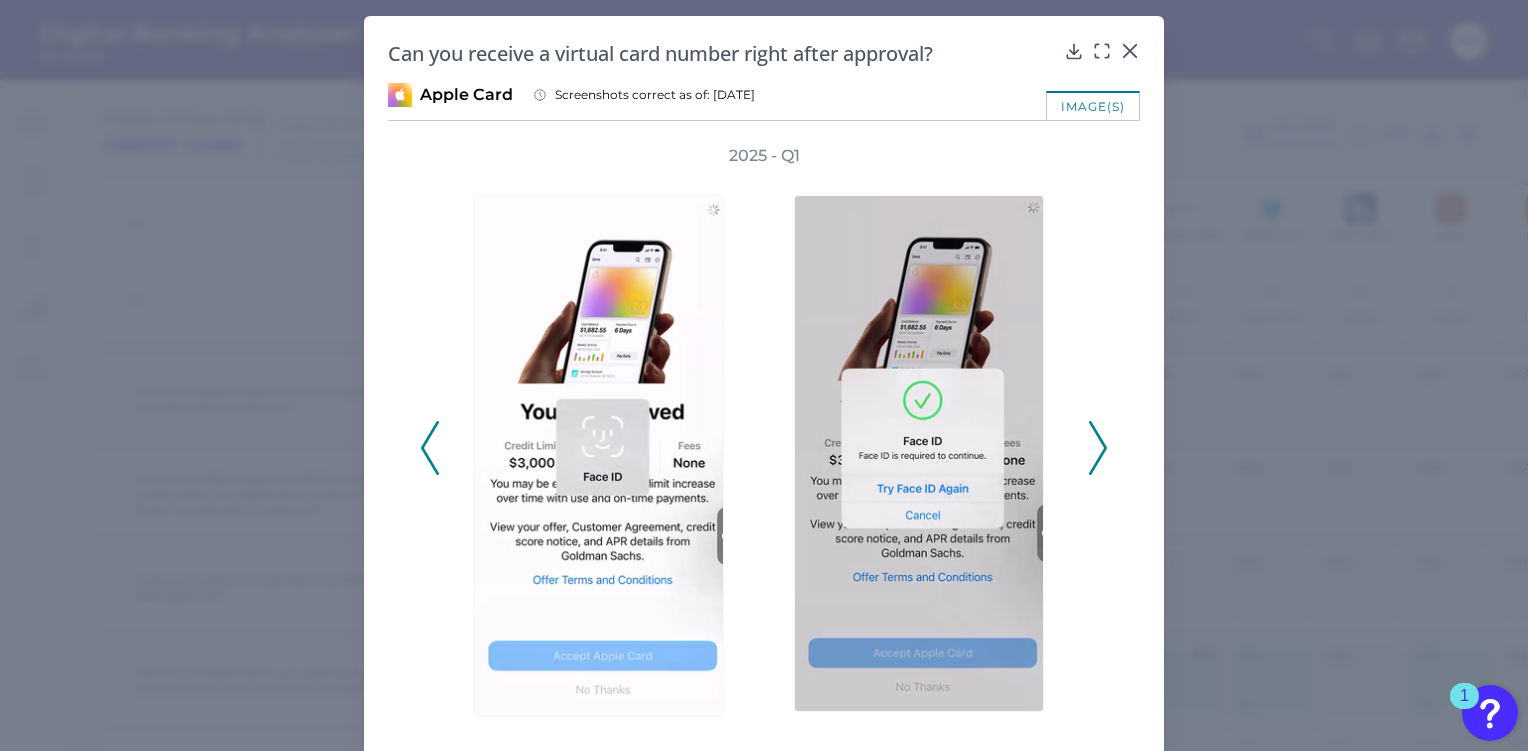 click 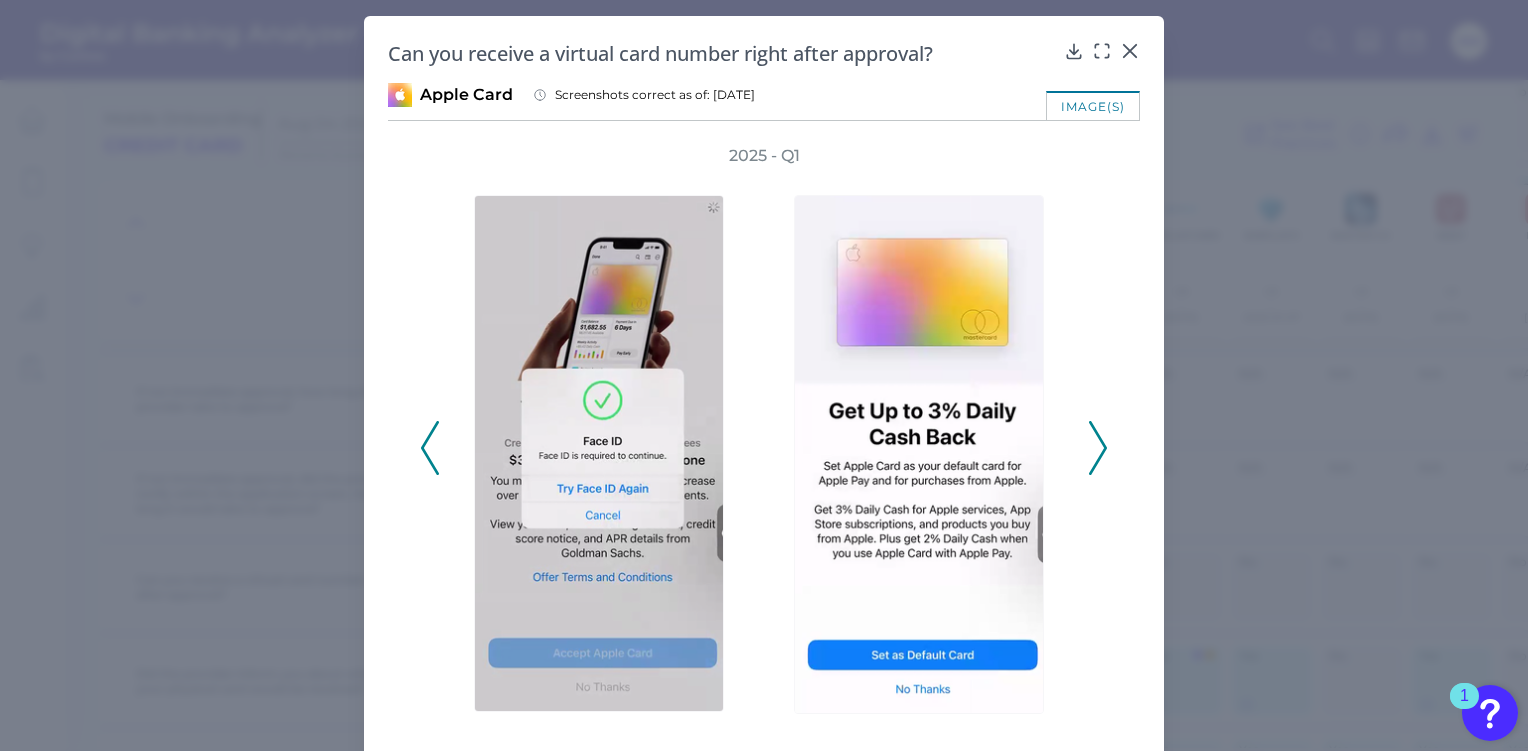 click 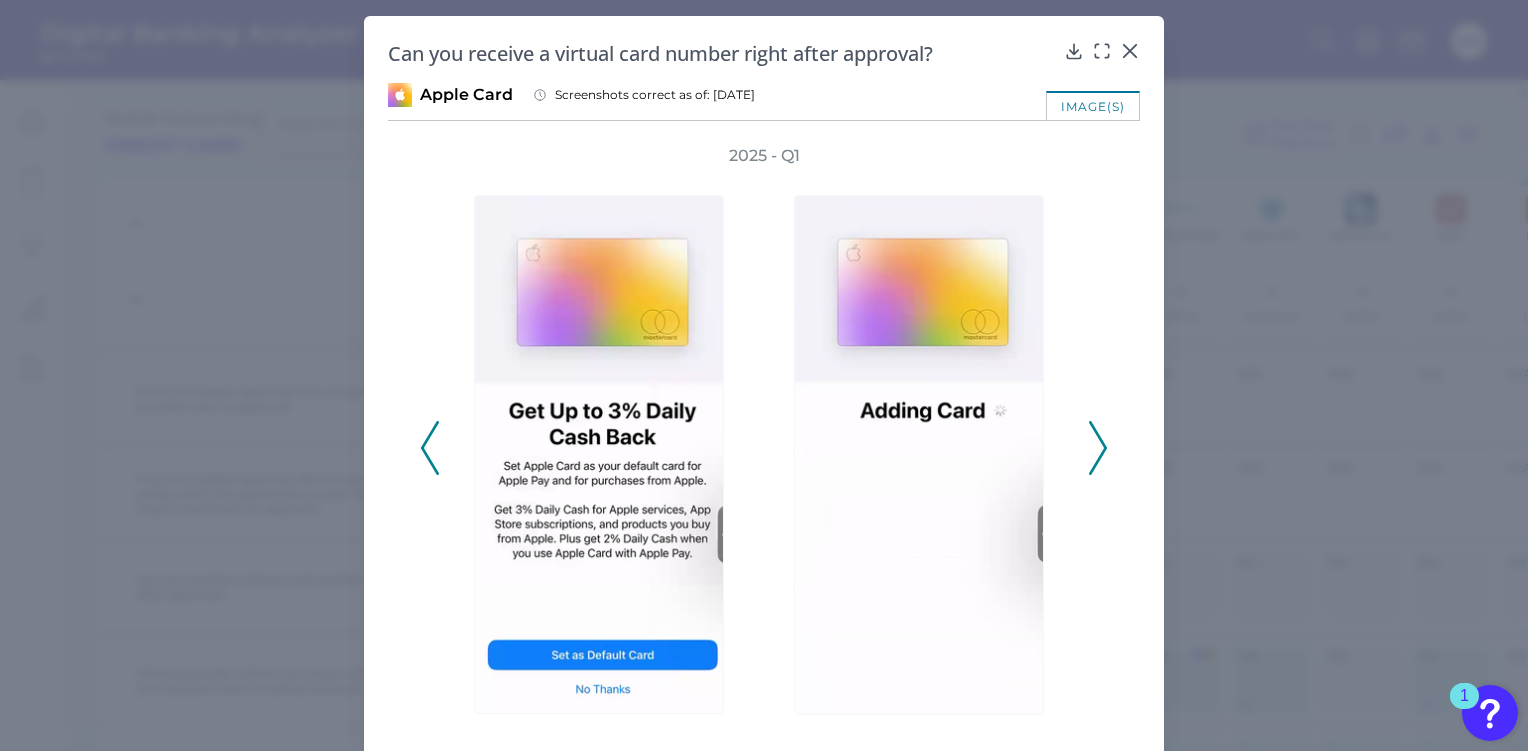 click 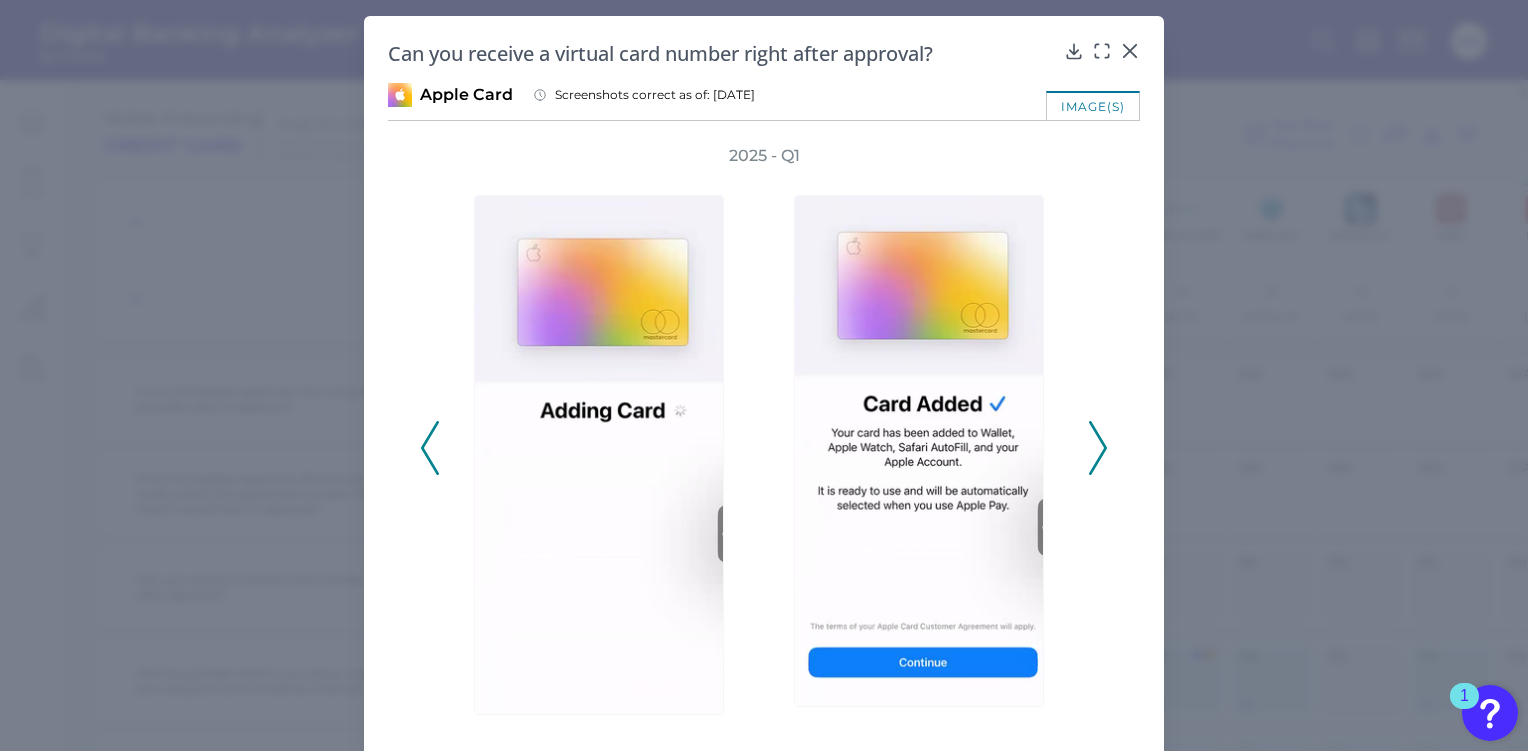 click 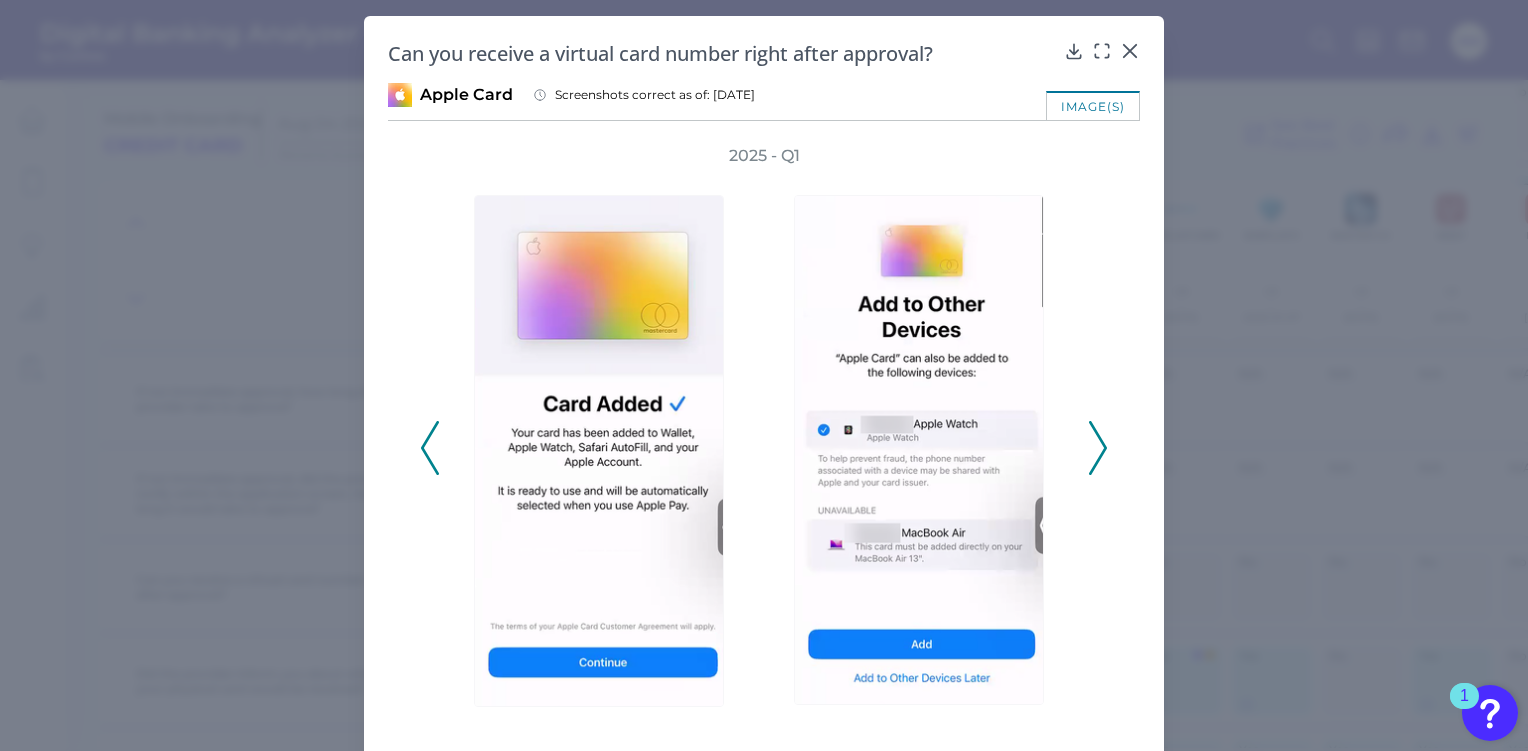 click 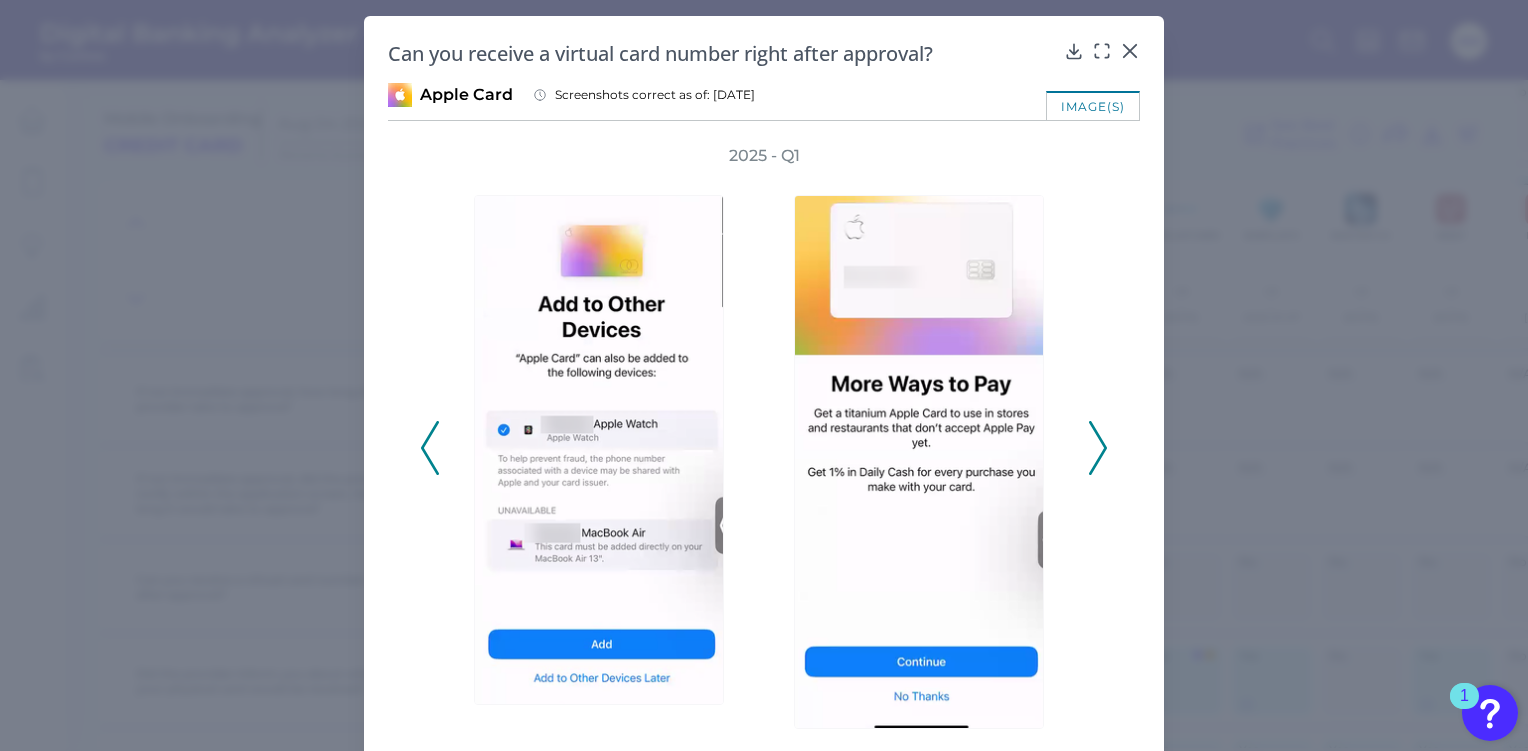 click 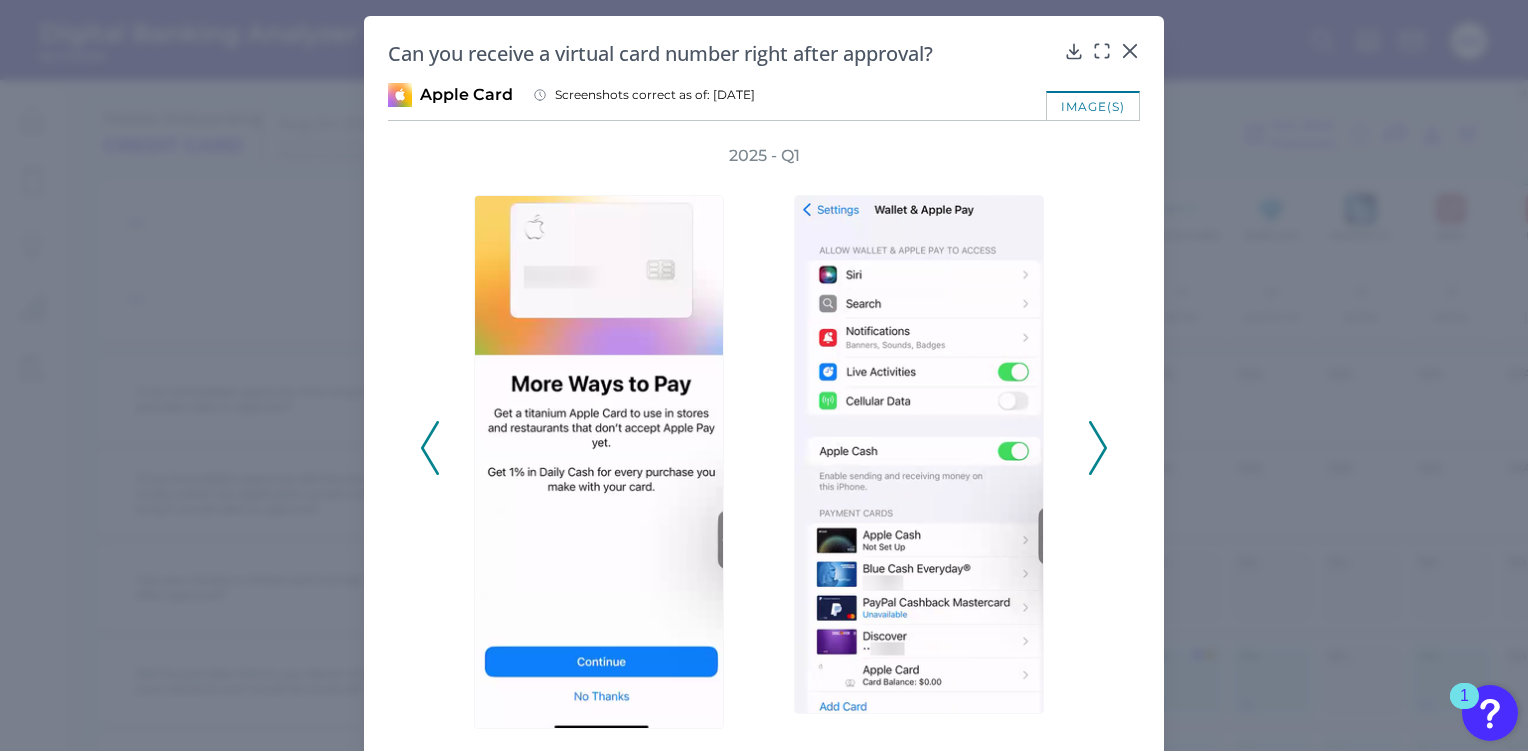 click 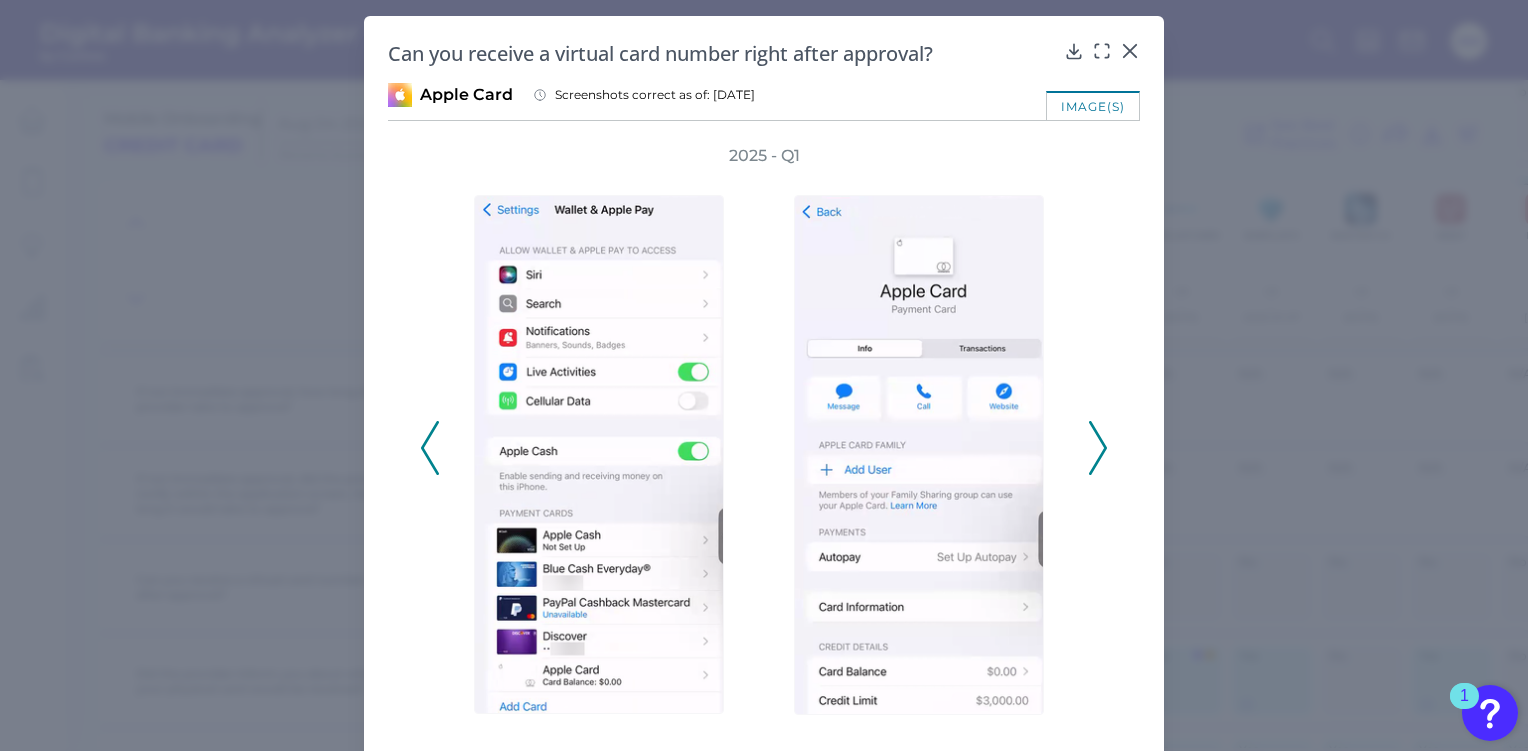 click 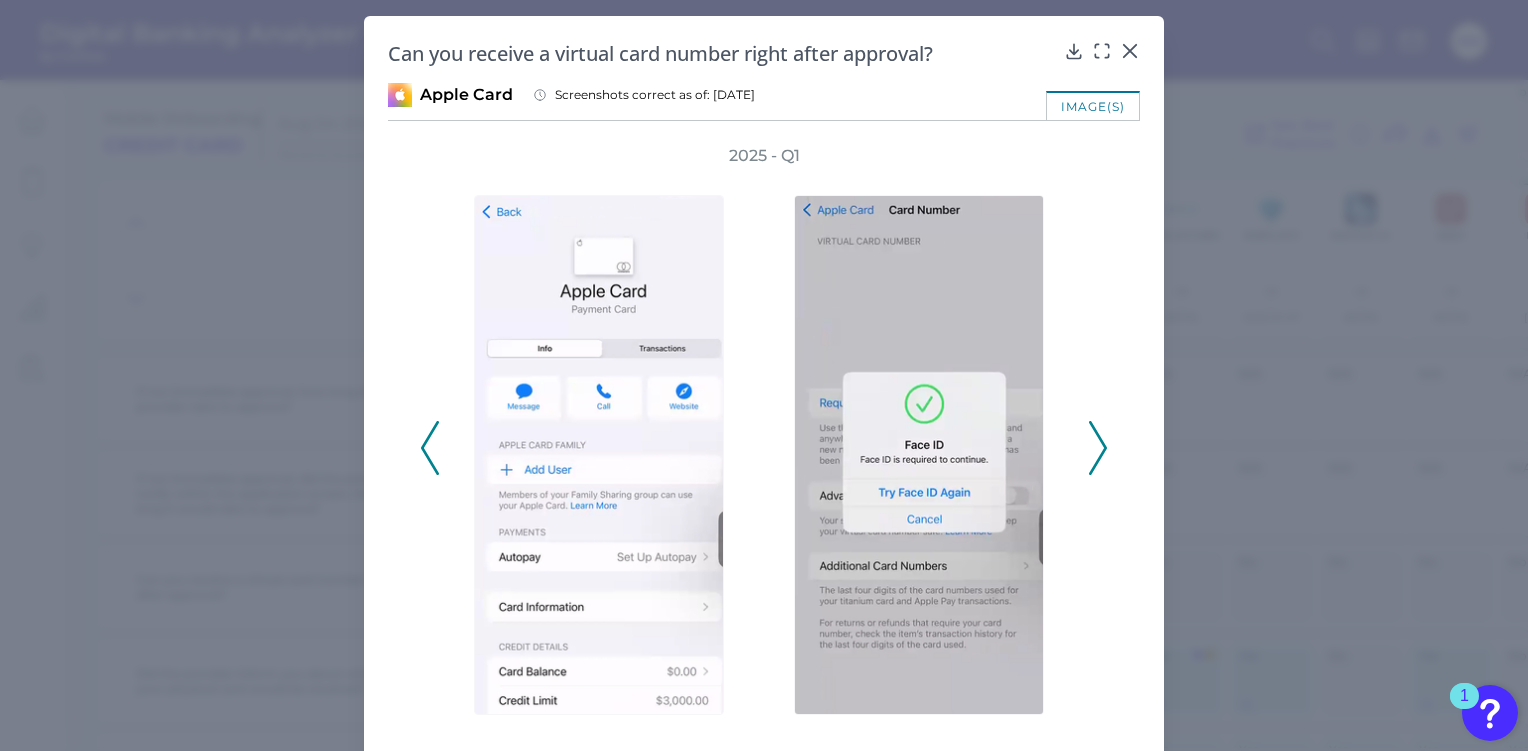 click 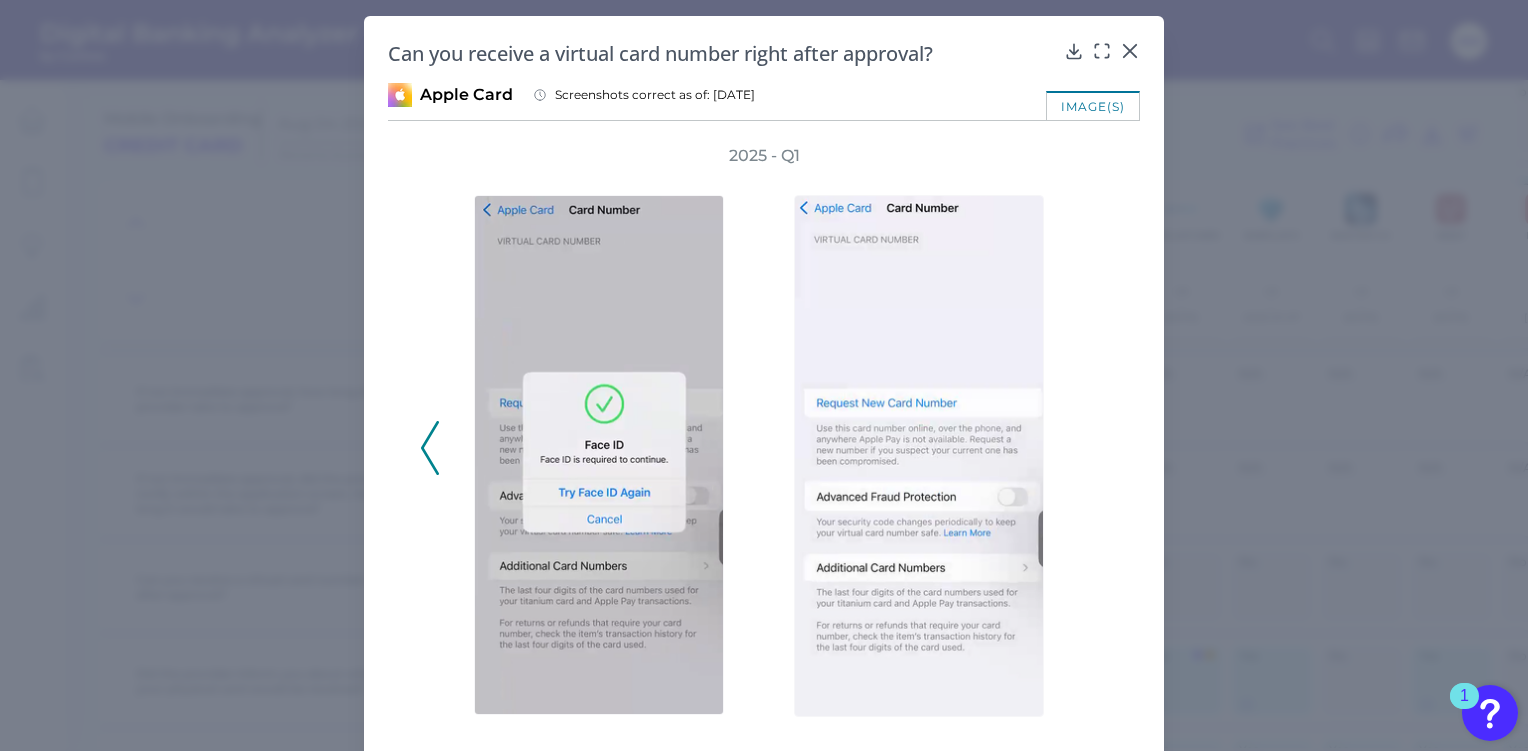click on "2025 - Q1" at bounding box center (764, 437) 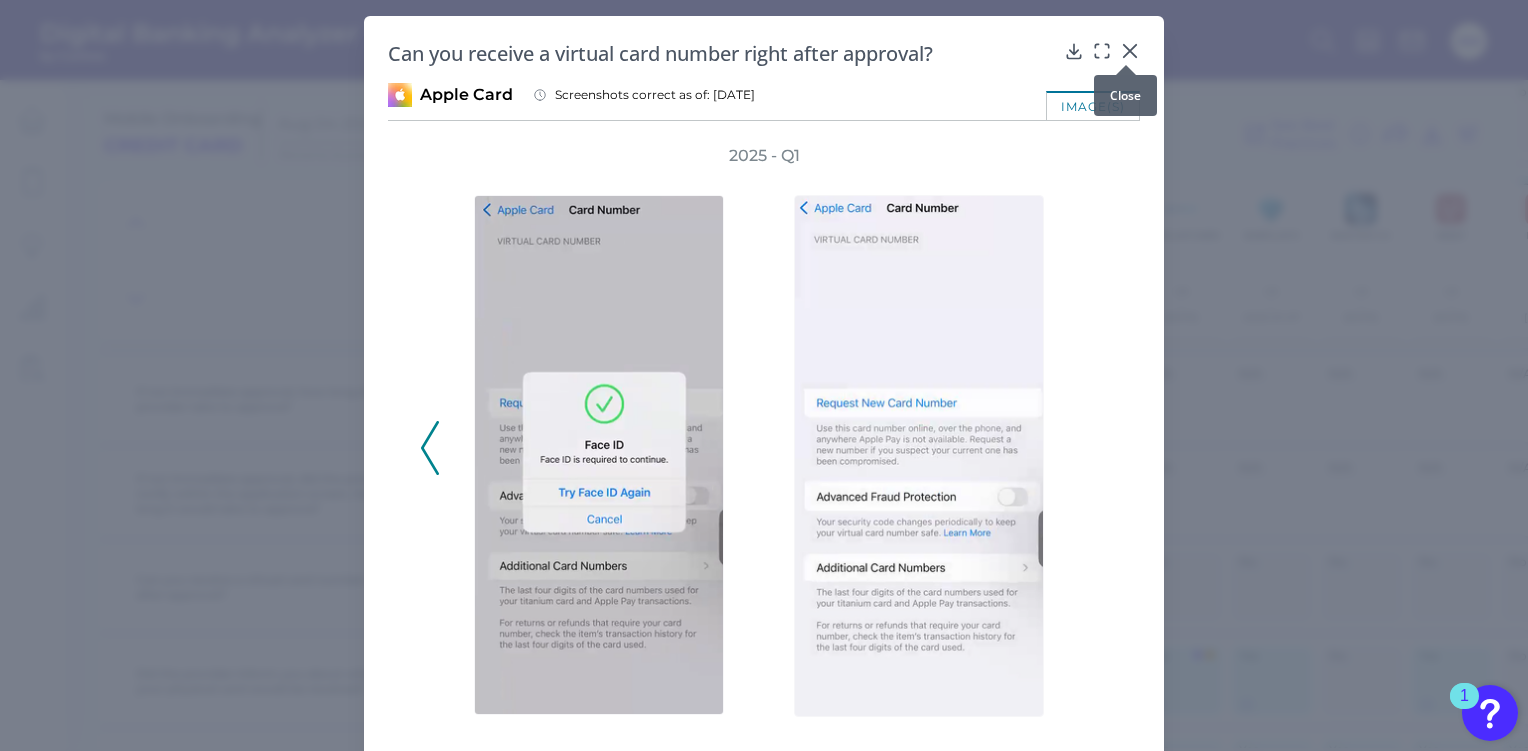 click 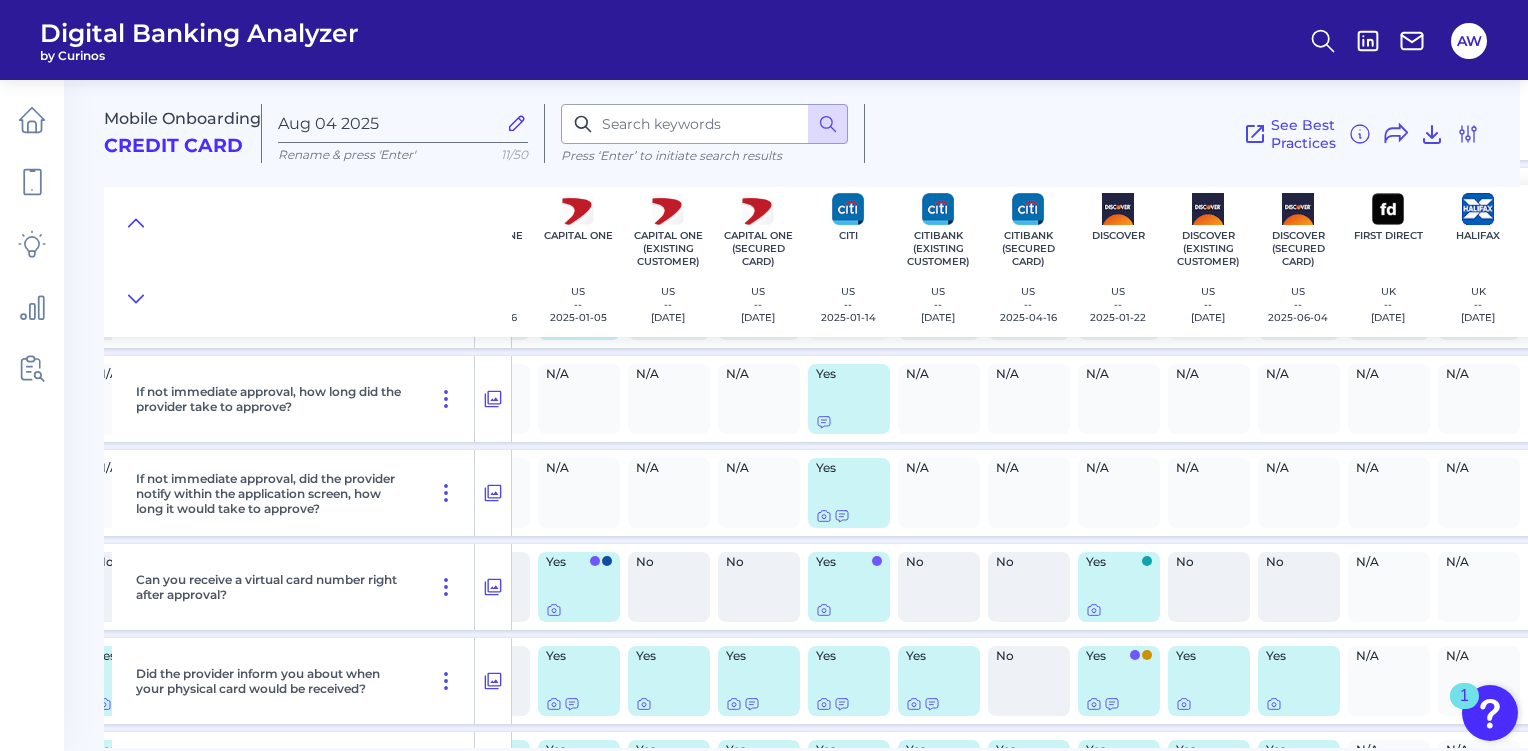 scroll, scrollTop: 2590, scrollLeft: 1207, axis: both 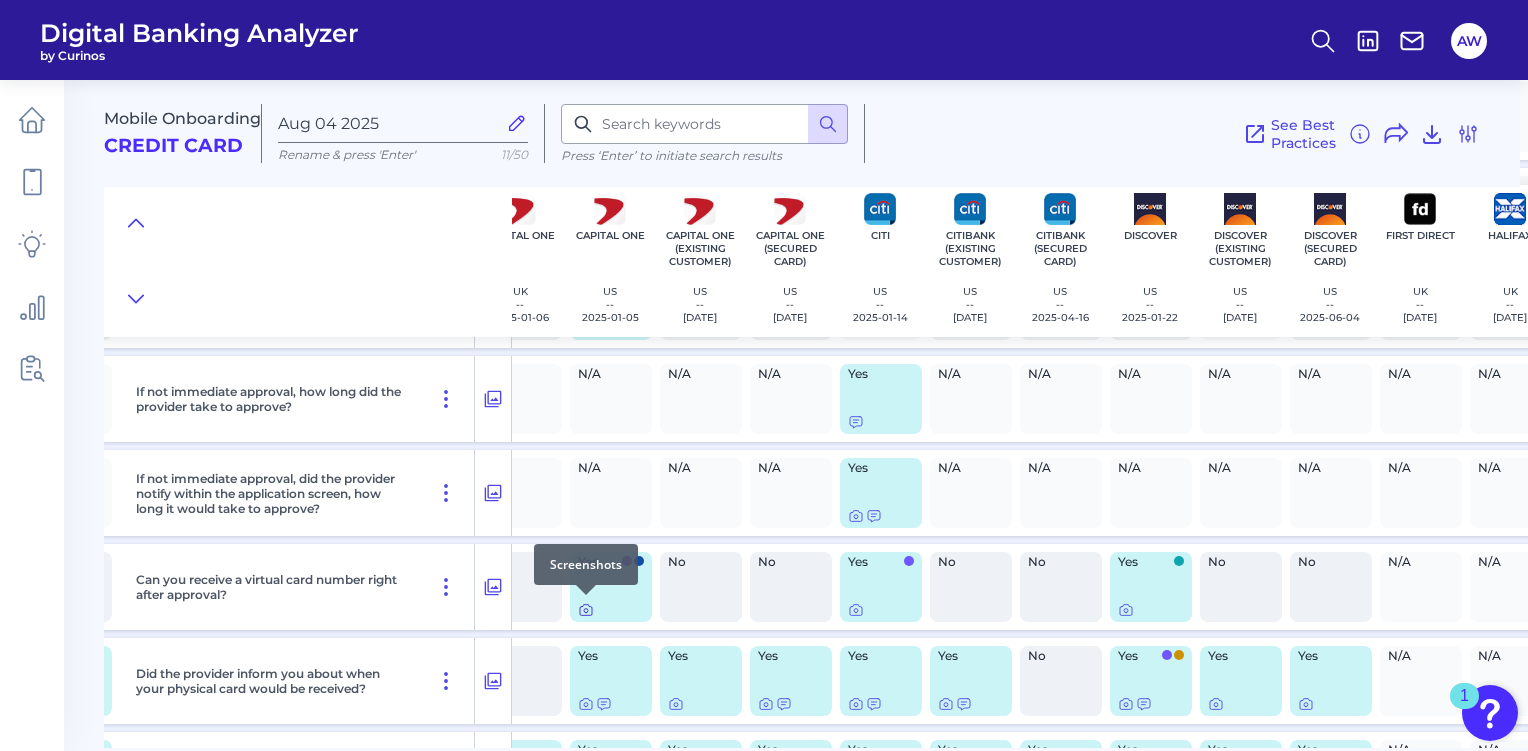 click 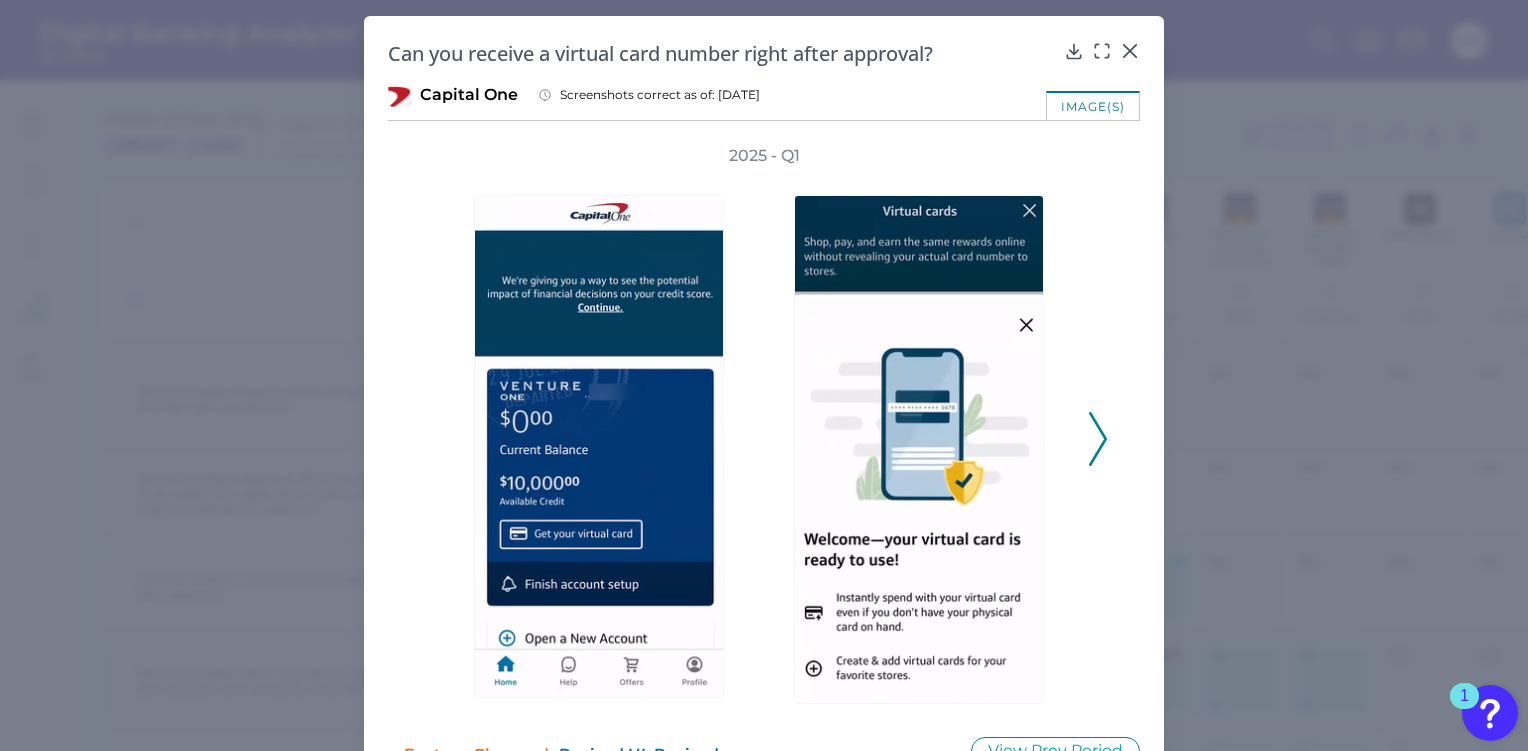click at bounding box center [1098, 439] 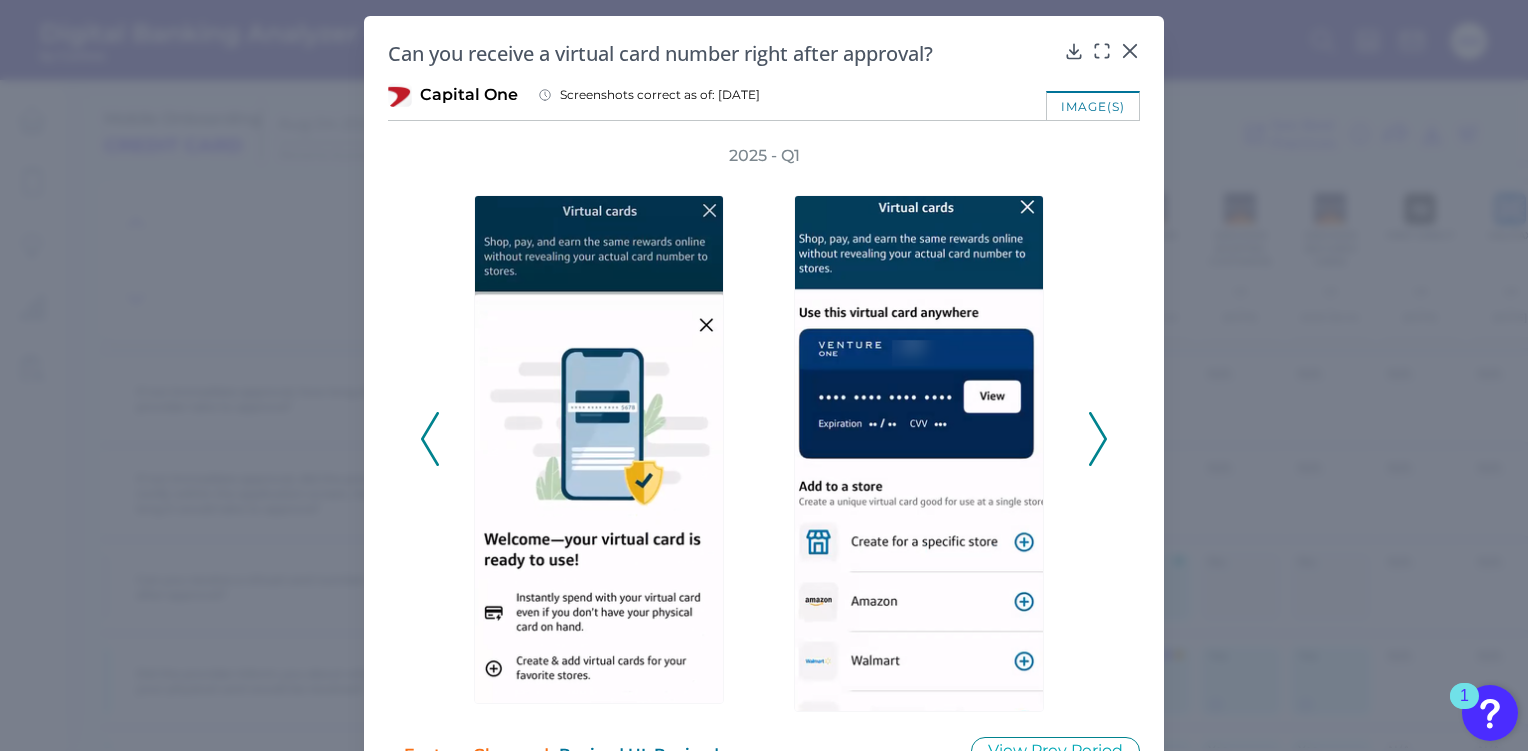 click at bounding box center [1098, 439] 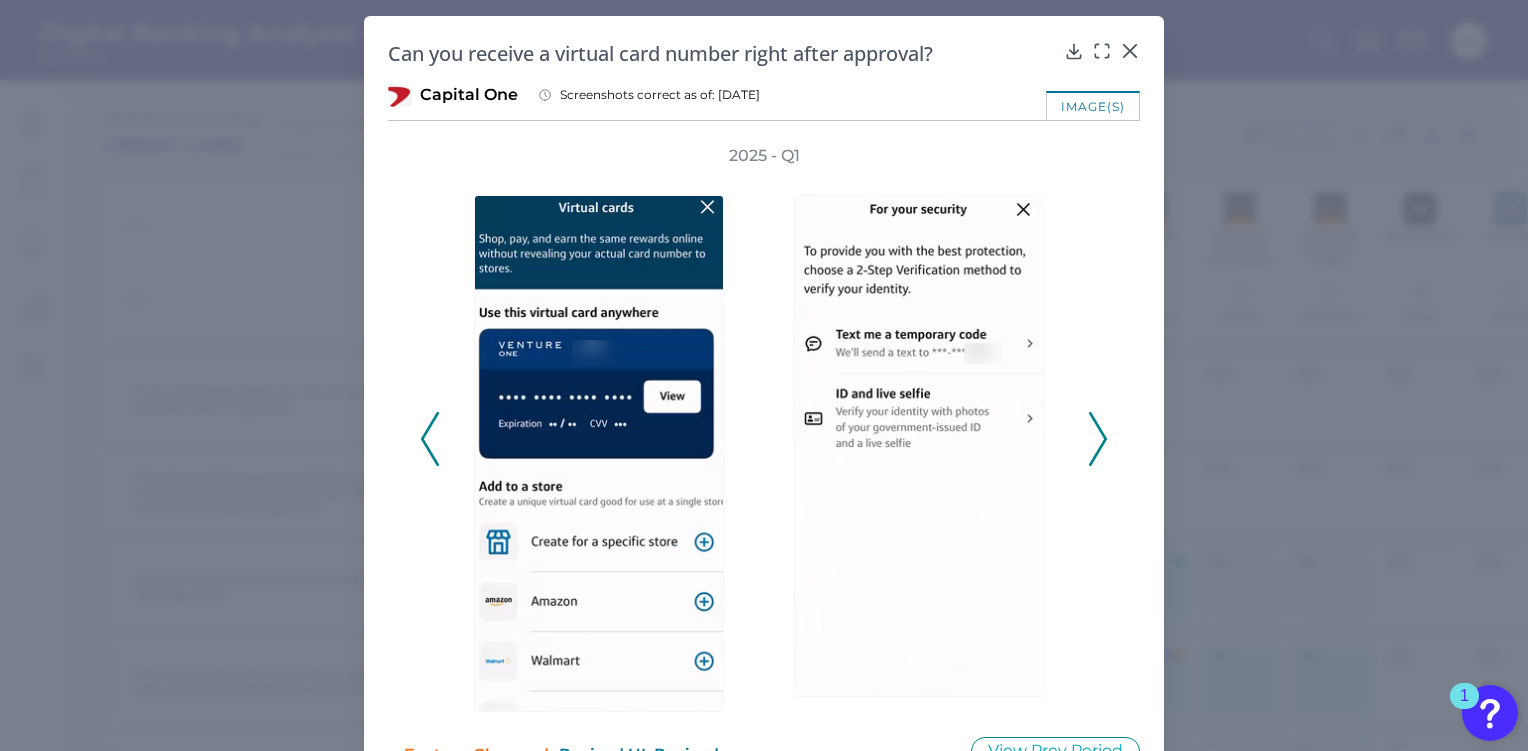 click at bounding box center [1098, 439] 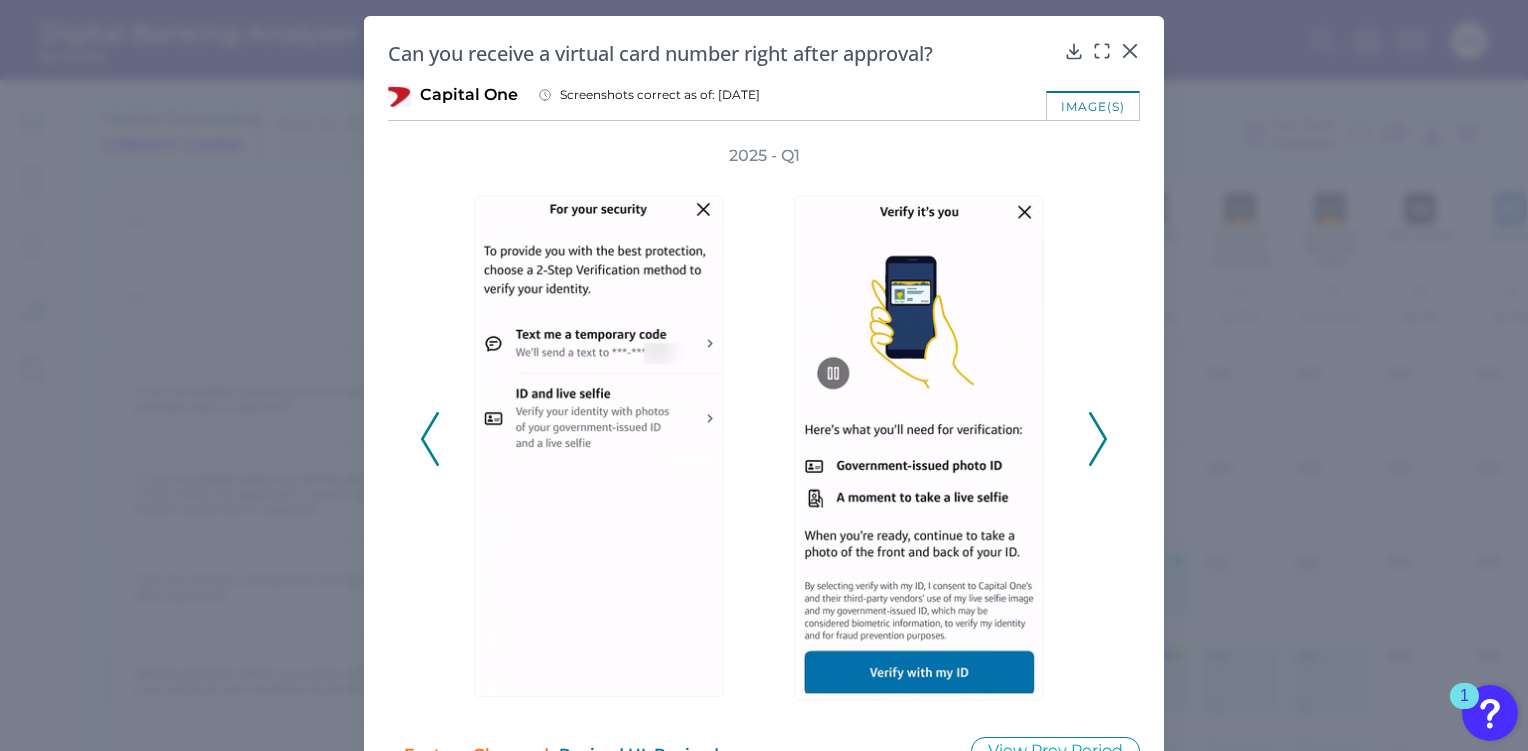 click on "2025 - Q1" at bounding box center (764, 428) 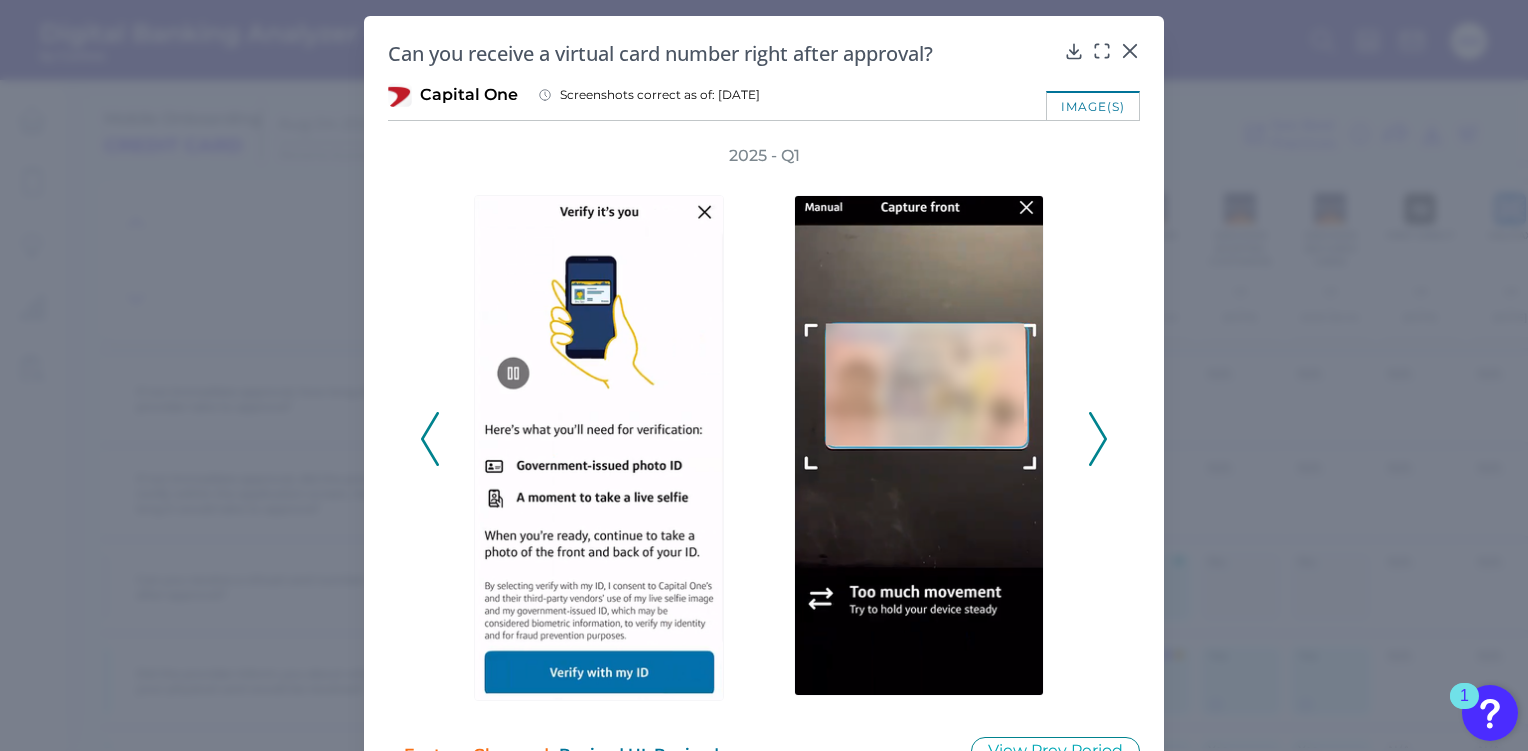 click 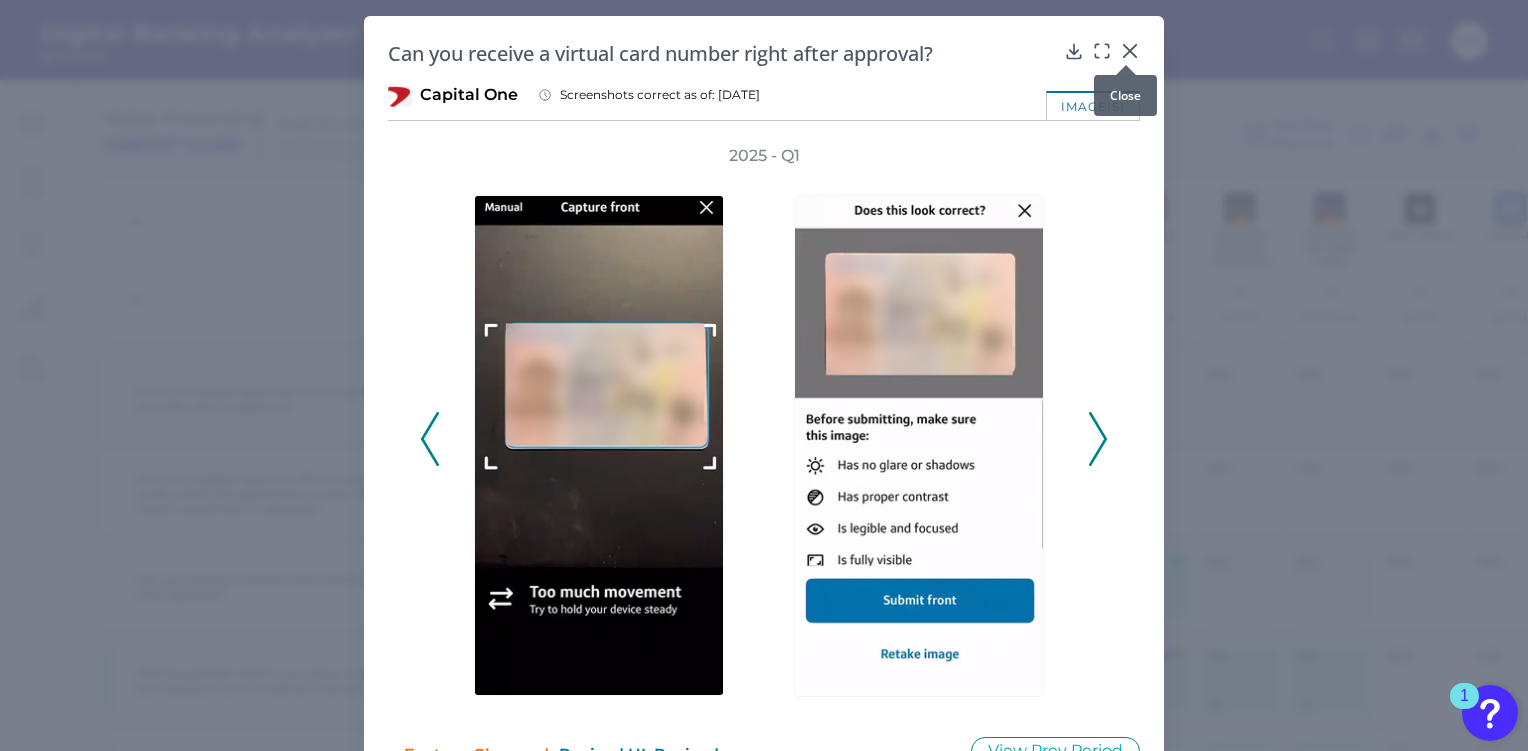 click at bounding box center [1126, 65] 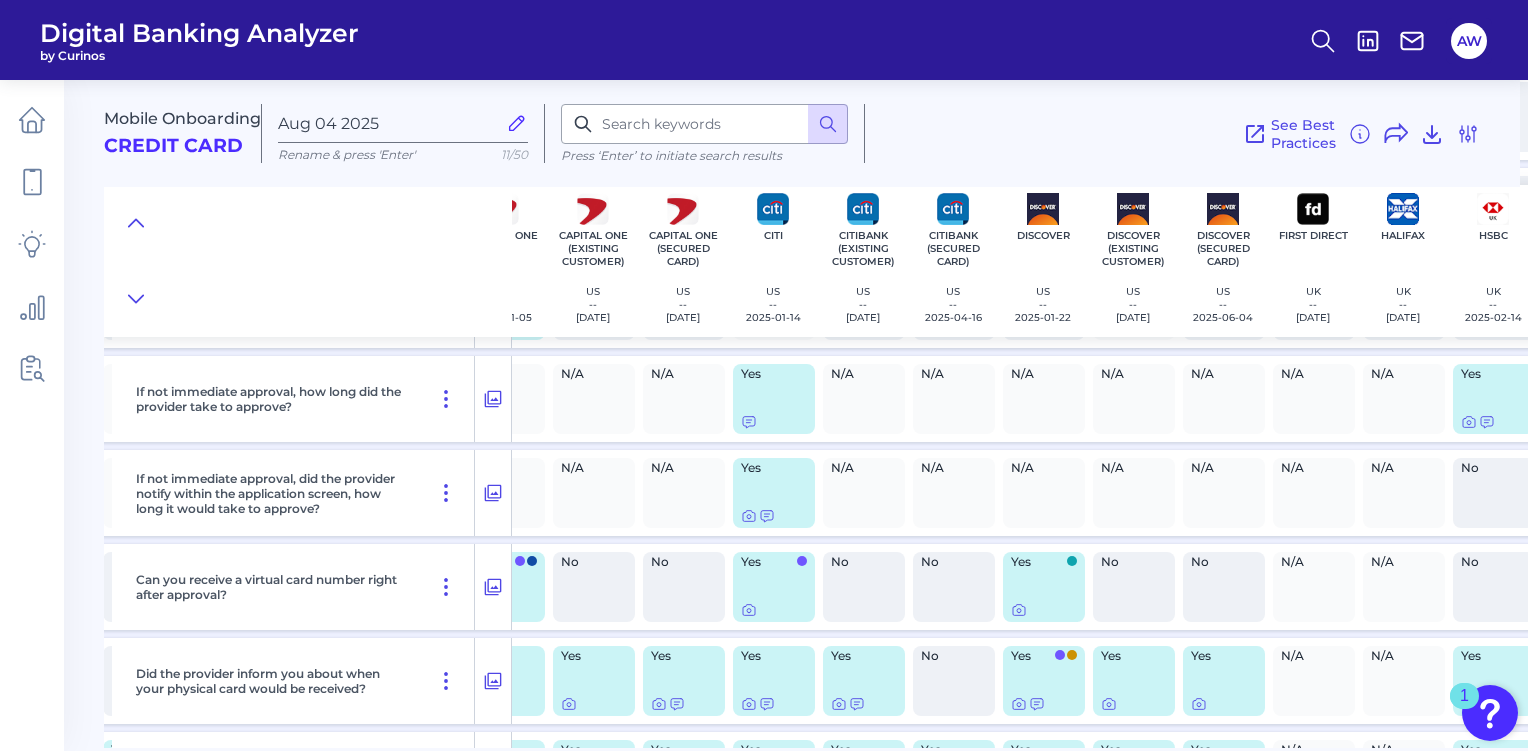 scroll, scrollTop: 2590, scrollLeft: 1216, axis: both 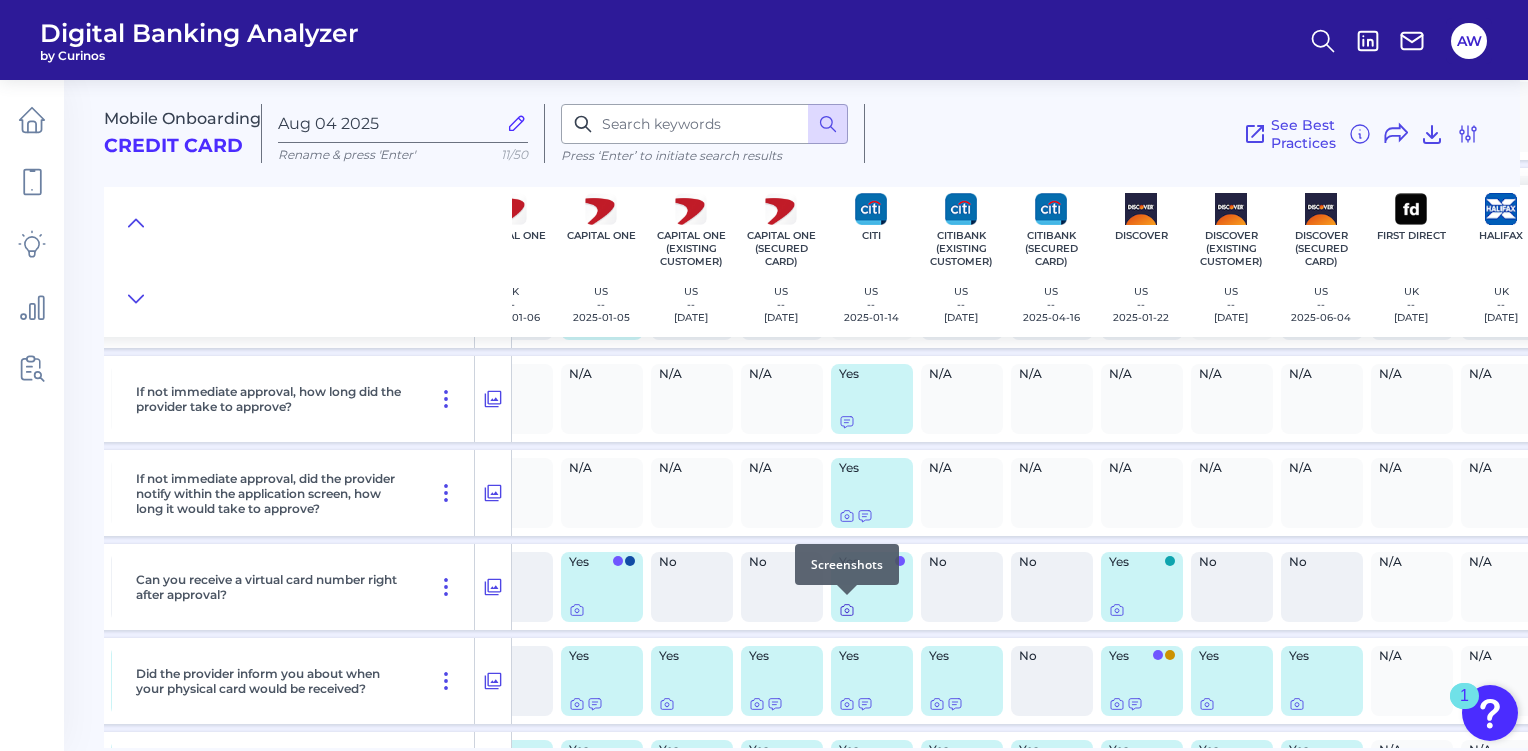 click 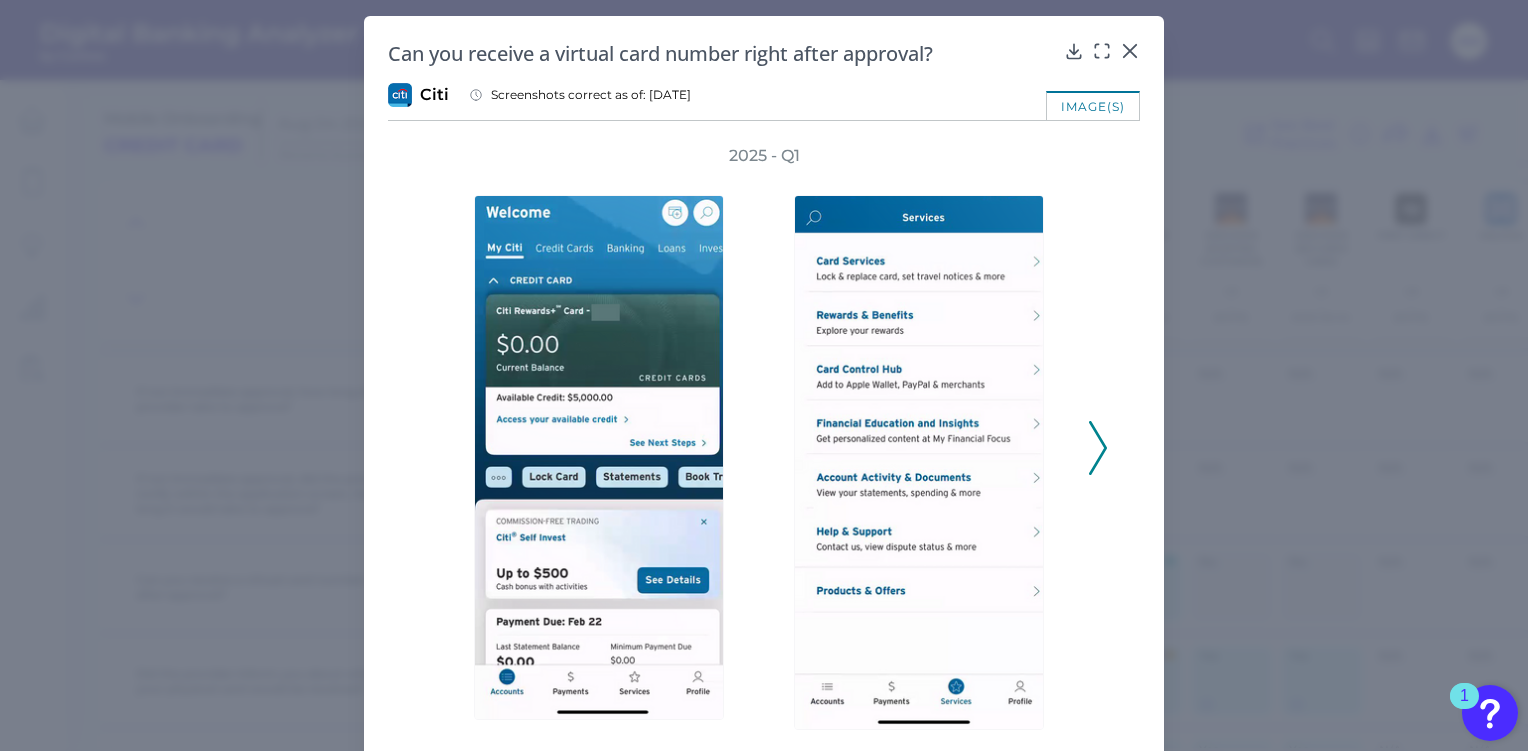 click 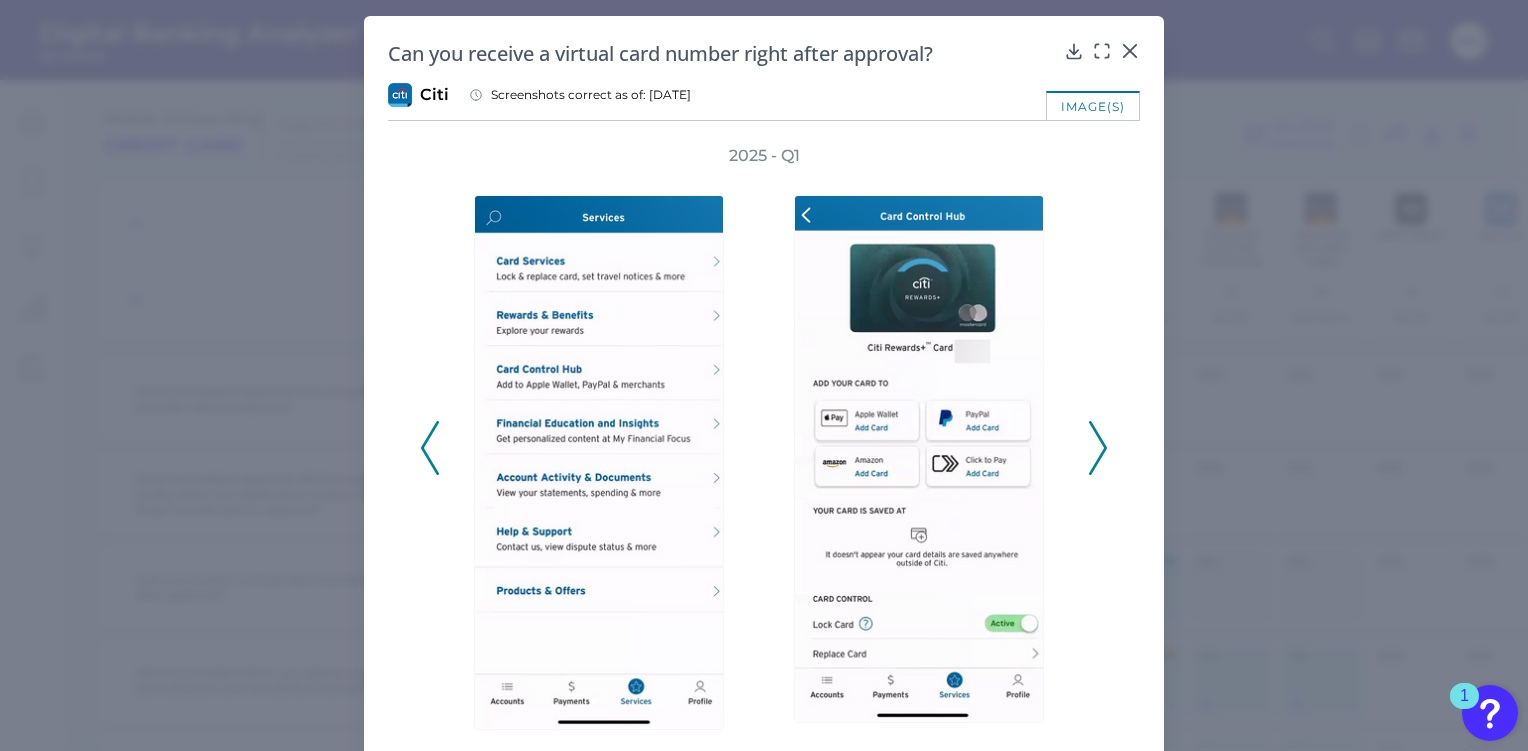 click 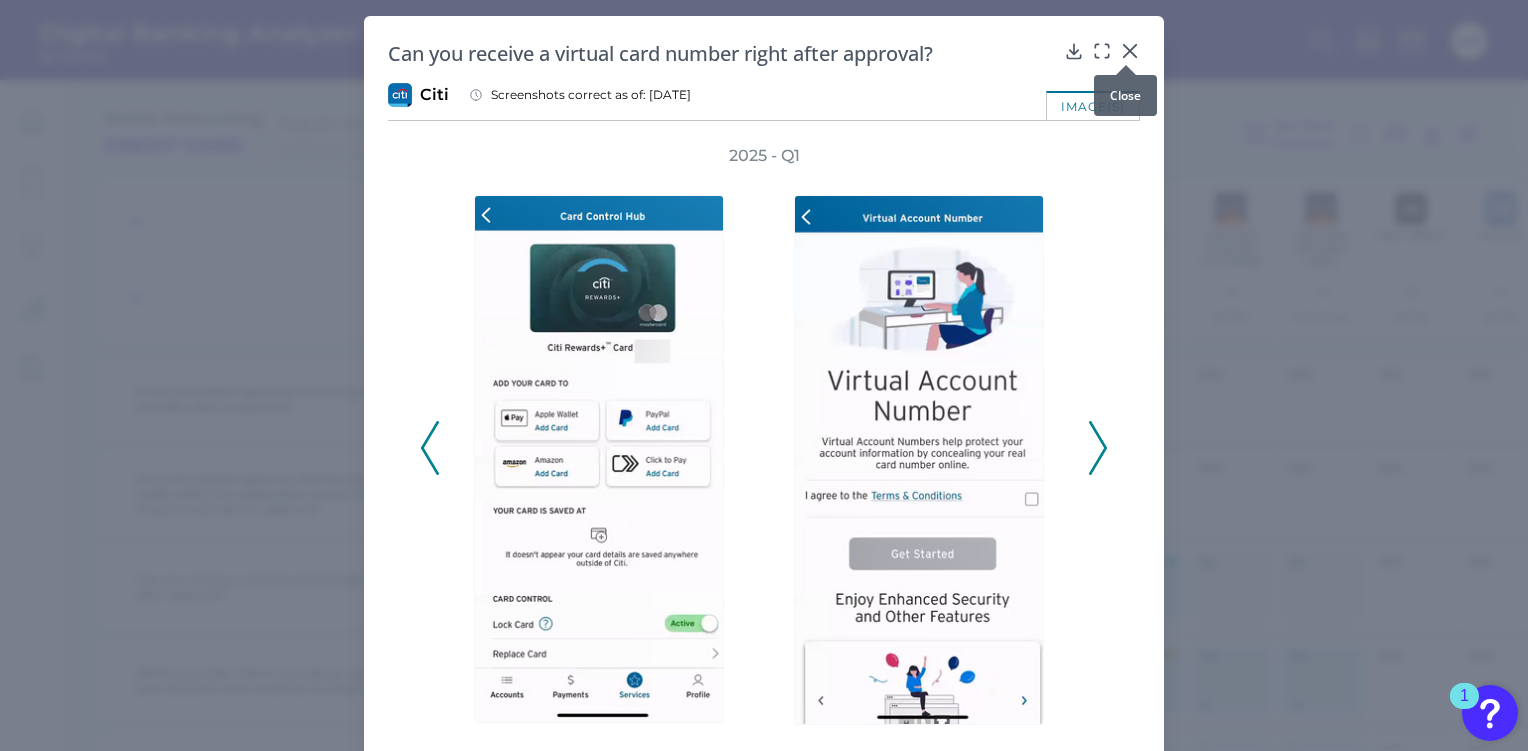 click 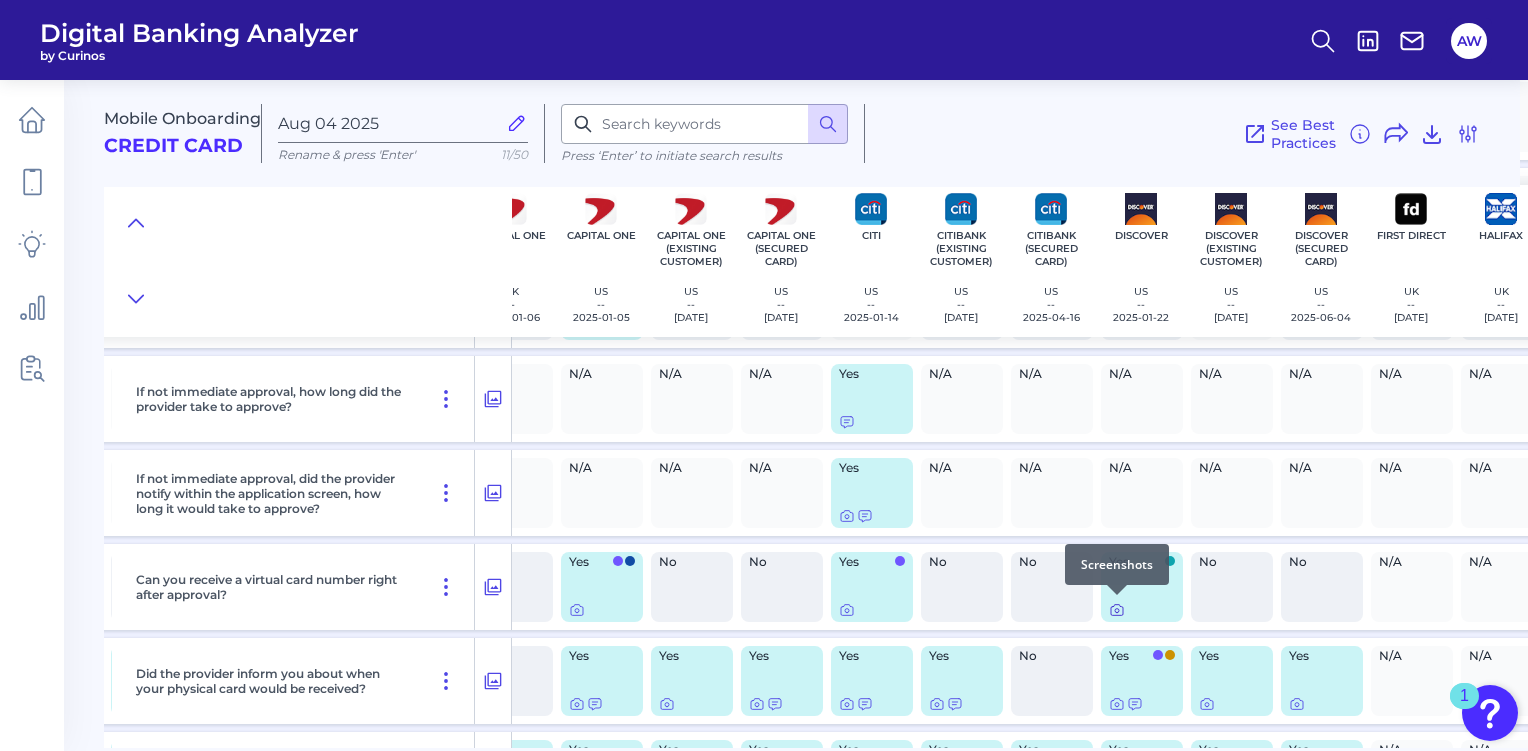 click 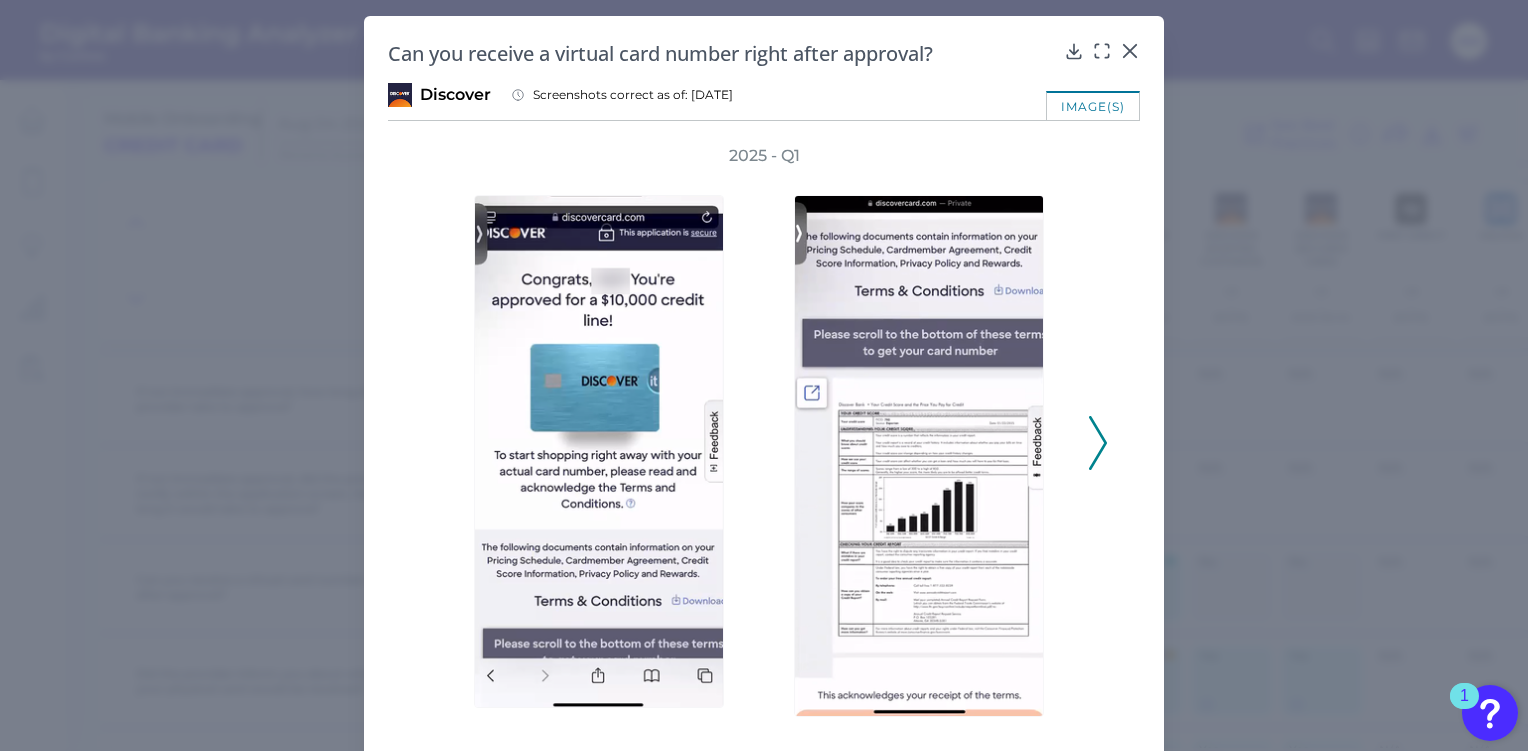 click 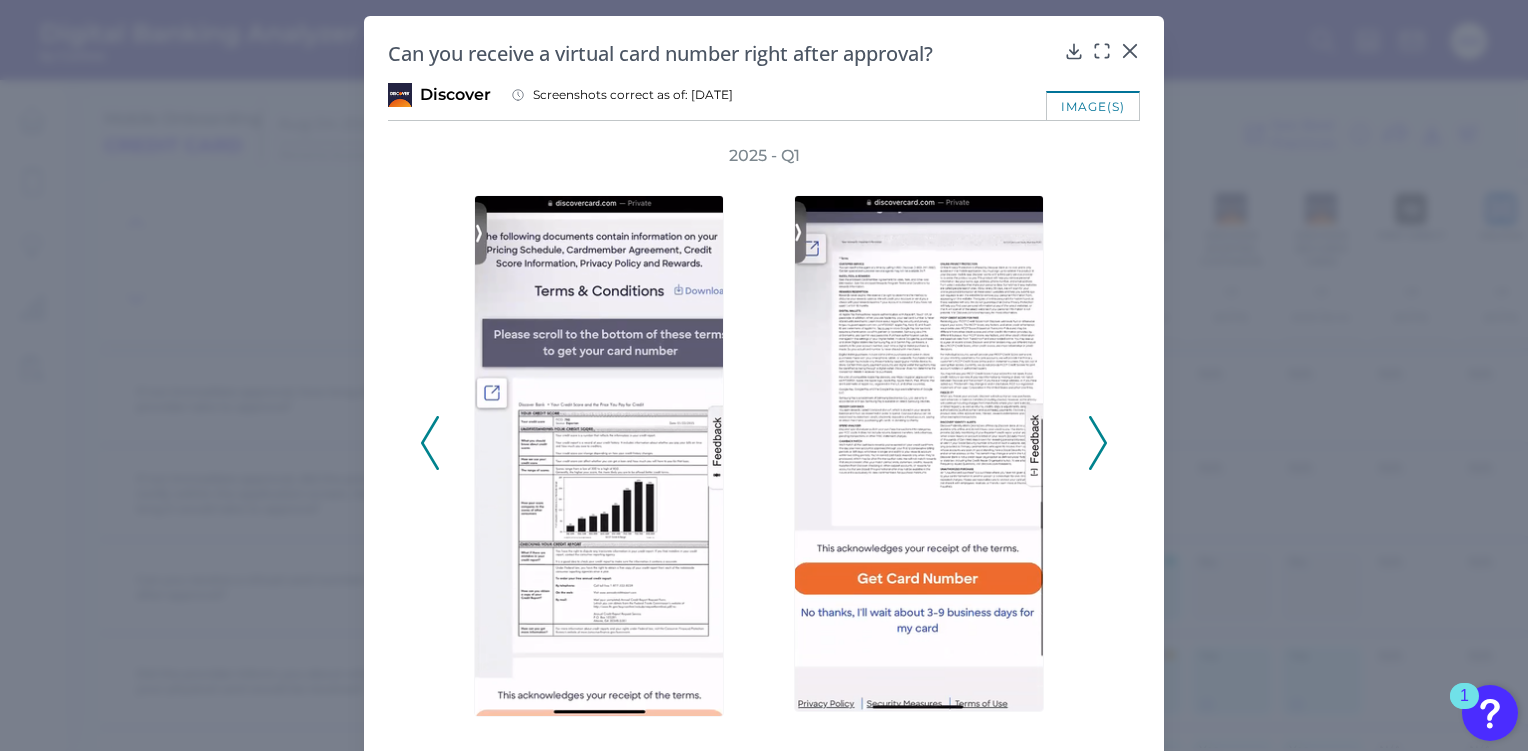 click 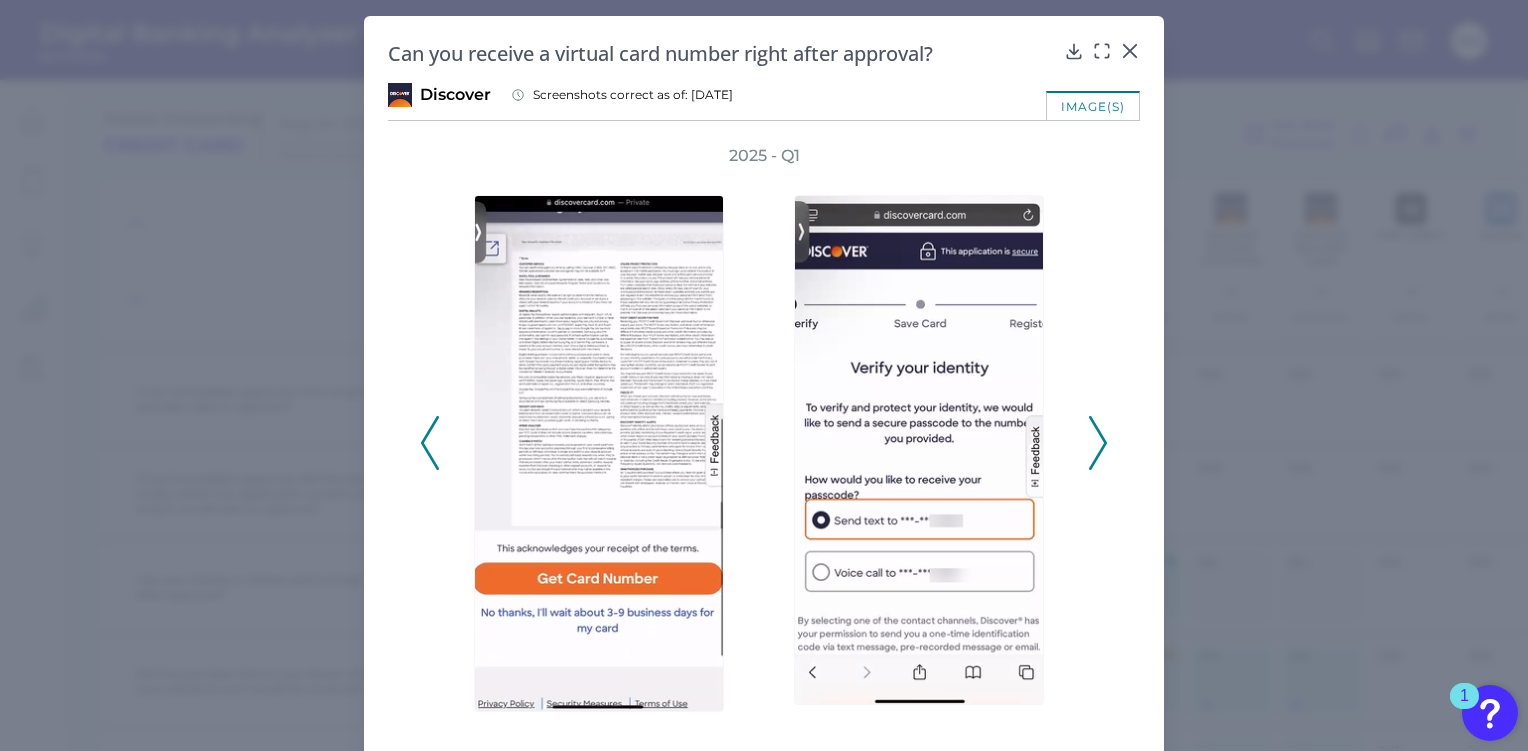 click 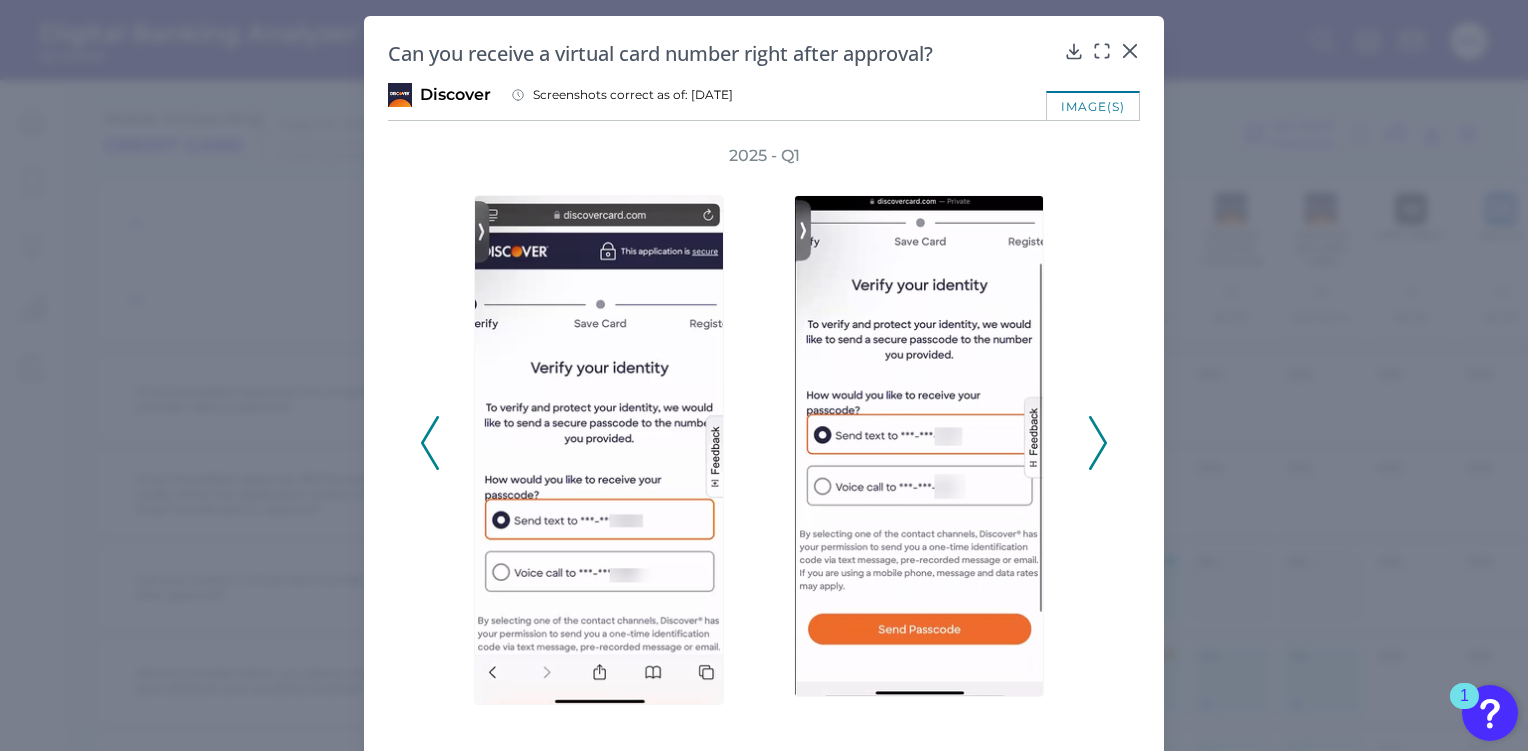 click 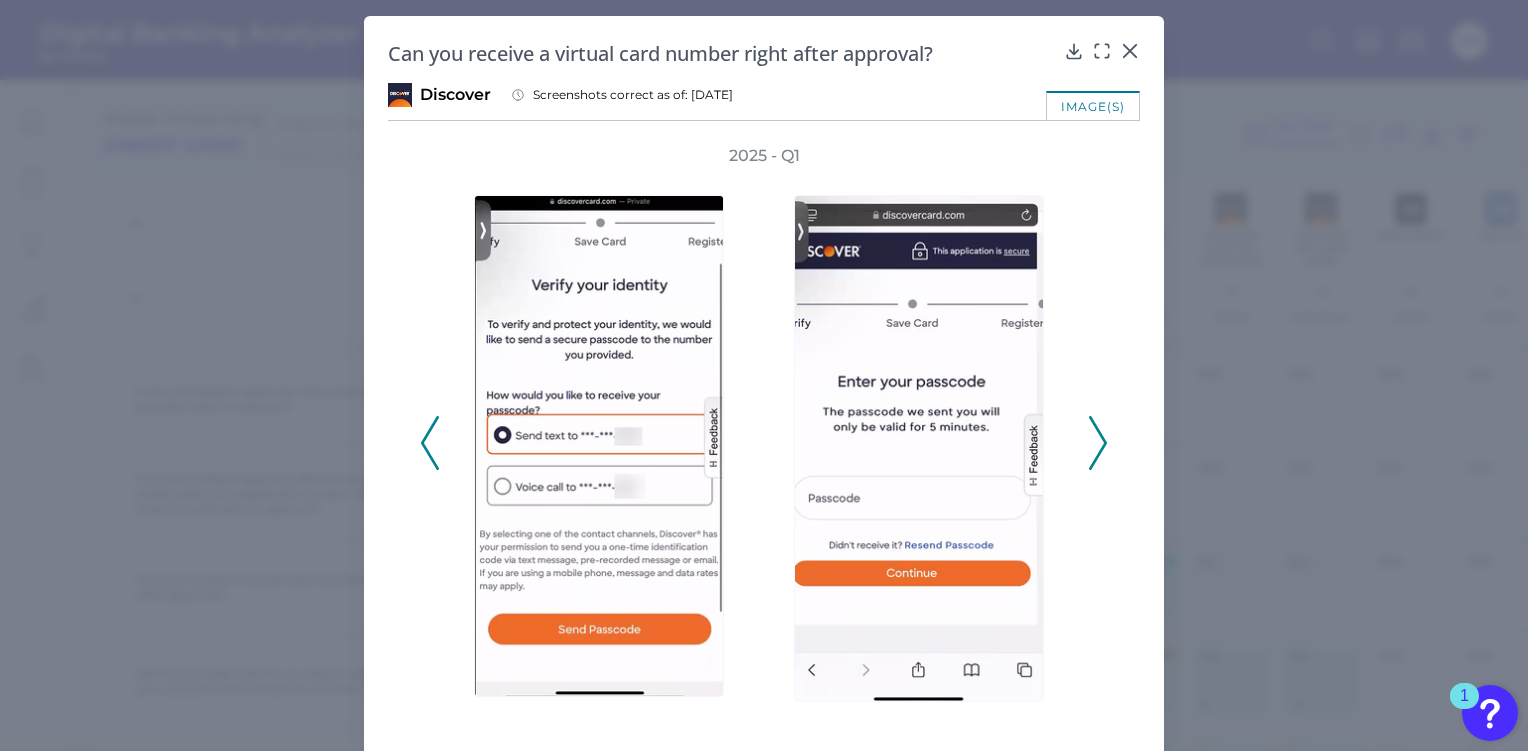 click 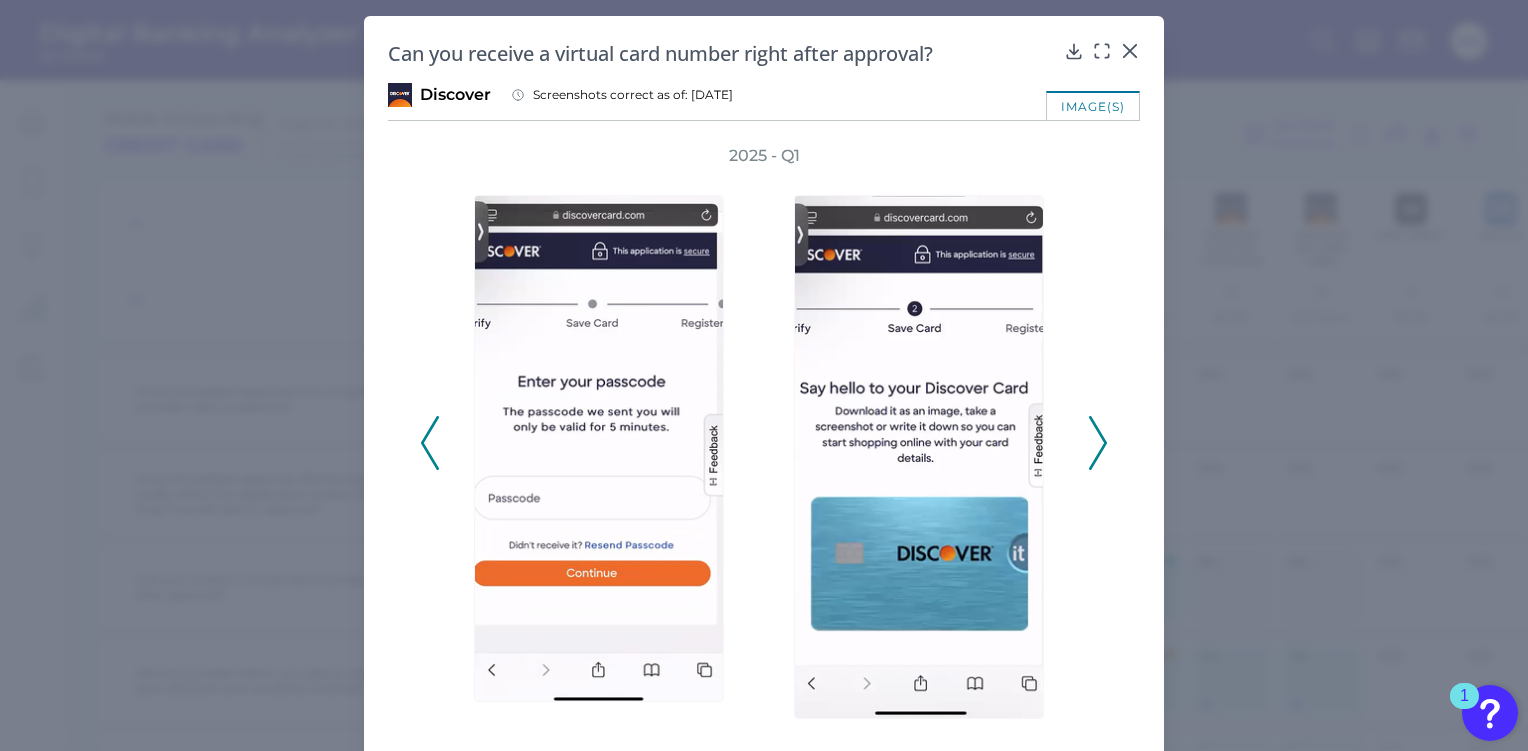 click 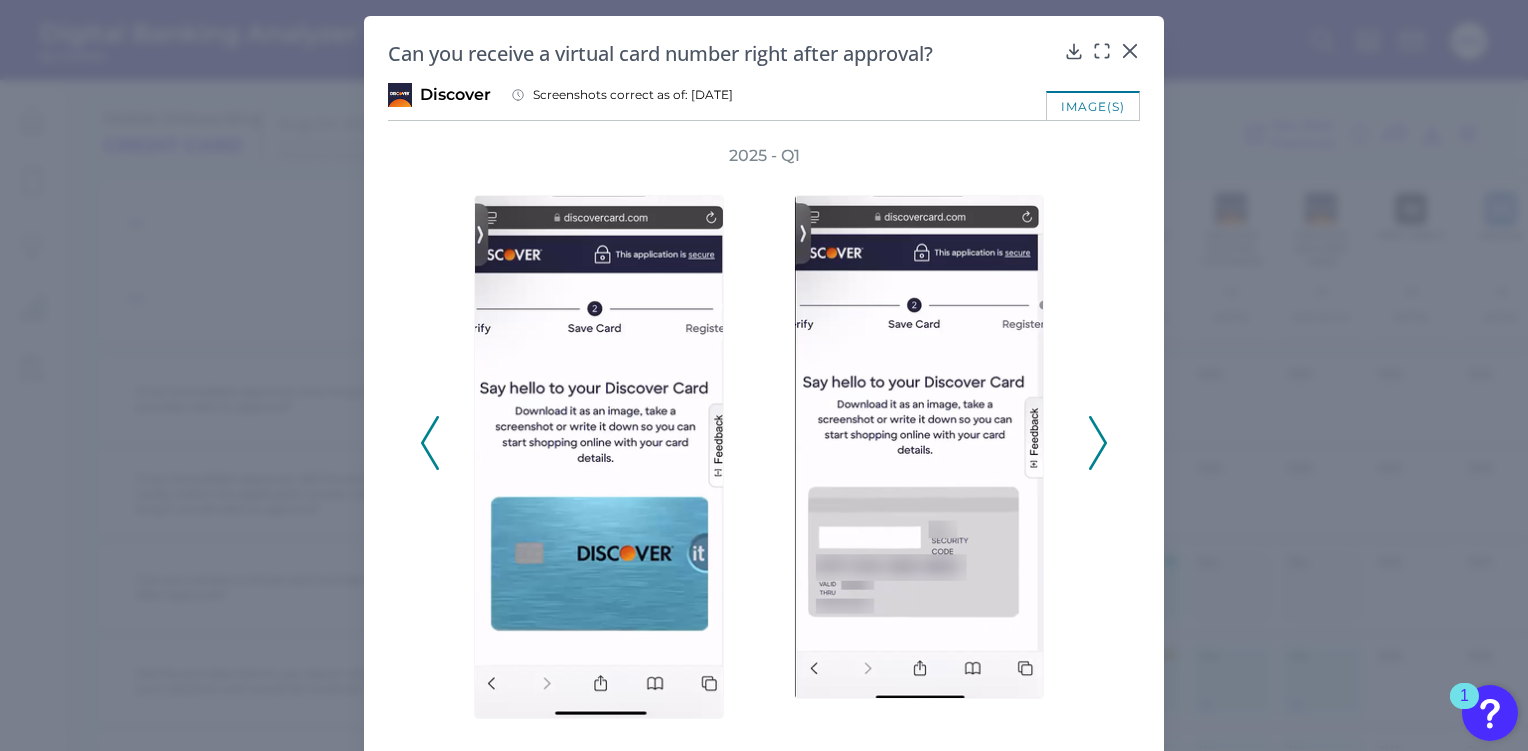 click 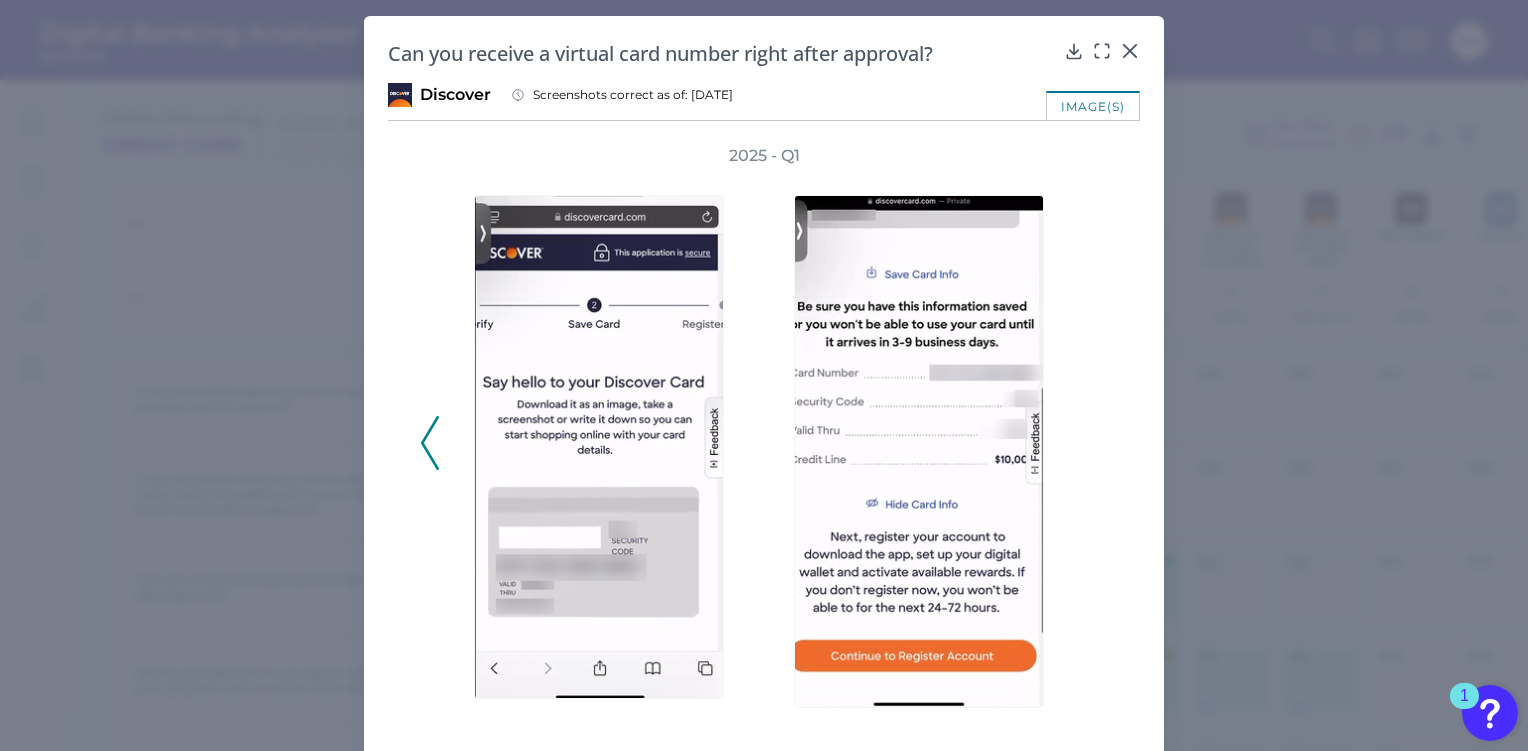 click on "2025 - Q1" at bounding box center (764, 432) 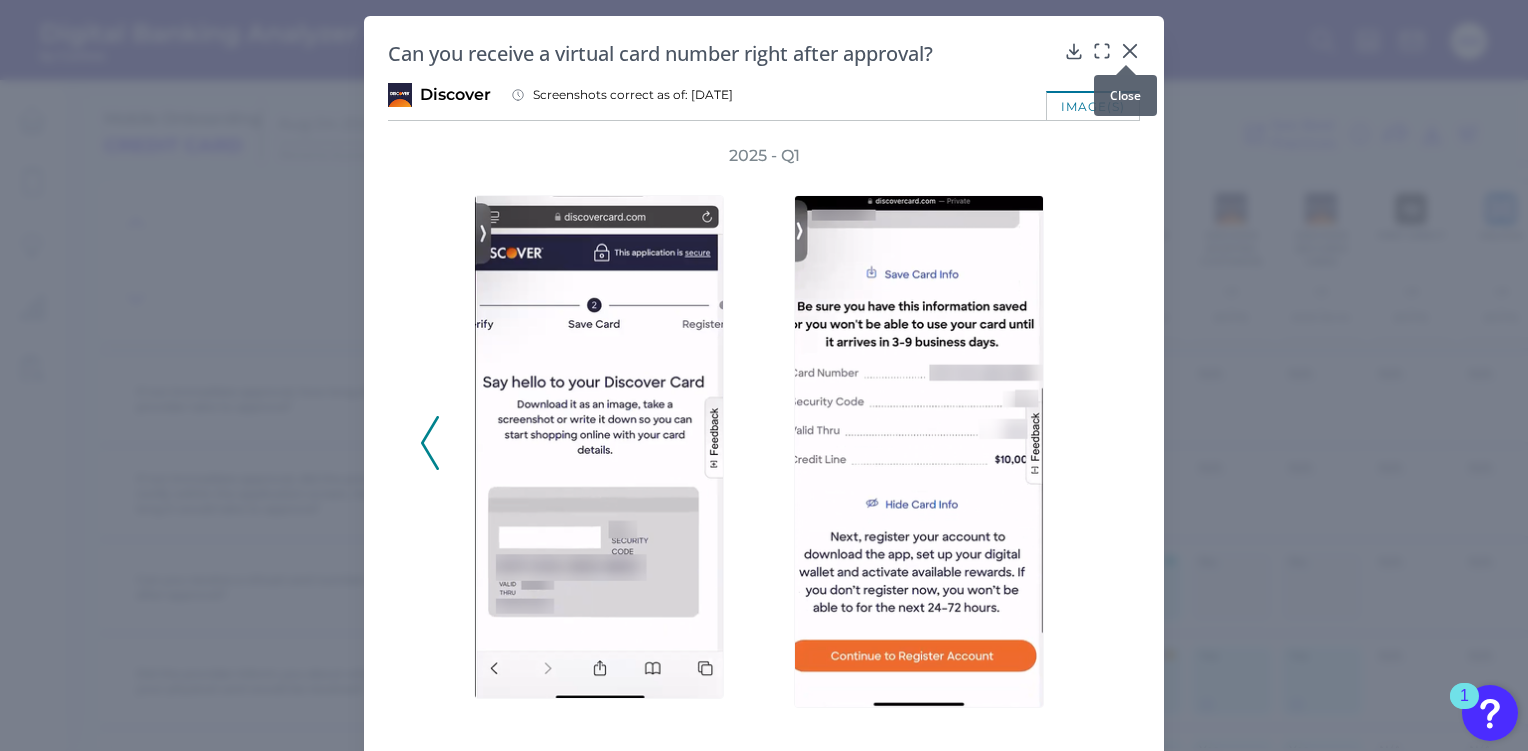 drag, startPoint x: 1135, startPoint y: 41, endPoint x: 1128, endPoint y: 56, distance: 16.552946 